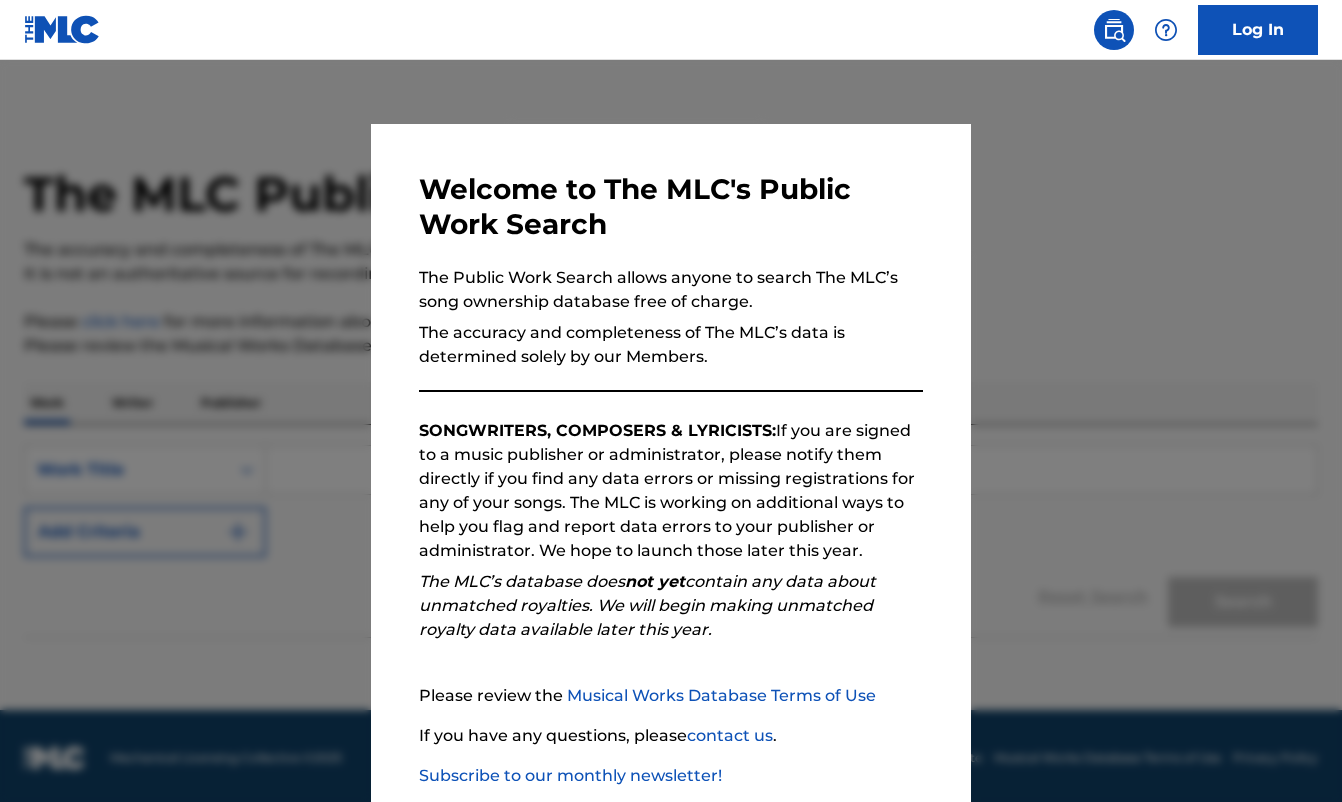 scroll, scrollTop: 0, scrollLeft: 0, axis: both 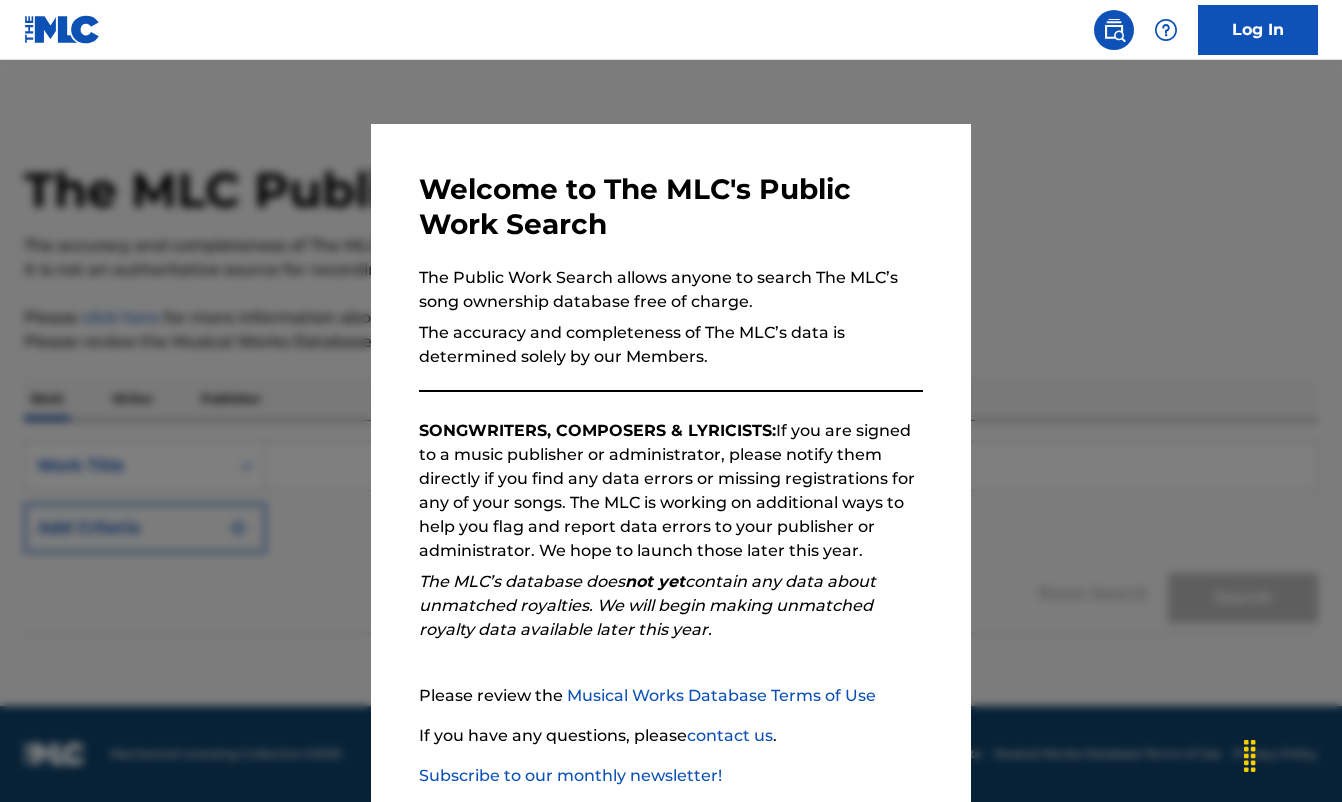 click at bounding box center [671, 461] 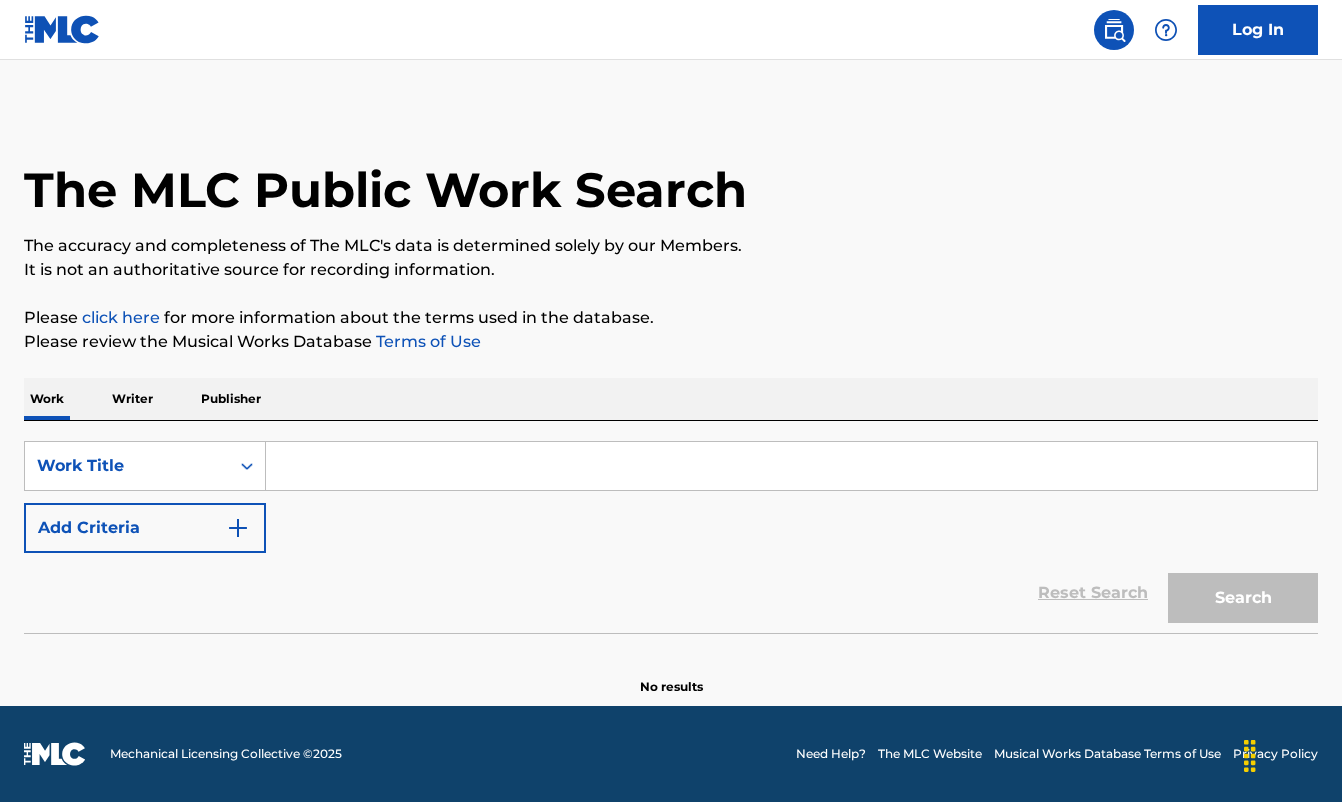 scroll, scrollTop: 4, scrollLeft: 0, axis: vertical 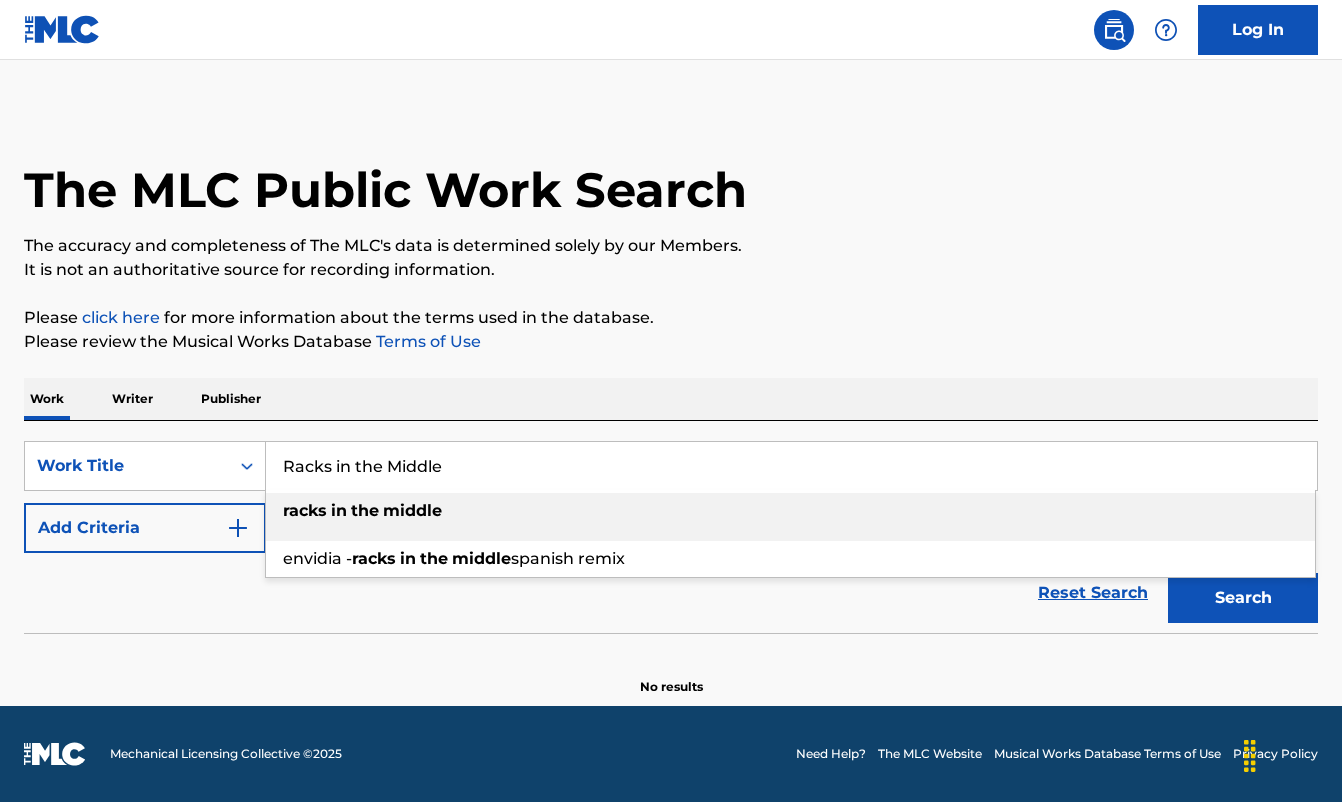 type on "racks in the middle" 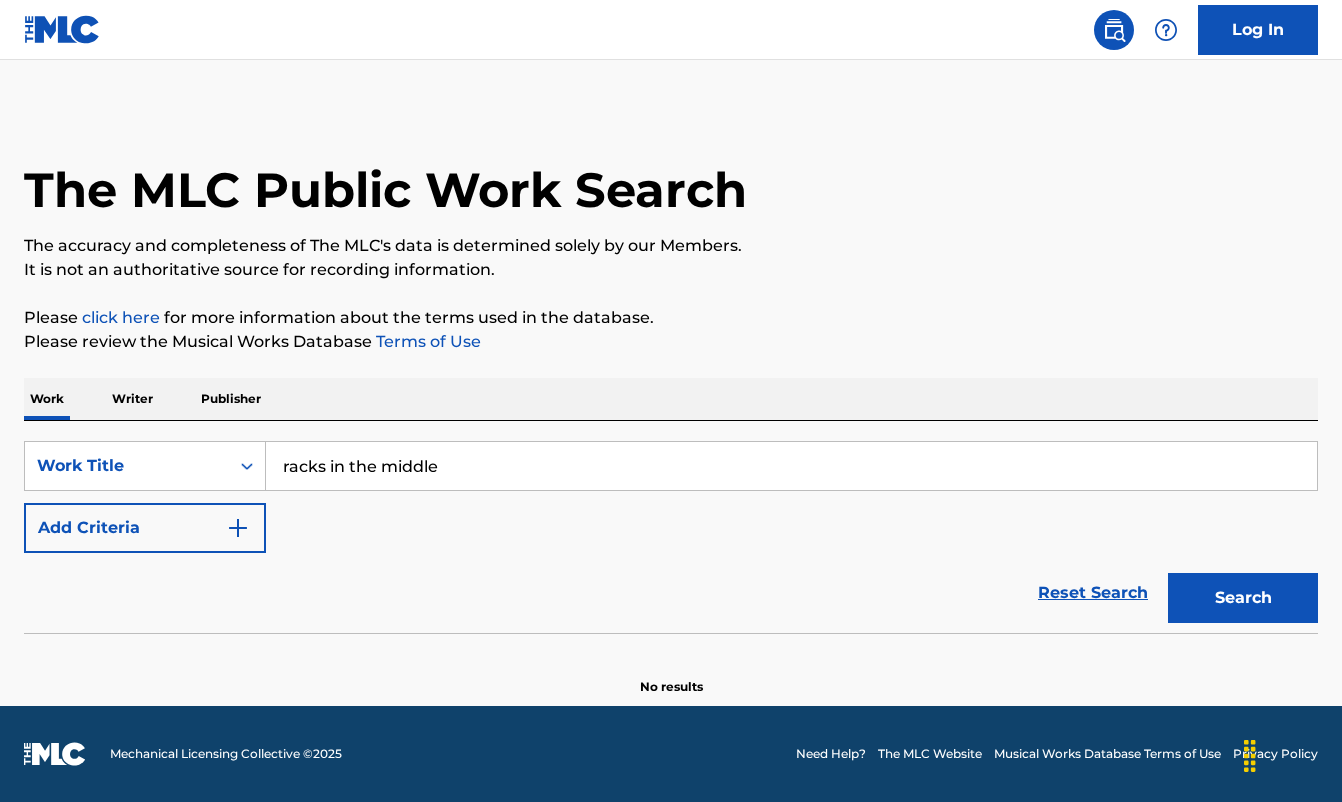 click on "Search" at bounding box center [1243, 598] 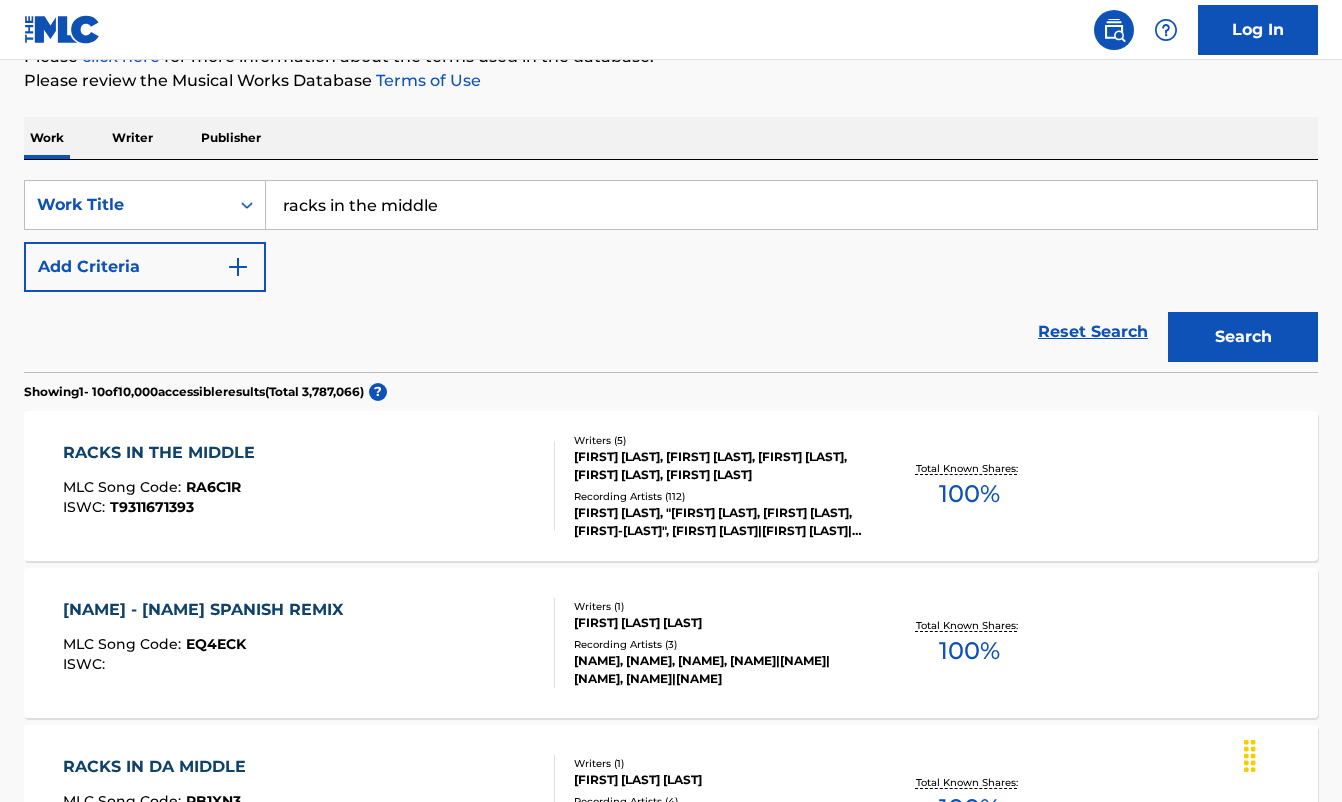 scroll, scrollTop: 265, scrollLeft: 0, axis: vertical 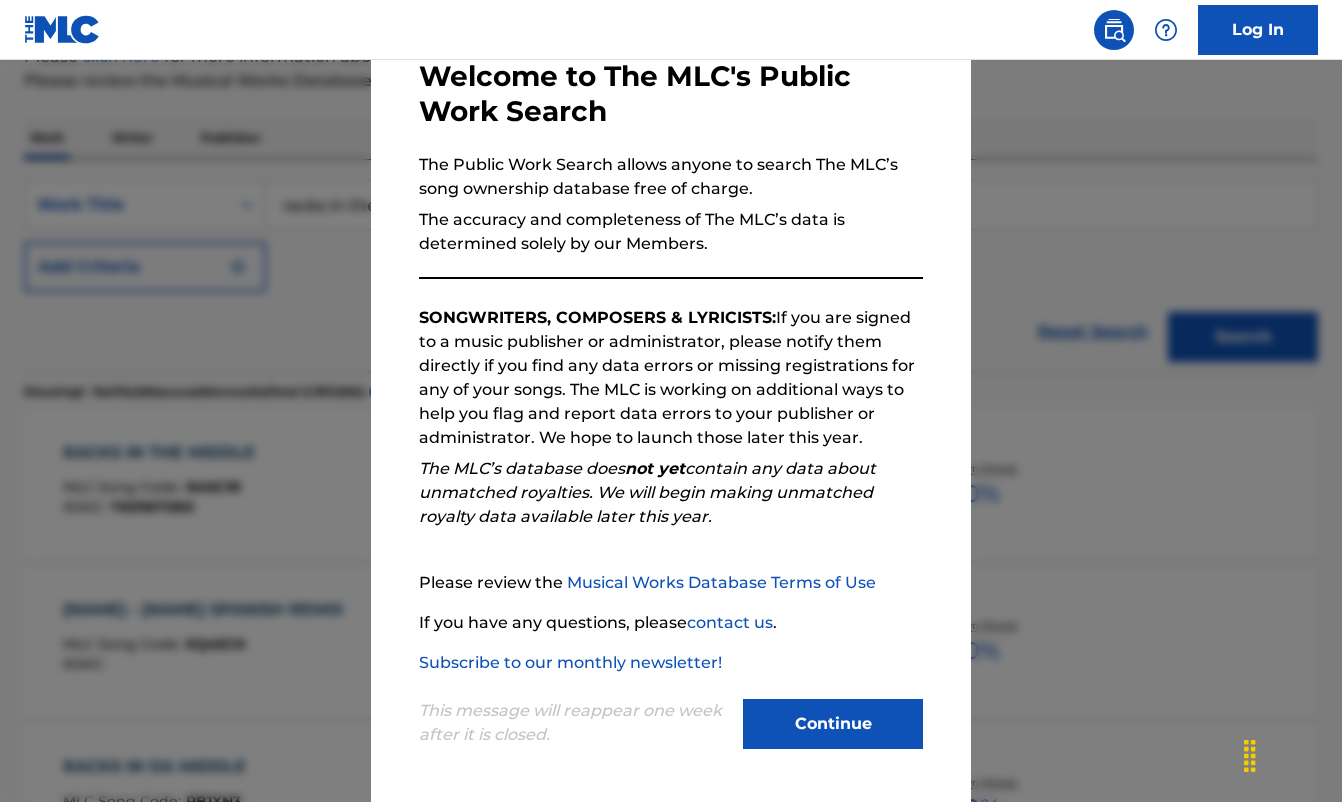 click on "Continue" at bounding box center [833, 724] 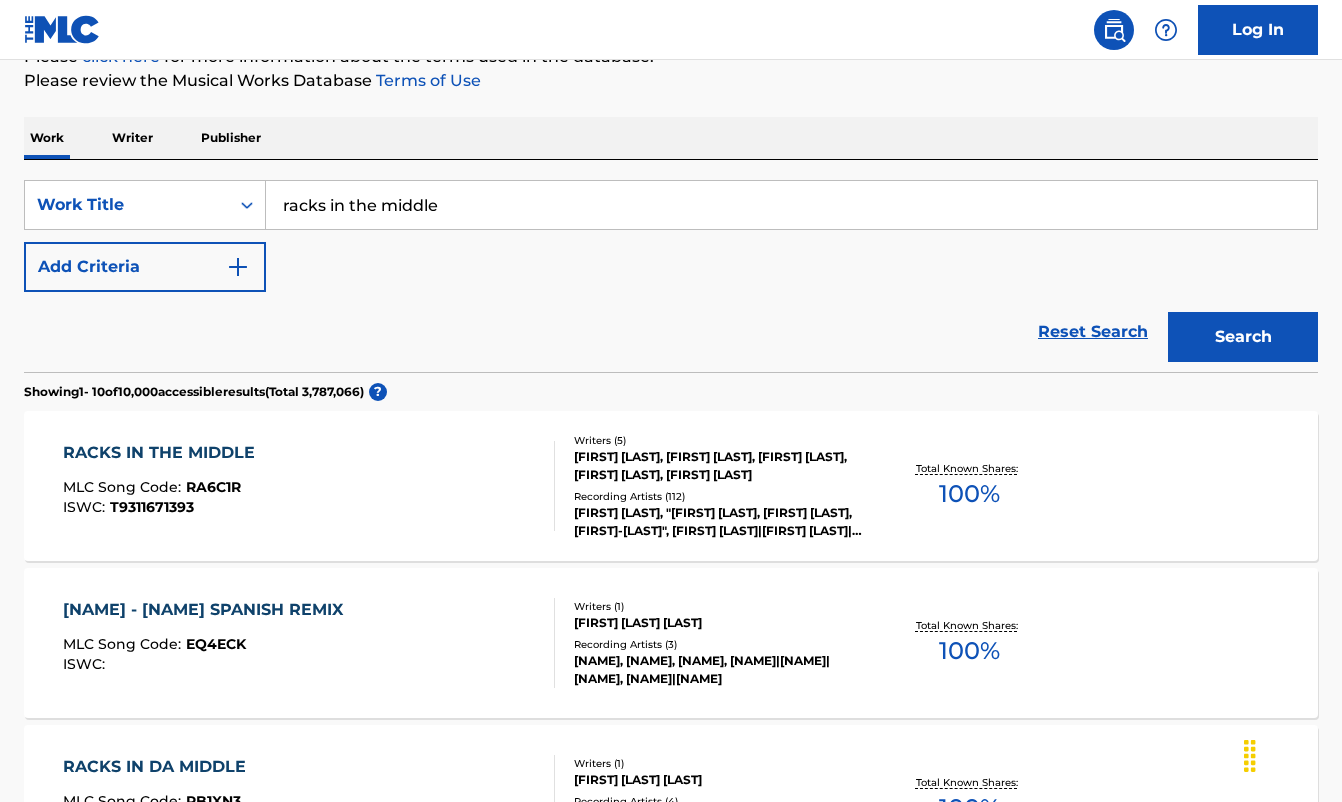 click on "Reset Search" at bounding box center (1093, 332) 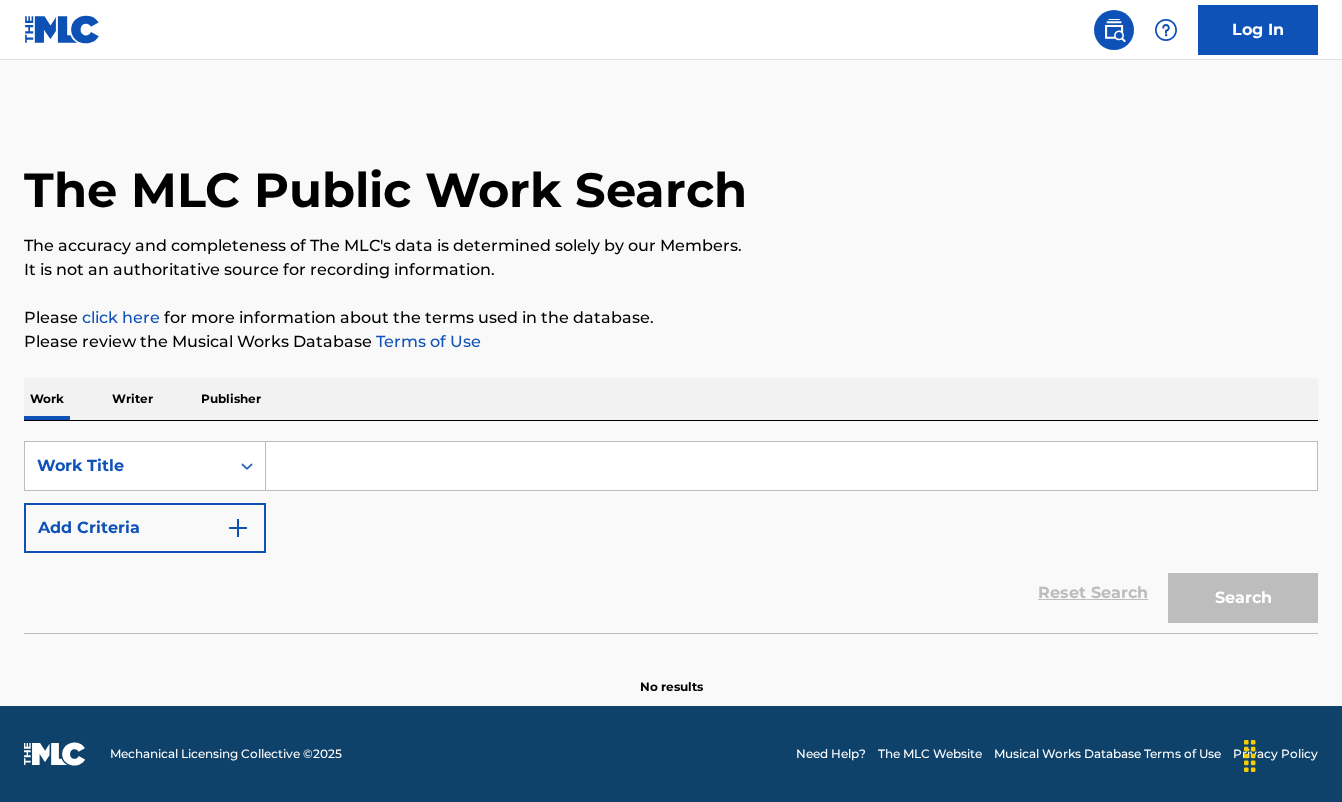 scroll, scrollTop: 0, scrollLeft: 0, axis: both 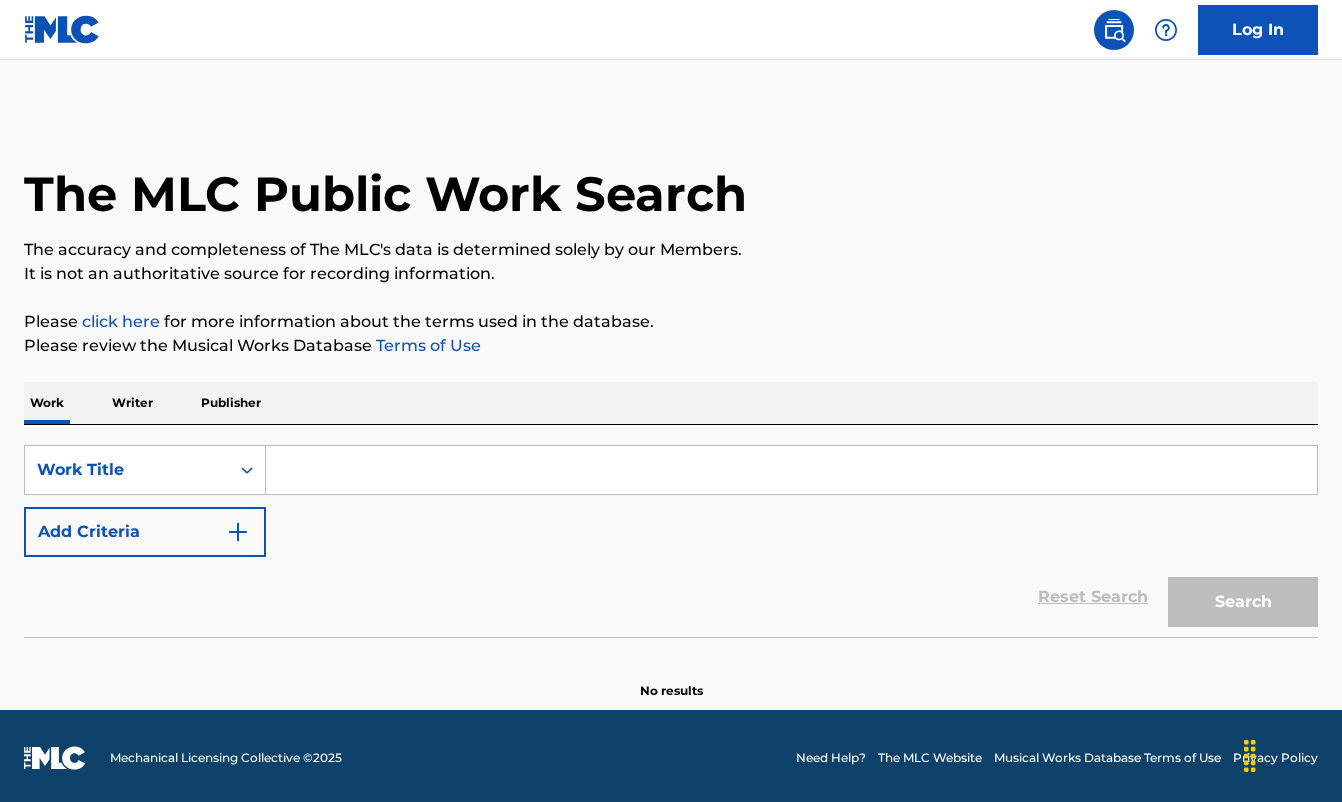 click at bounding box center [791, 470] 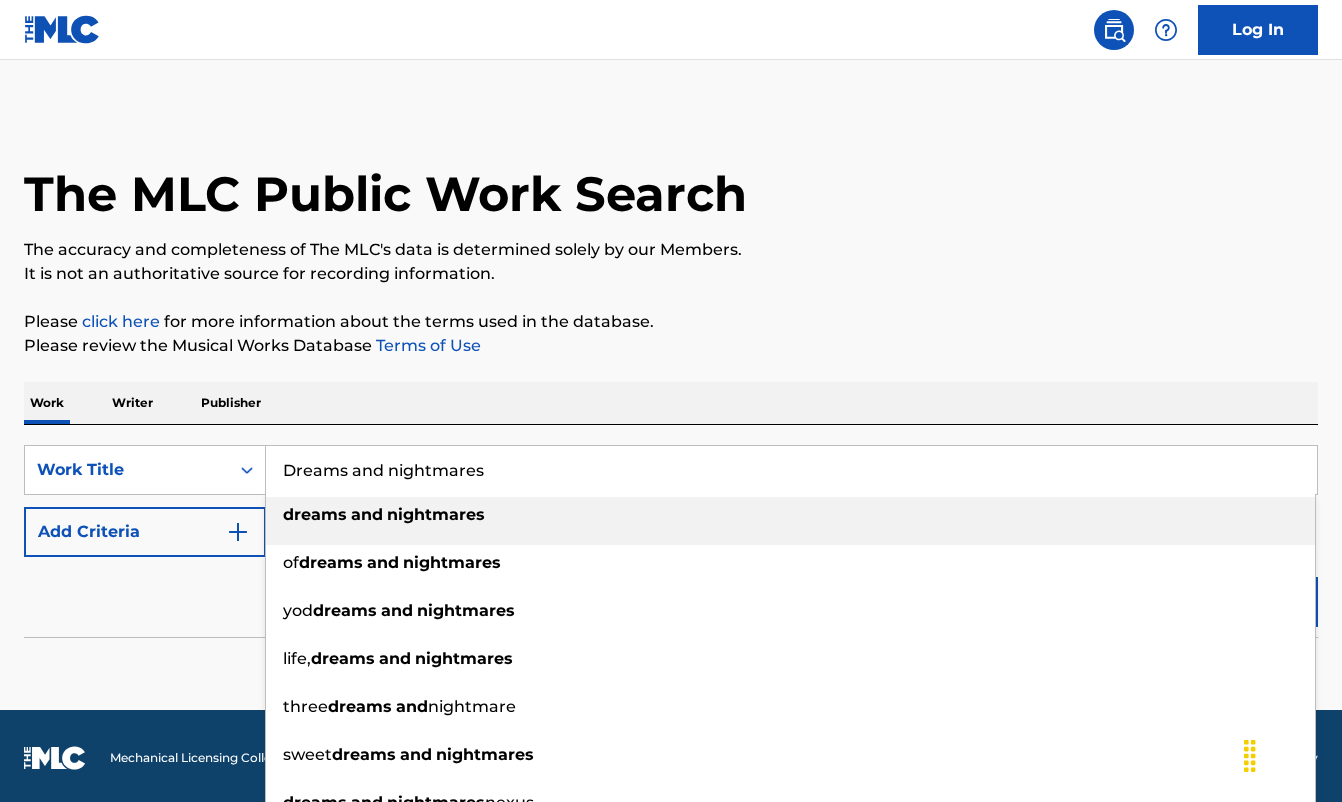 type on "[NOUN] AND [NOUN]" 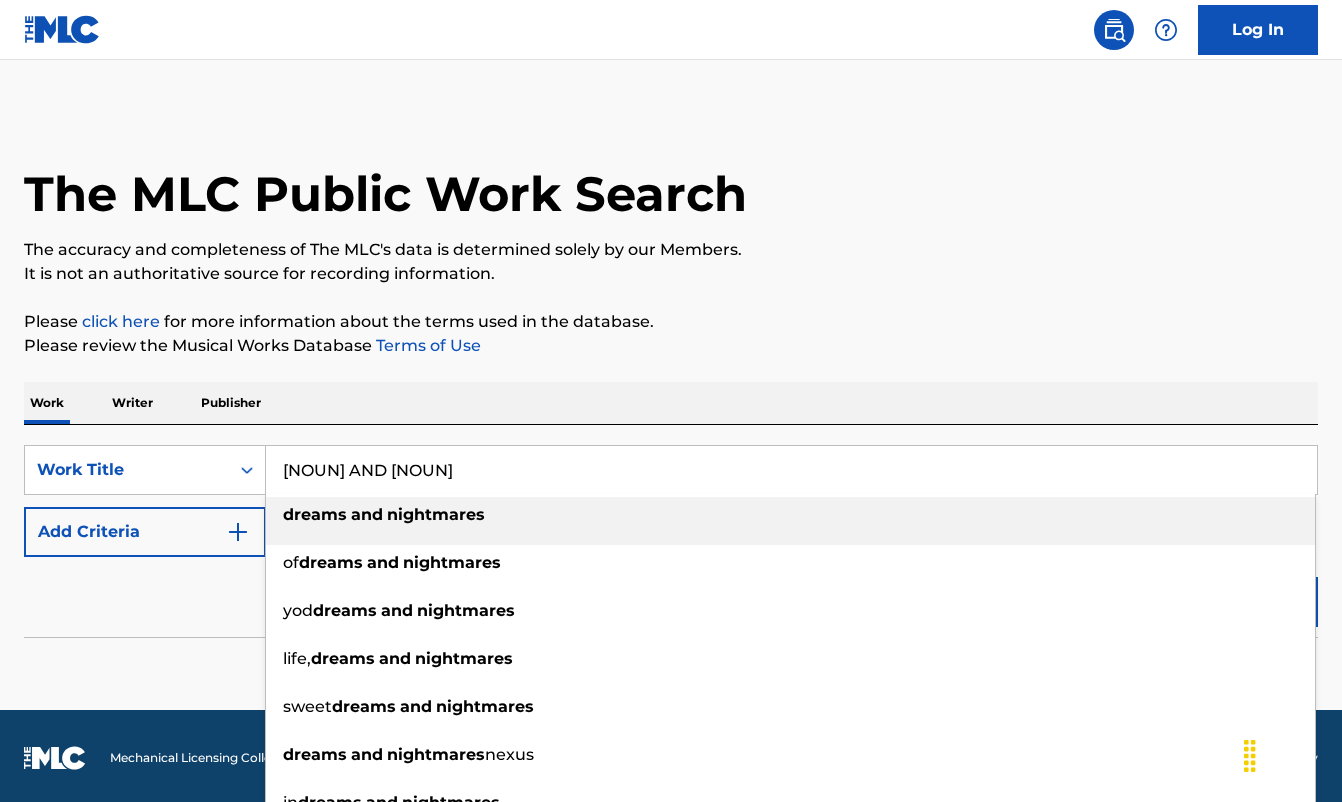 click on "[NOUN] AND [NOUN]" at bounding box center (790, 515) 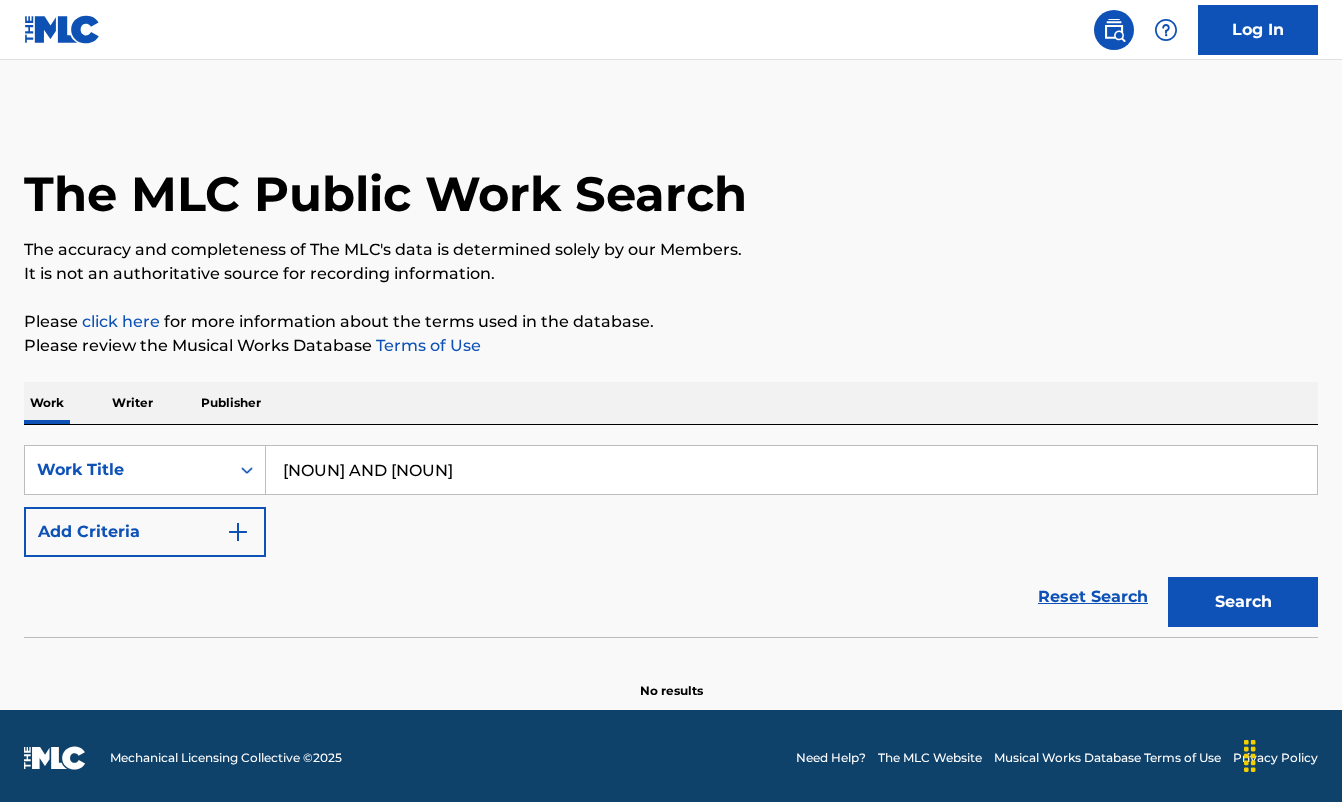 click on "Search" at bounding box center (1243, 602) 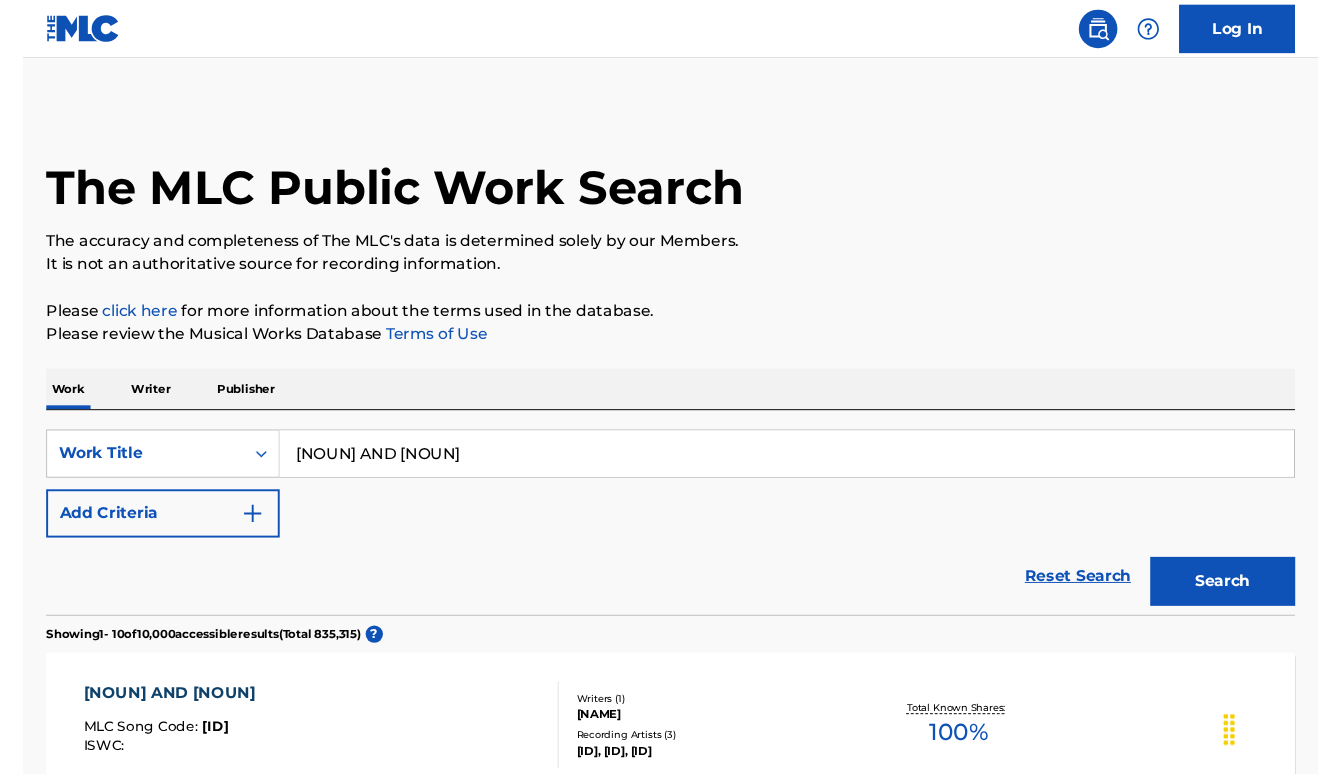 scroll, scrollTop: 0, scrollLeft: 0, axis: both 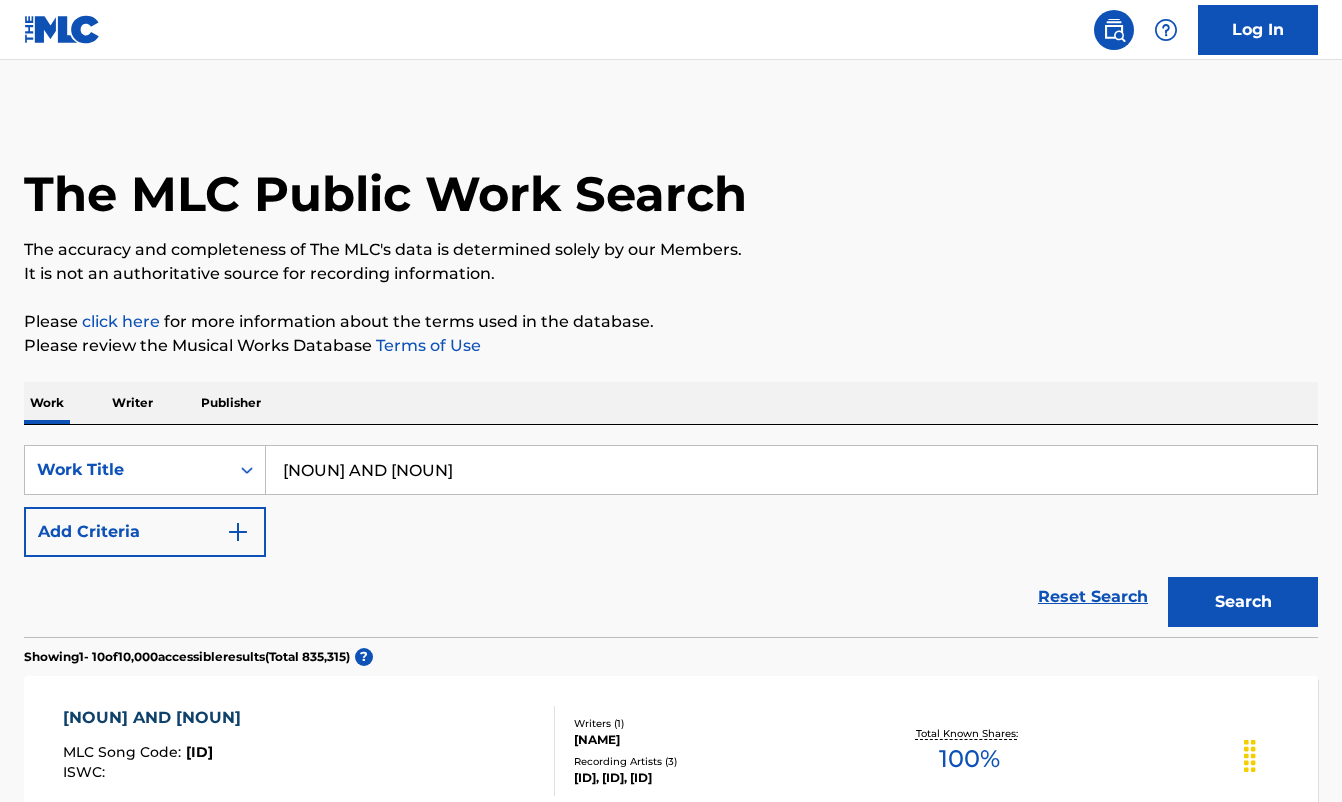click on "Add Criteria" at bounding box center (145, 532) 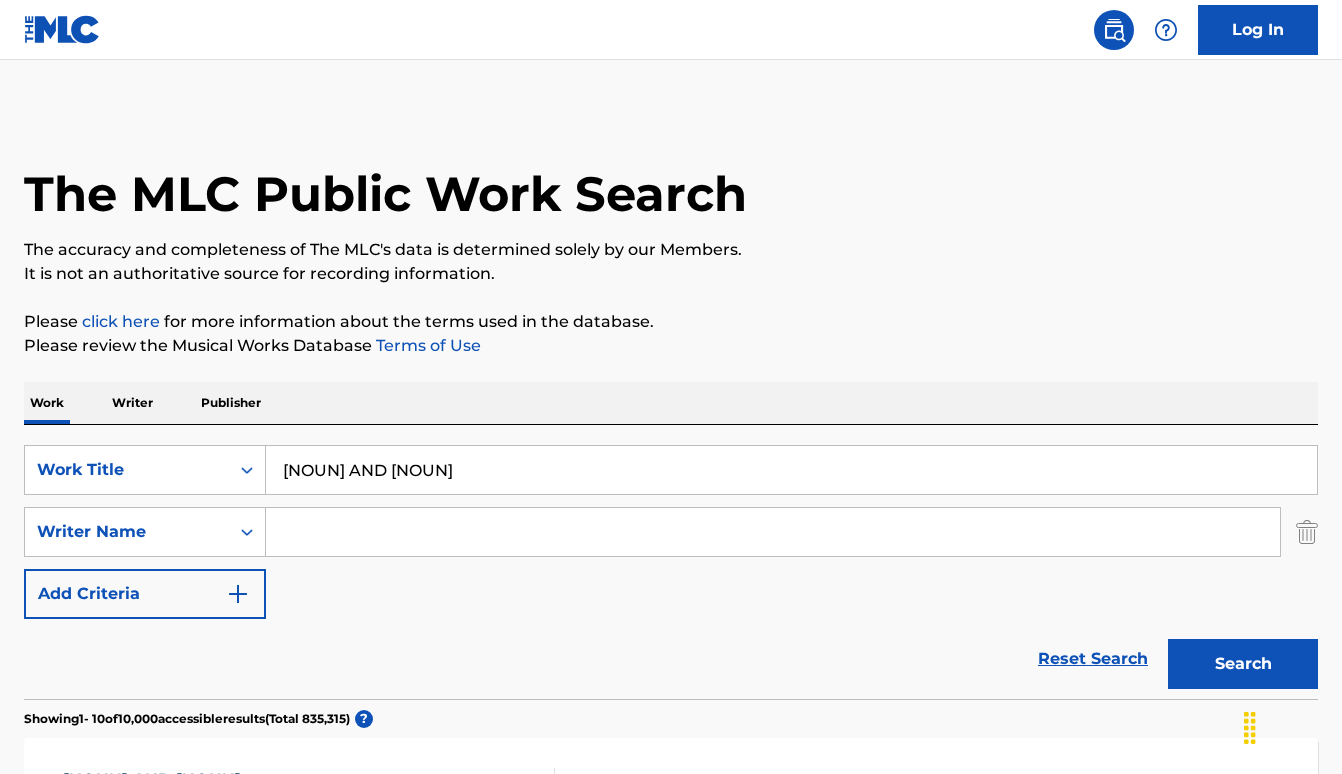 scroll, scrollTop: 0, scrollLeft: 0, axis: both 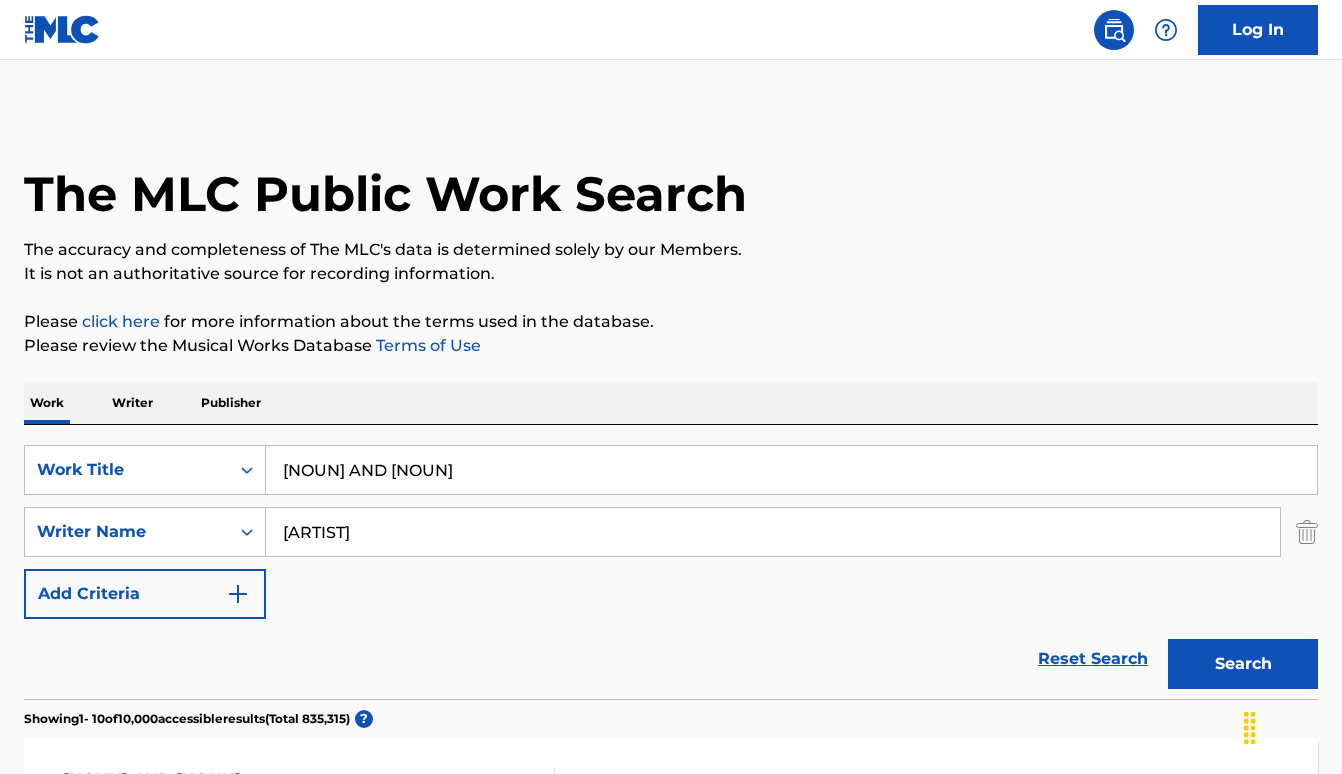 click on "Search" at bounding box center (1243, 664) 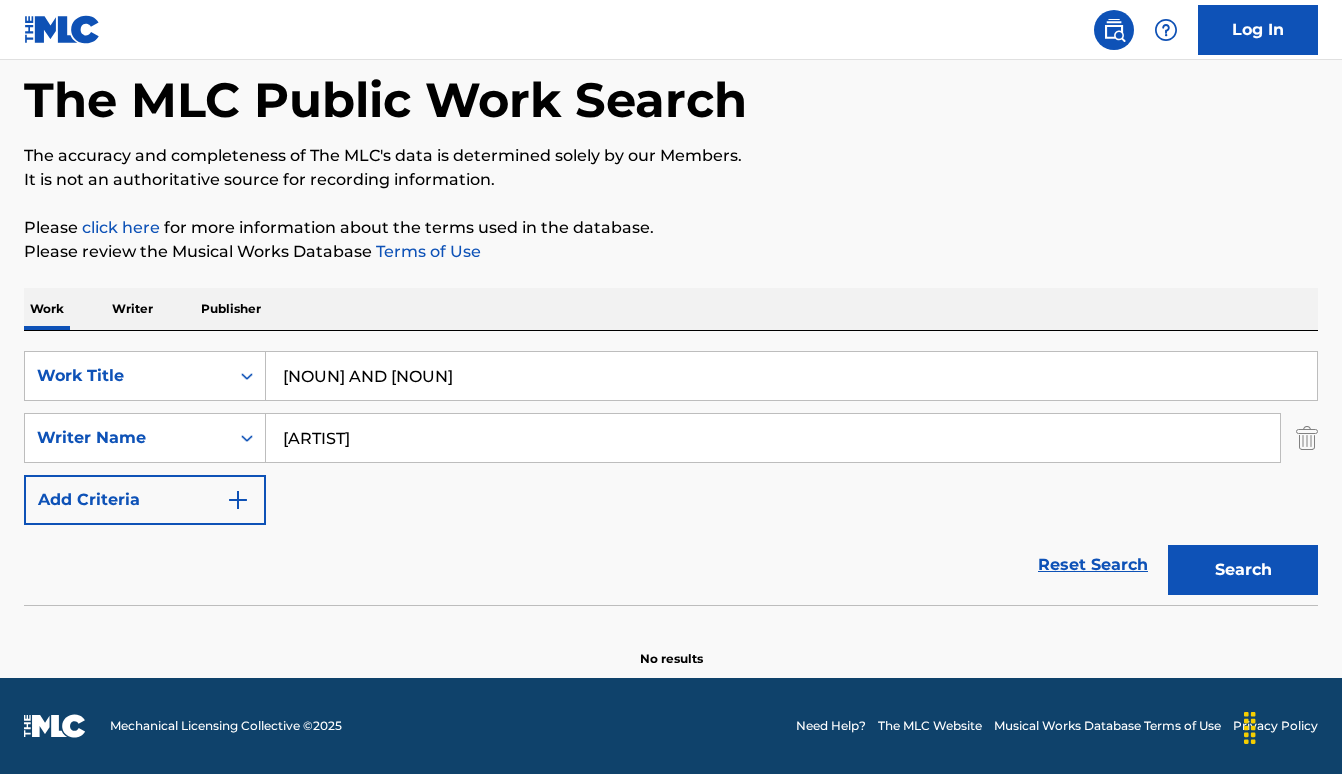 scroll, scrollTop: 94, scrollLeft: 0, axis: vertical 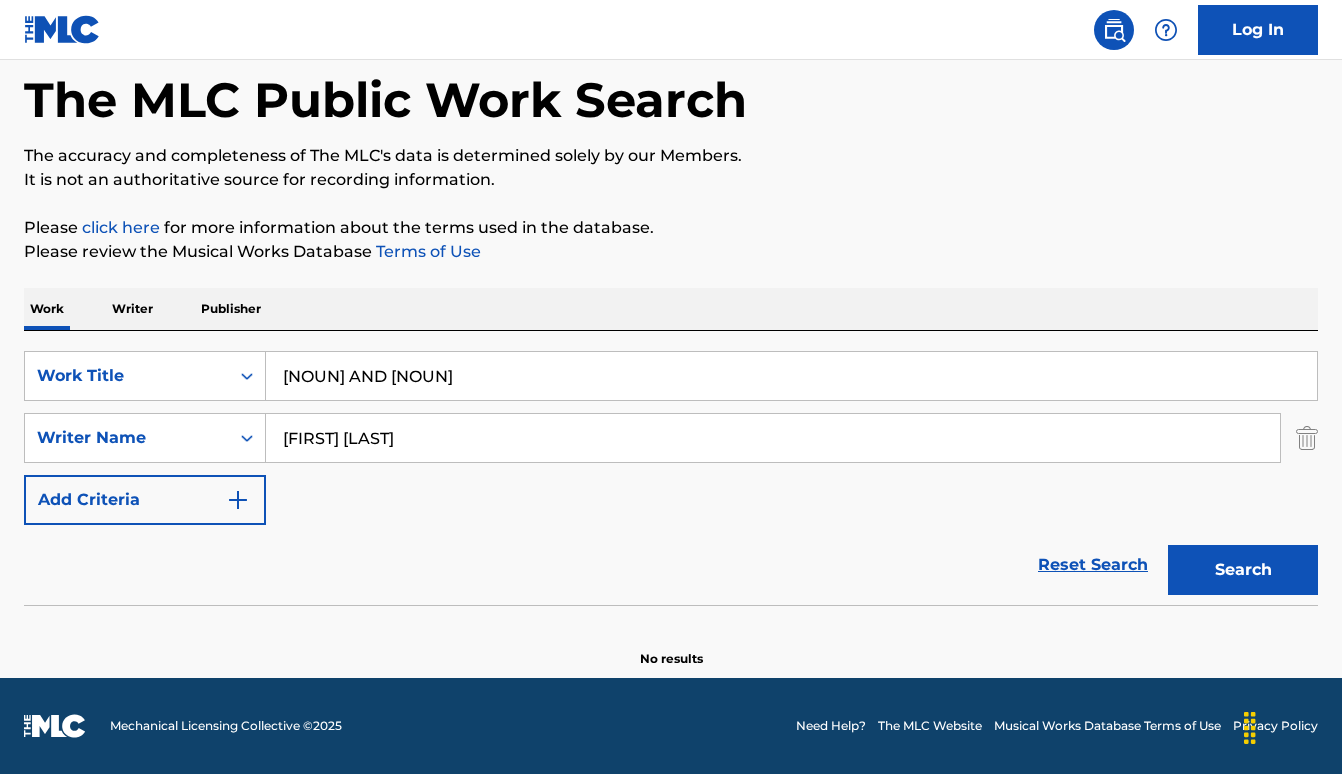 type on "[FIRST] [LAST]" 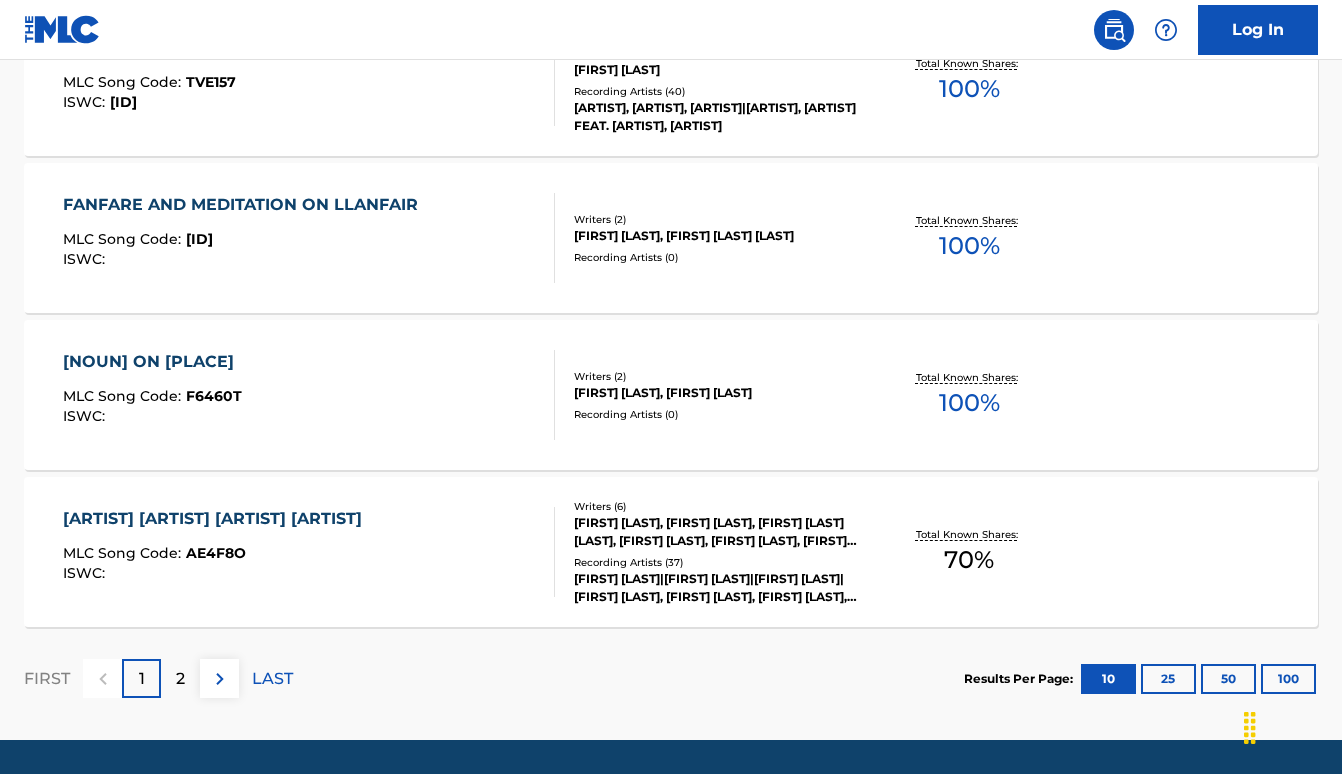 scroll, scrollTop: 1673, scrollLeft: 0, axis: vertical 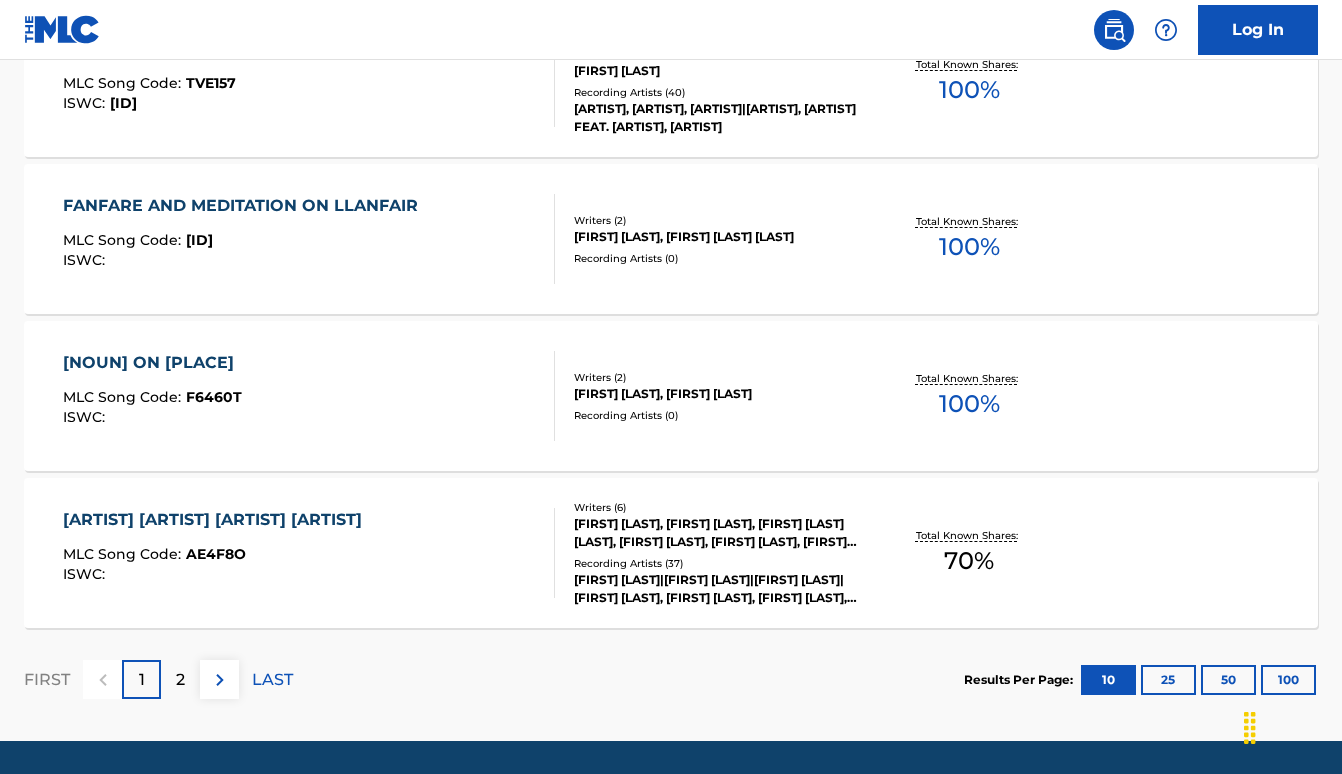 click on "100" at bounding box center (1288, 680) 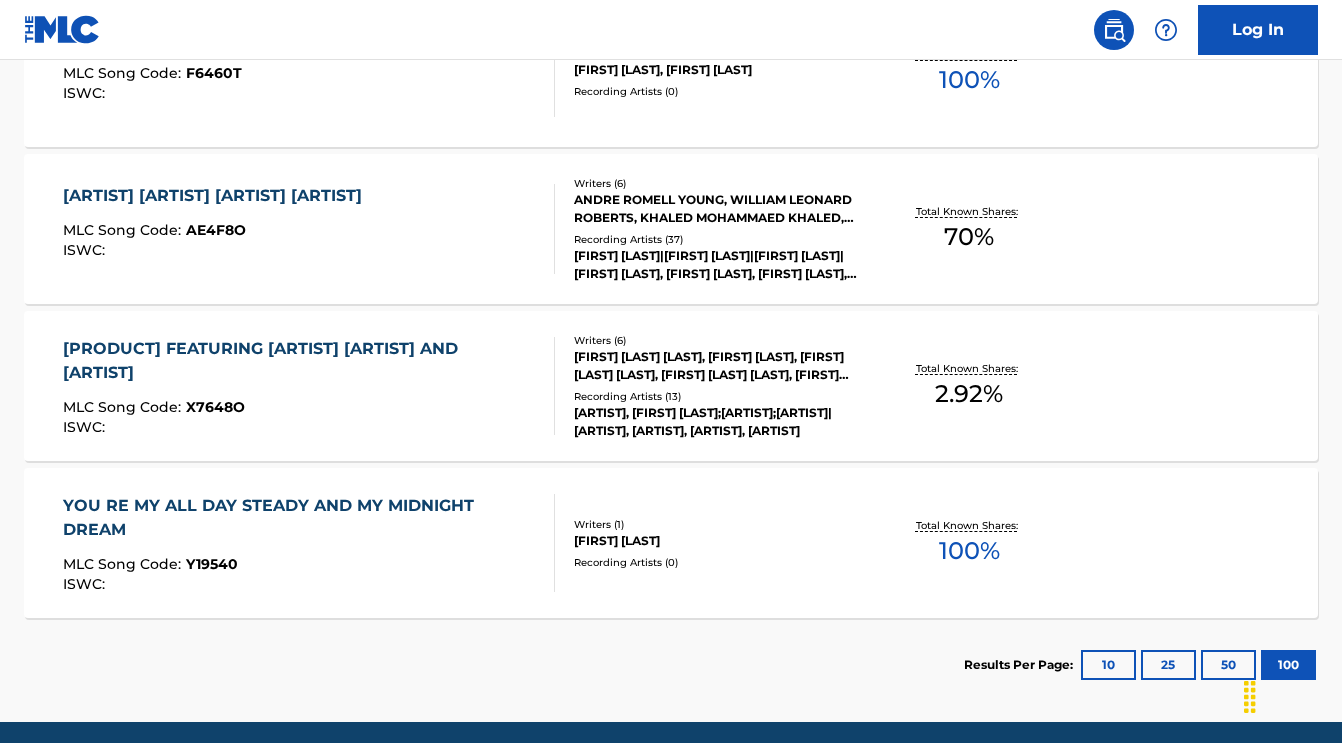 scroll, scrollTop: 1995, scrollLeft: 0, axis: vertical 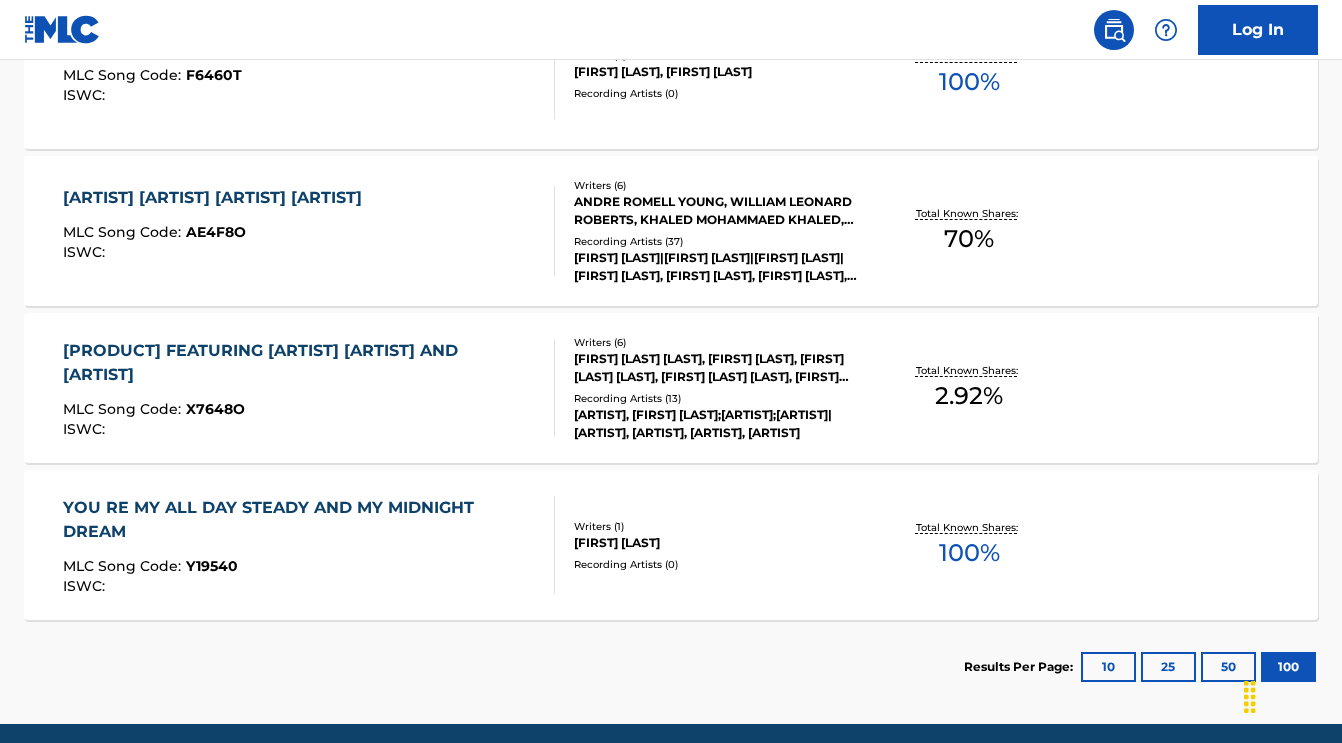 click on "Results Per Page: 10 25 50 100" at bounding box center (671, 667) 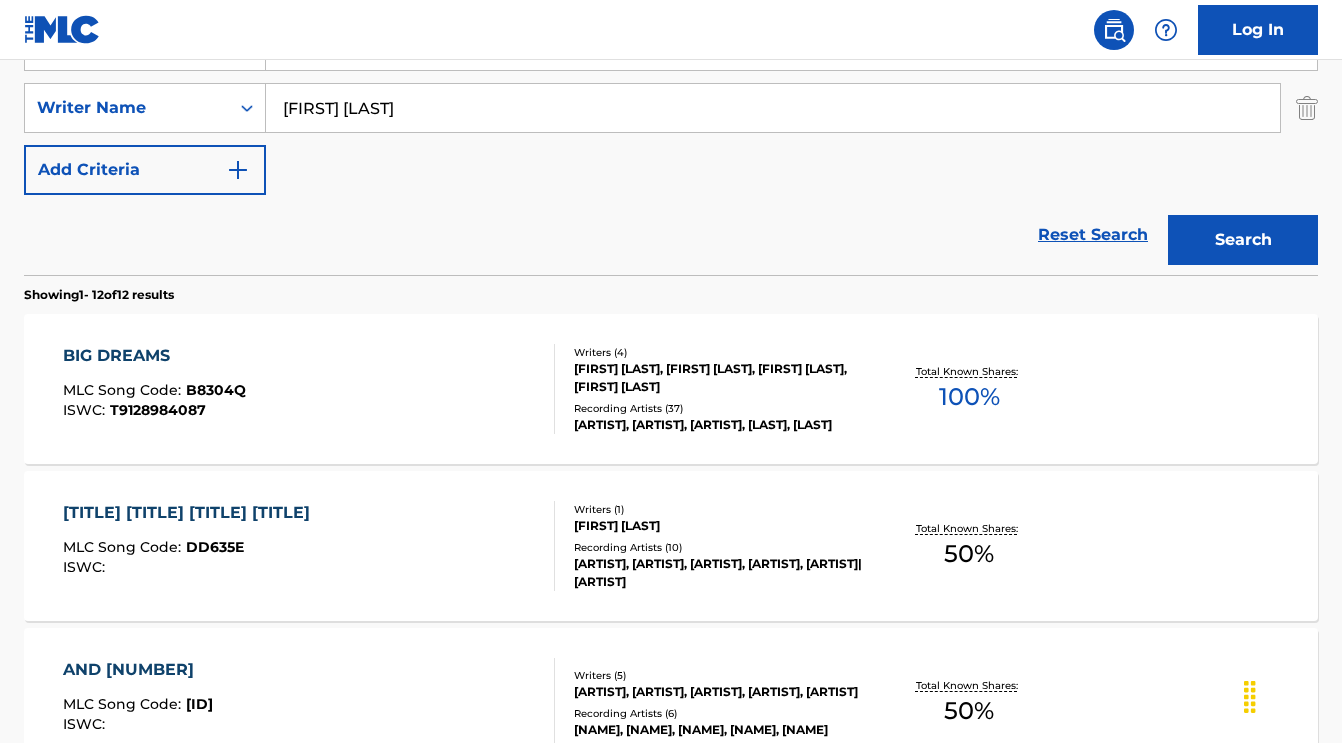 scroll, scrollTop: 545, scrollLeft: 0, axis: vertical 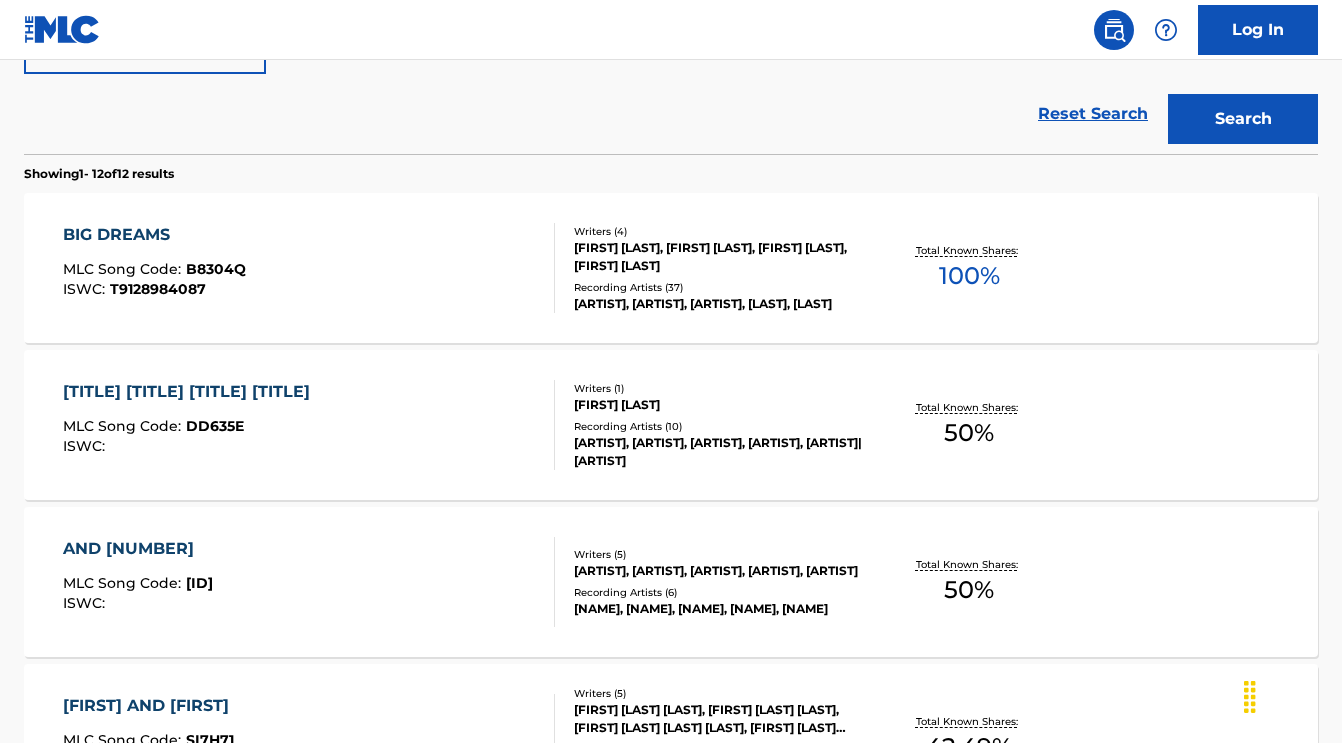 click on "[FIRST] [LAST], [FIRST] [LAST], [FIRST] [LAST], [FIRST] [LAST]" at bounding box center (718, 257) 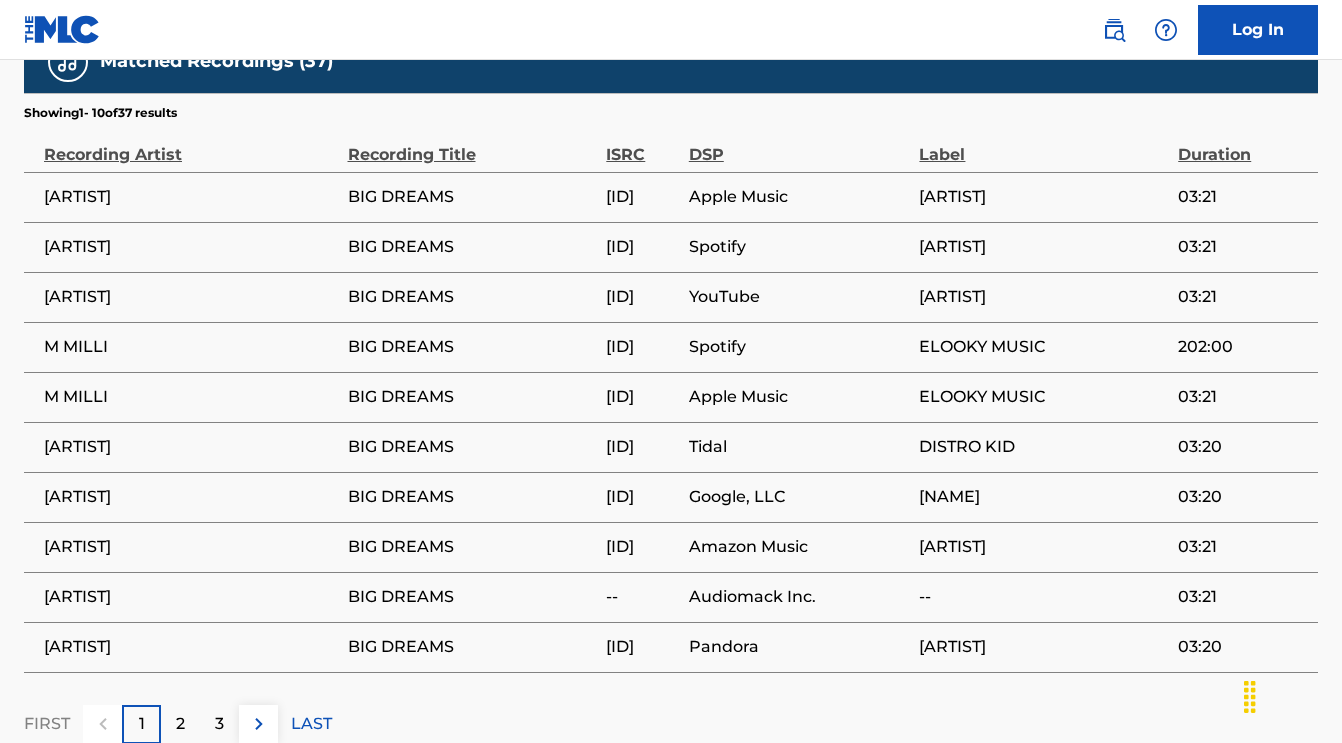 scroll, scrollTop: 2172, scrollLeft: 0, axis: vertical 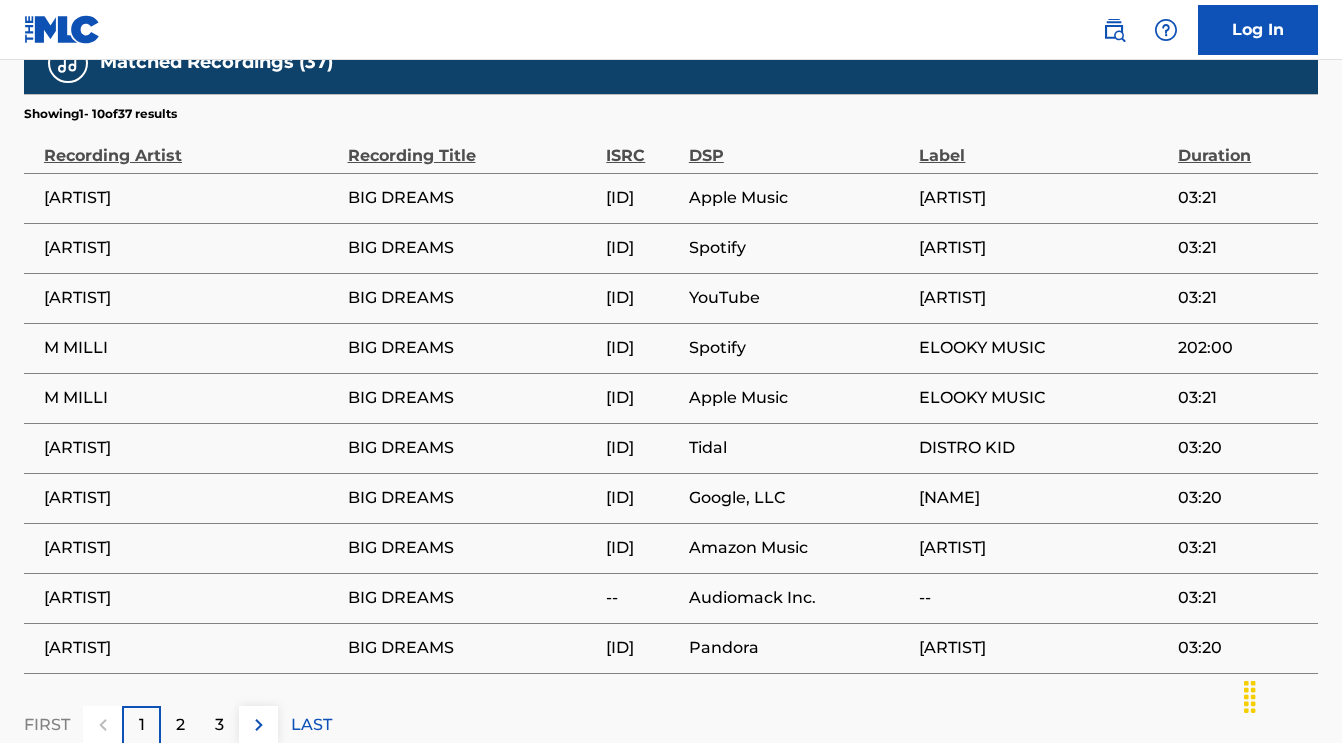 click on "3" at bounding box center (219, 725) 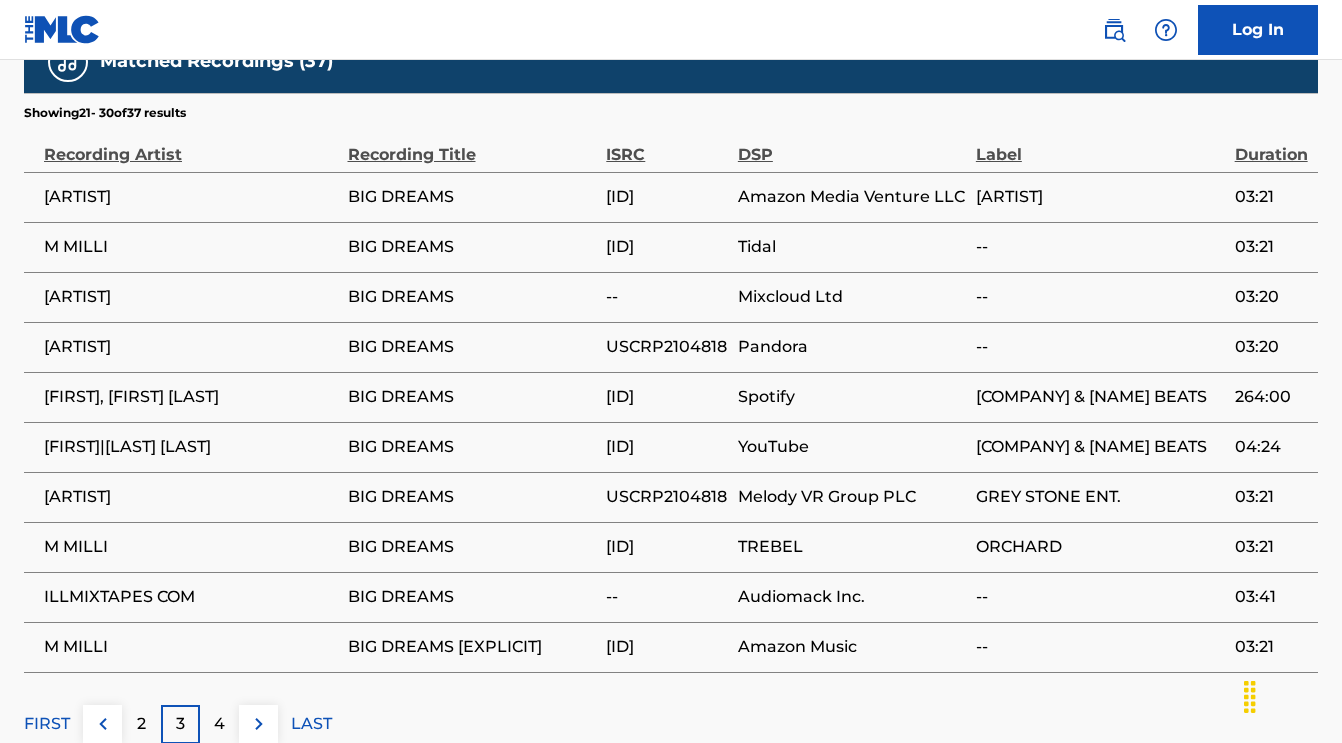 scroll, scrollTop: 2172, scrollLeft: 0, axis: vertical 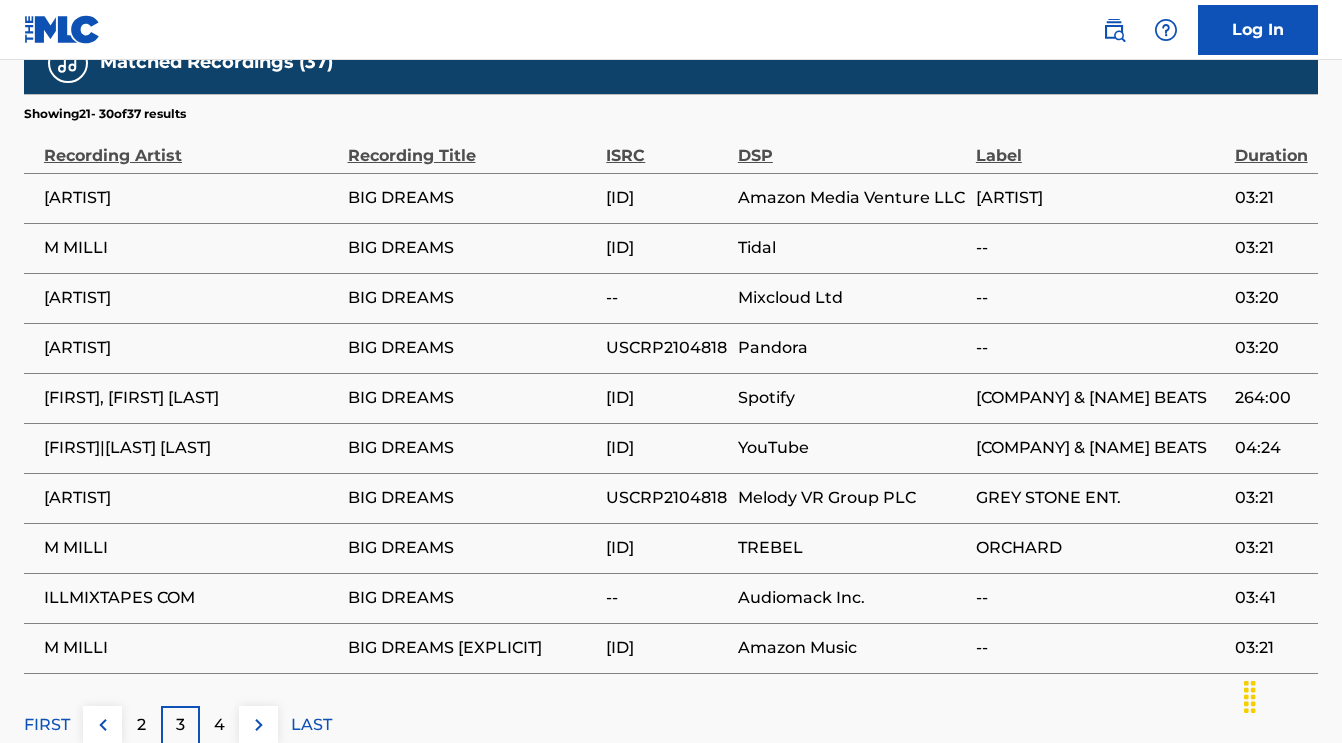 click on "LAST" at bounding box center (311, 725) 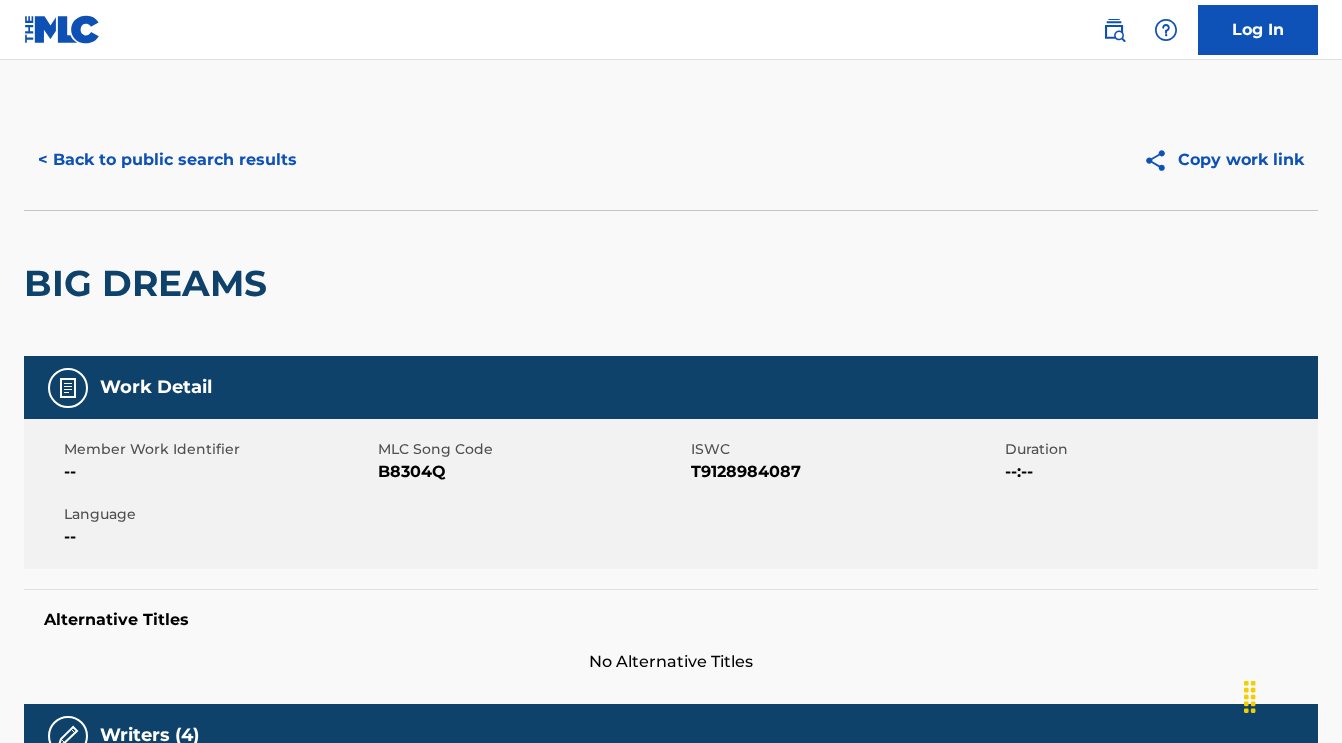 scroll, scrollTop: 0, scrollLeft: 0, axis: both 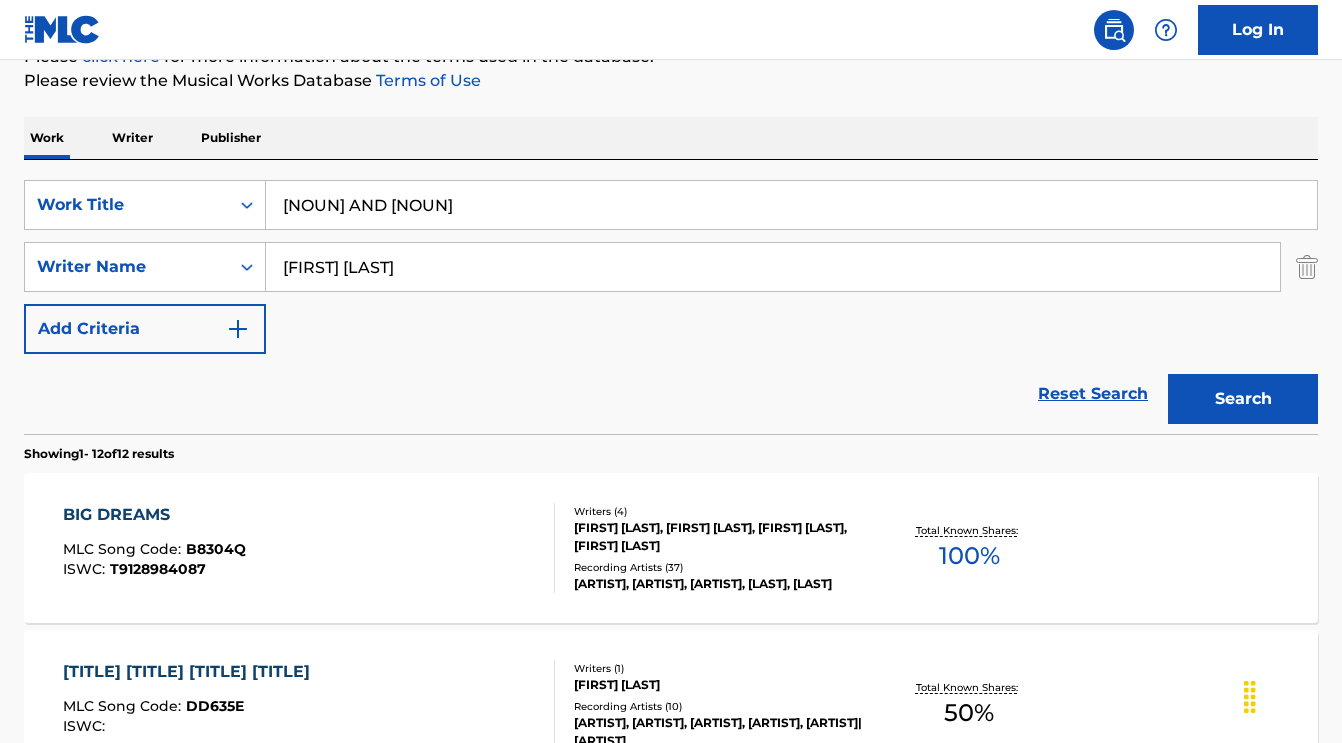 click on "[FIRST] [LAST]" at bounding box center (773, 267) 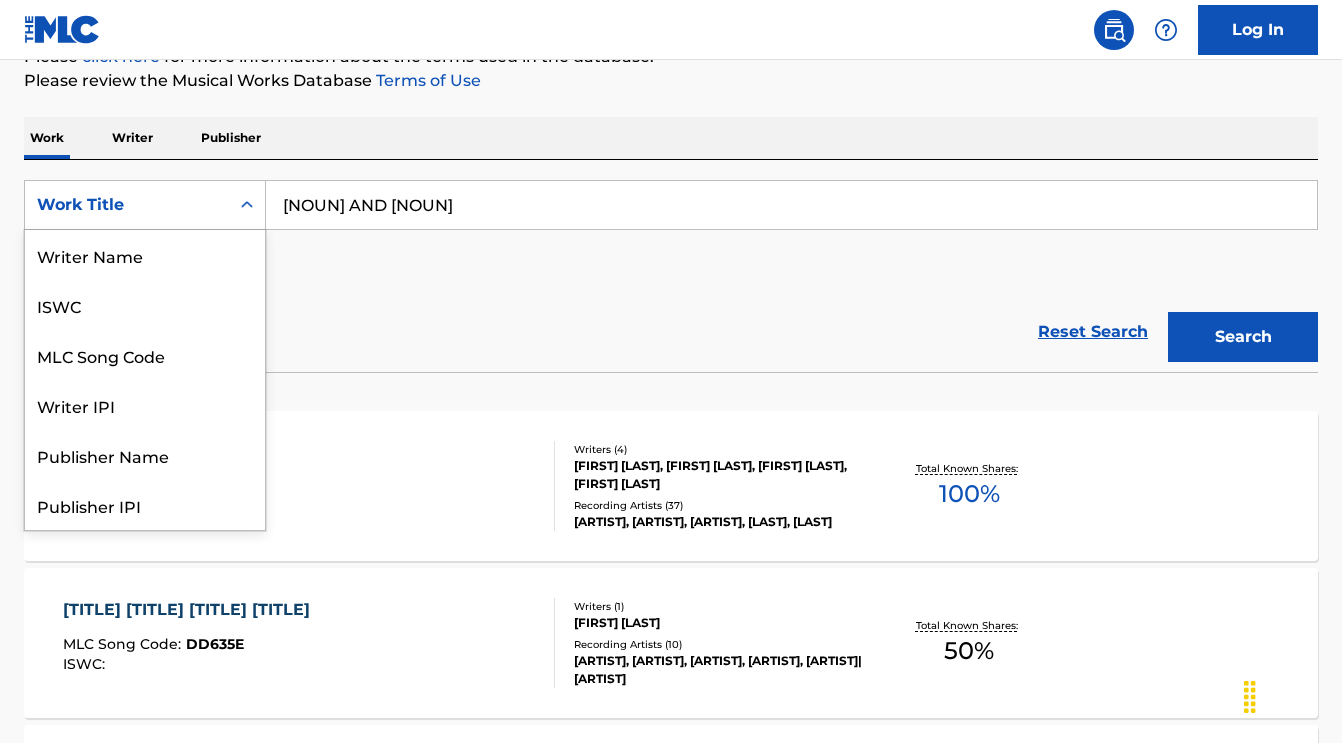 click at bounding box center (247, 205) 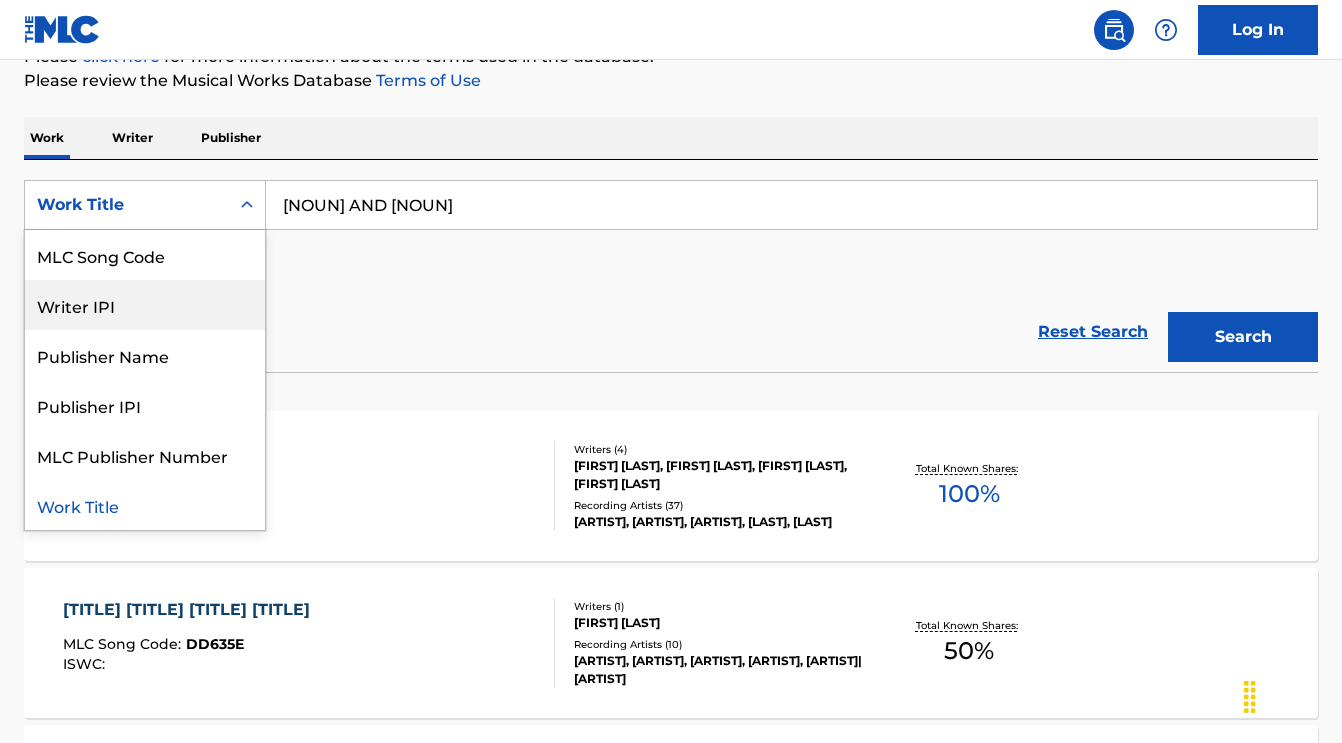 click on "Writer IPI" at bounding box center (145, 305) 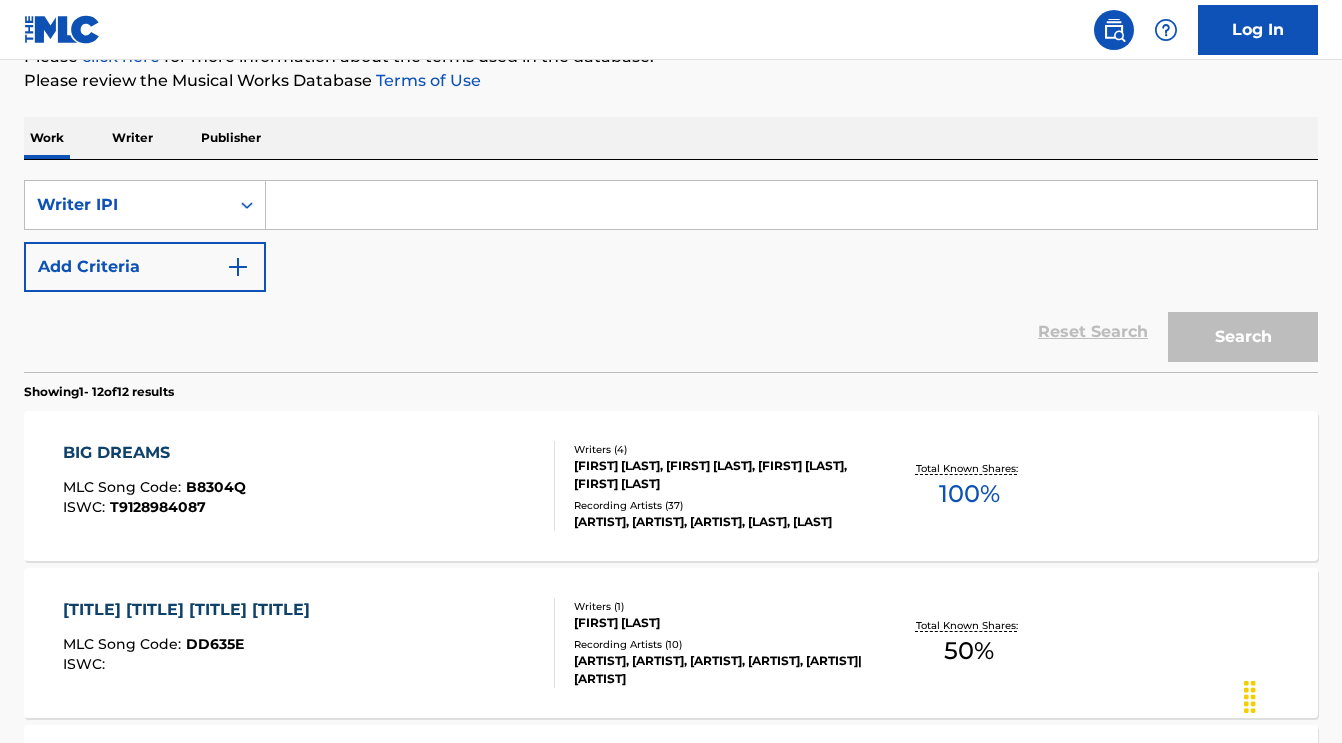 click at bounding box center (791, 205) 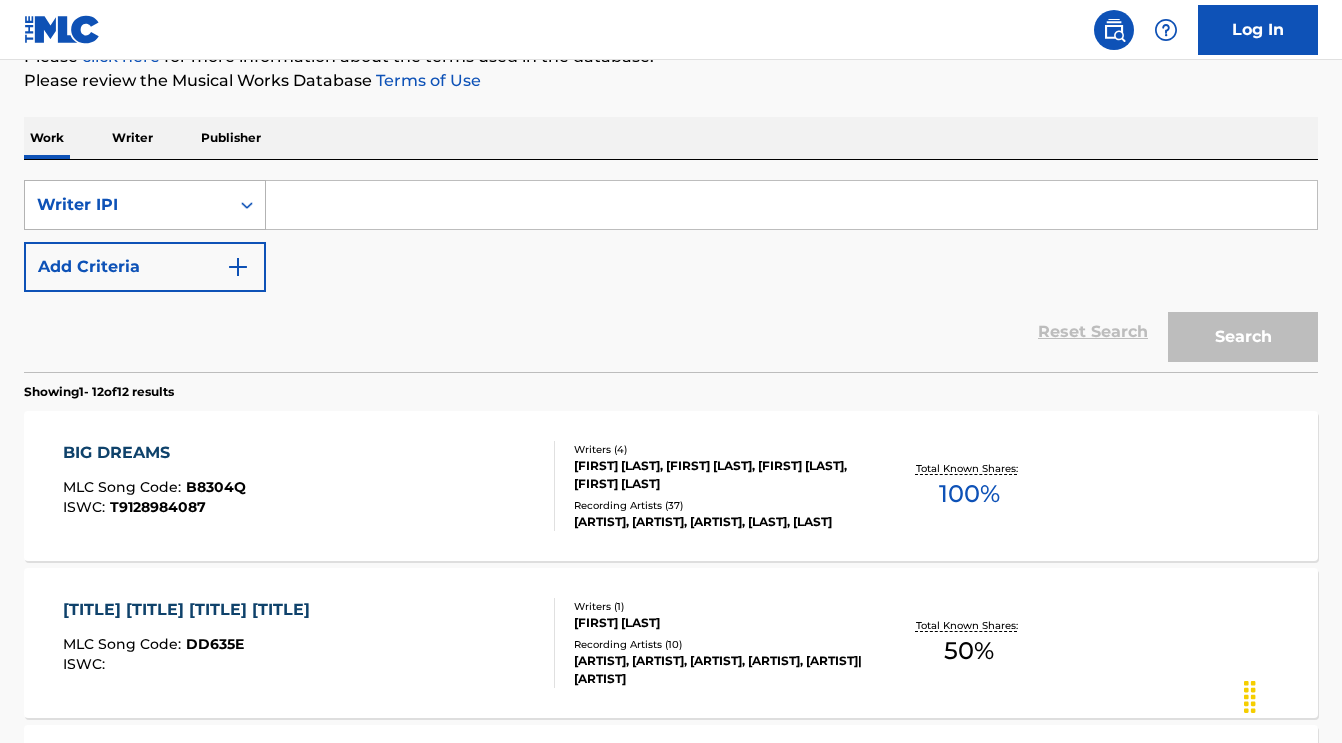 click on "Writer IPI" at bounding box center [127, 205] 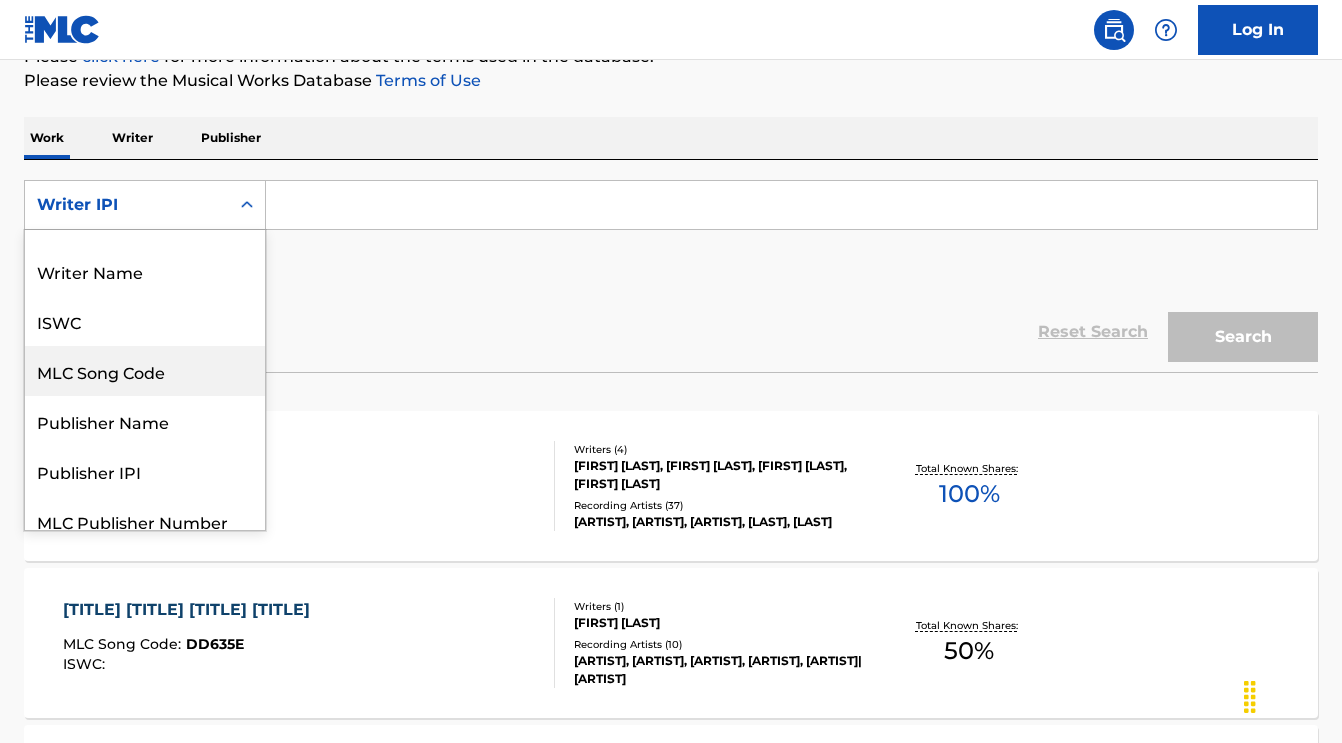 scroll, scrollTop: 0, scrollLeft: 0, axis: both 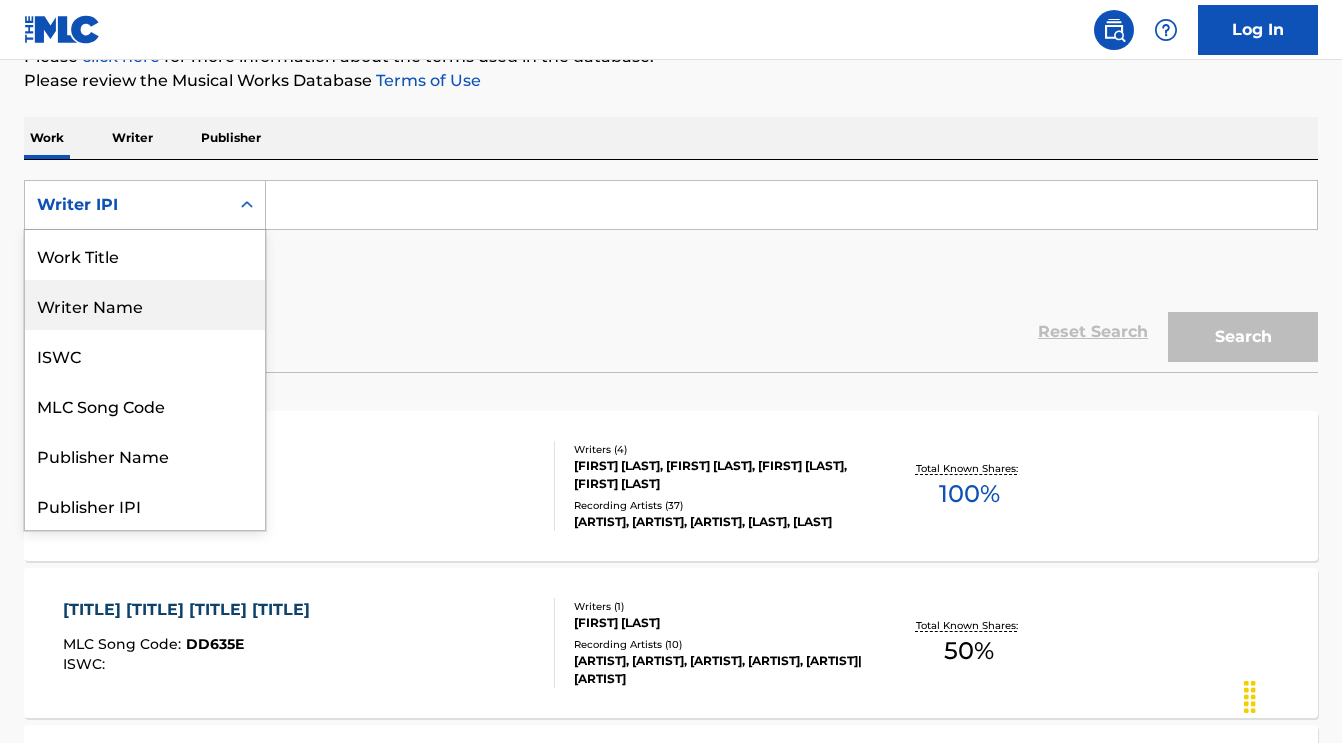 click on "Writer Name" at bounding box center [145, 305] 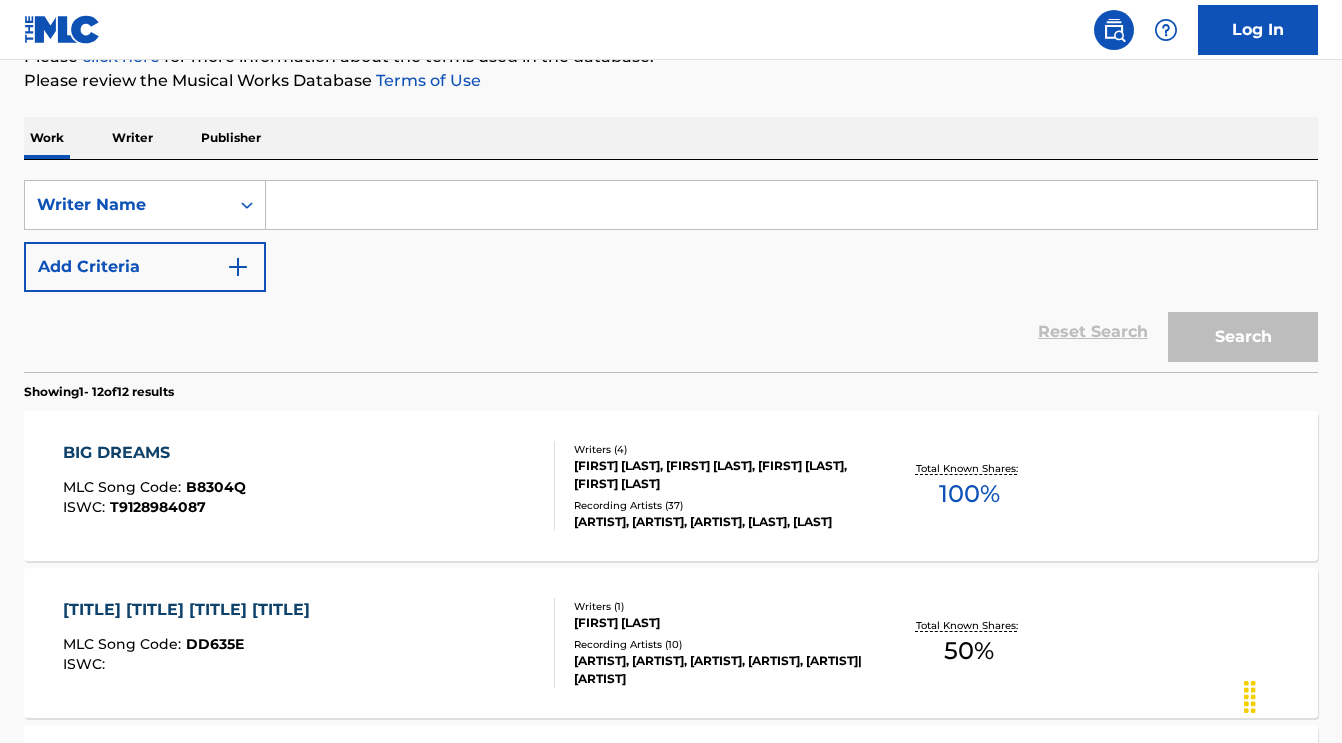 click at bounding box center (791, 205) 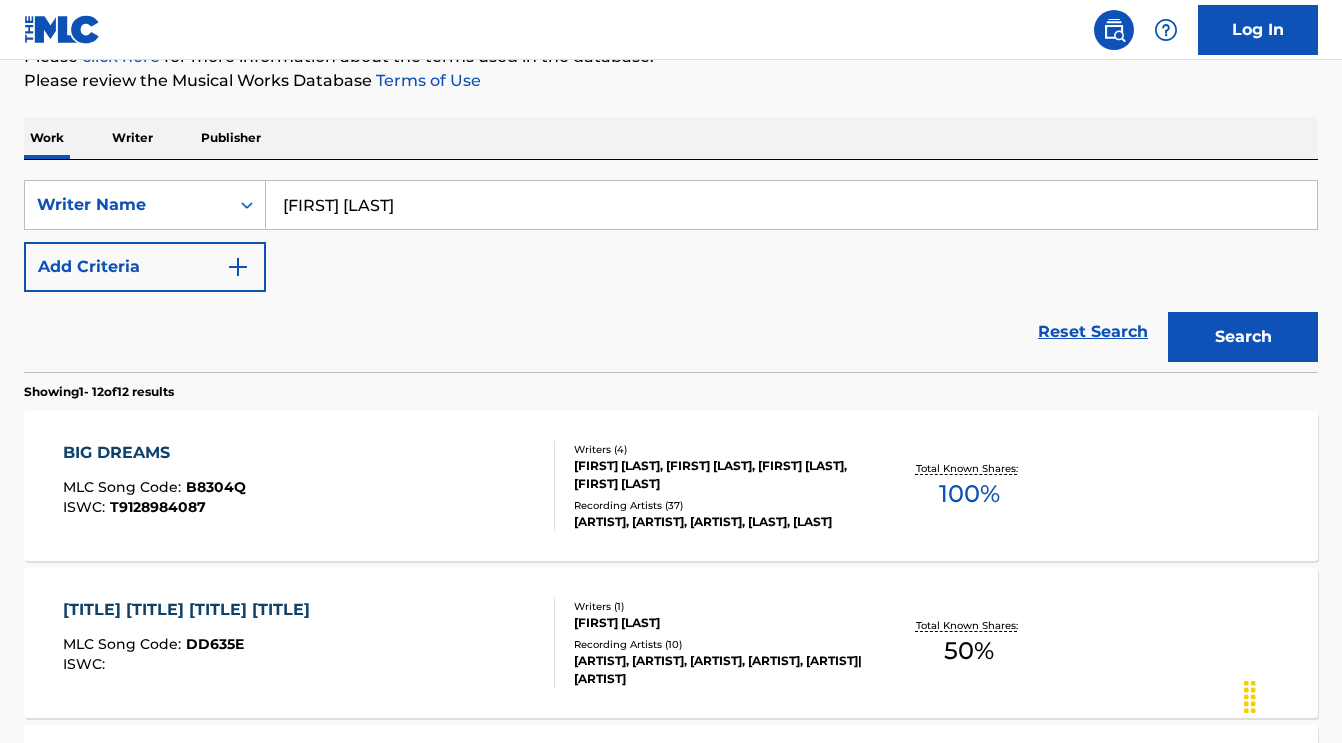 type on "[FIRST] [LAST]" 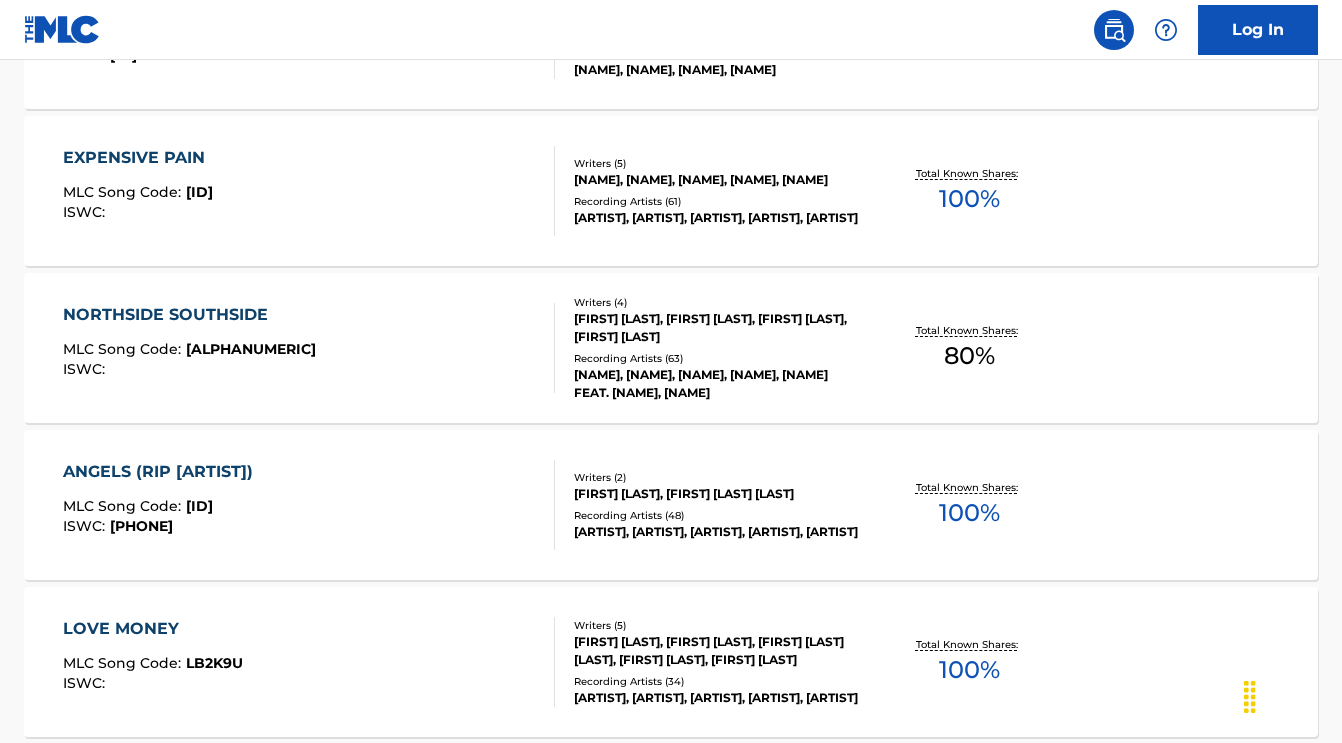 scroll, scrollTop: 15160, scrollLeft: 0, axis: vertical 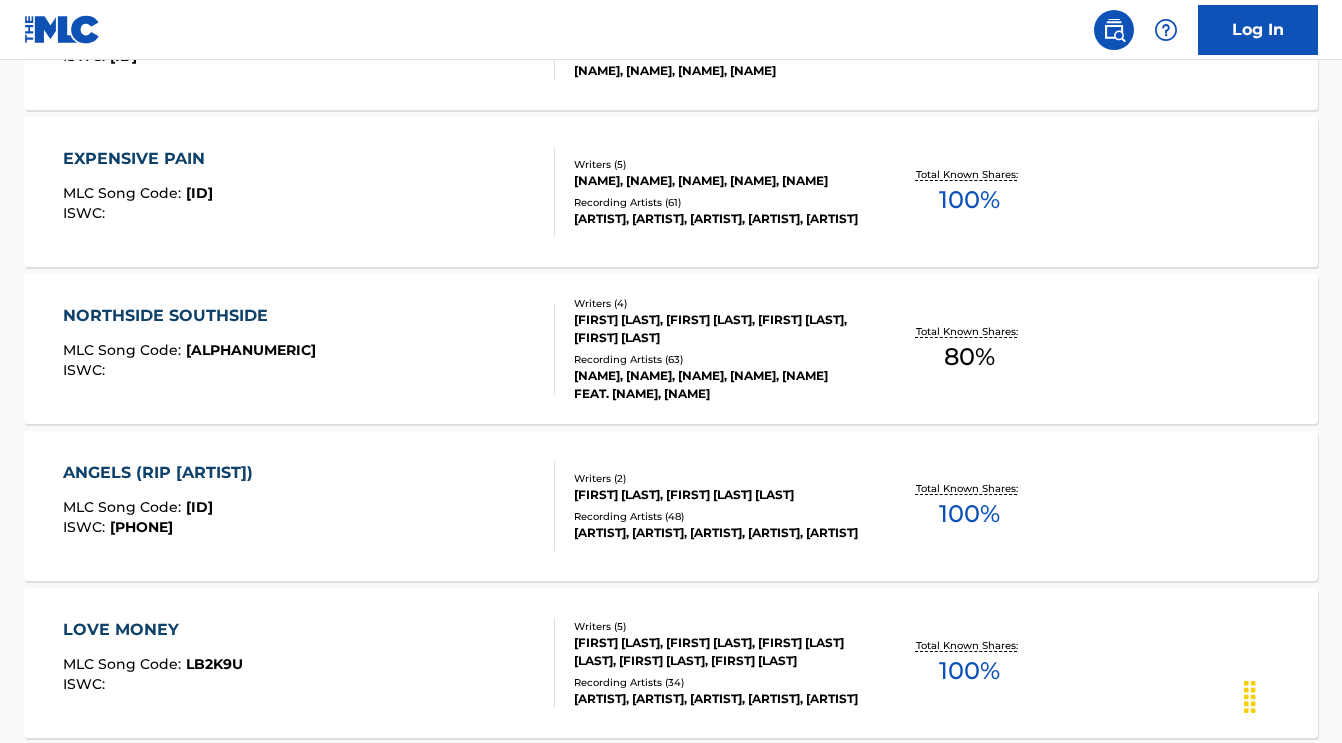 click at bounding box center [259, 1261] 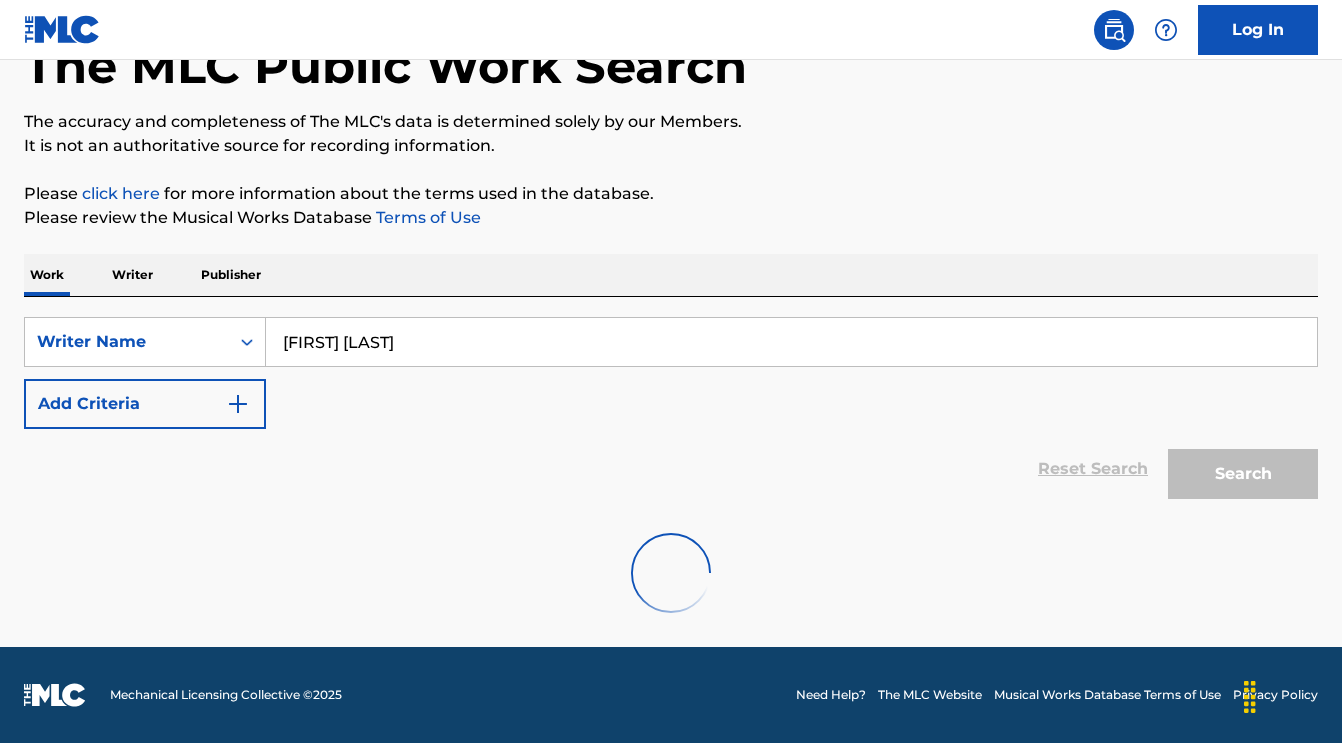 scroll, scrollTop: 128, scrollLeft: 0, axis: vertical 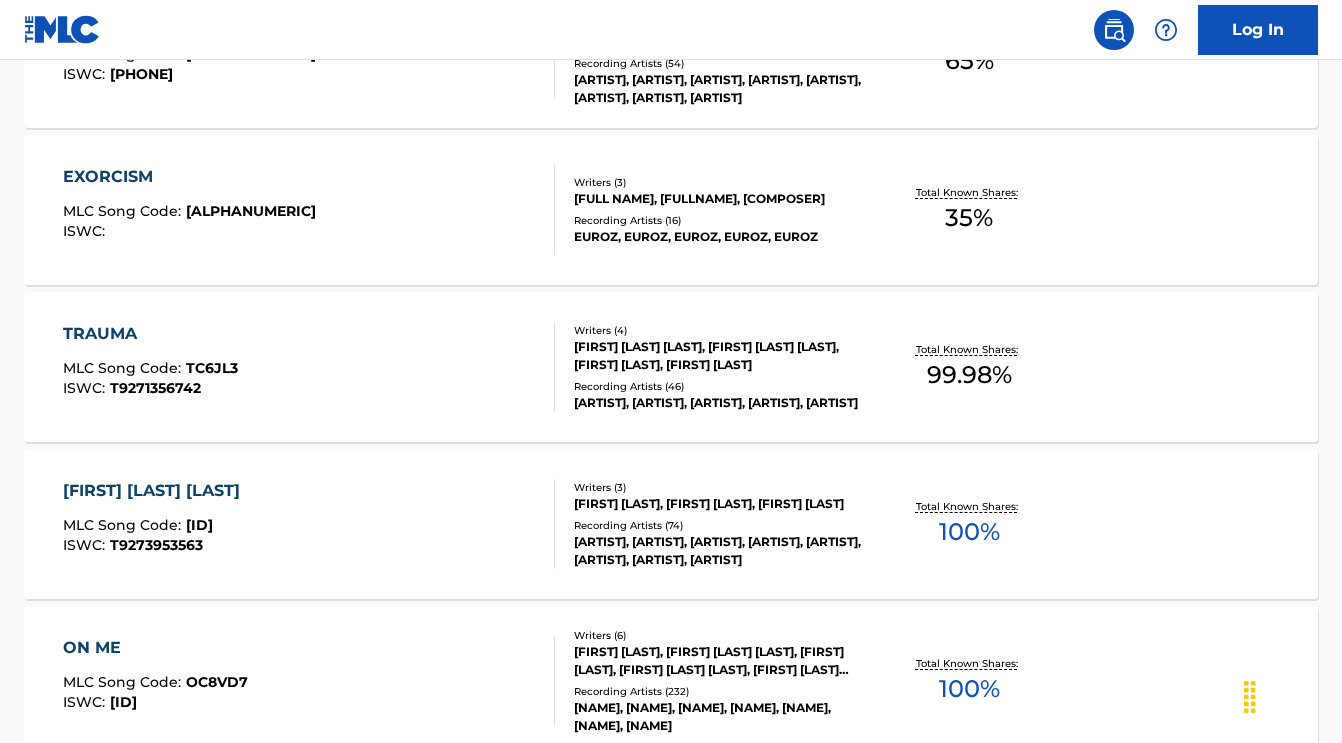 click on "3" at bounding box center (219, 1278) 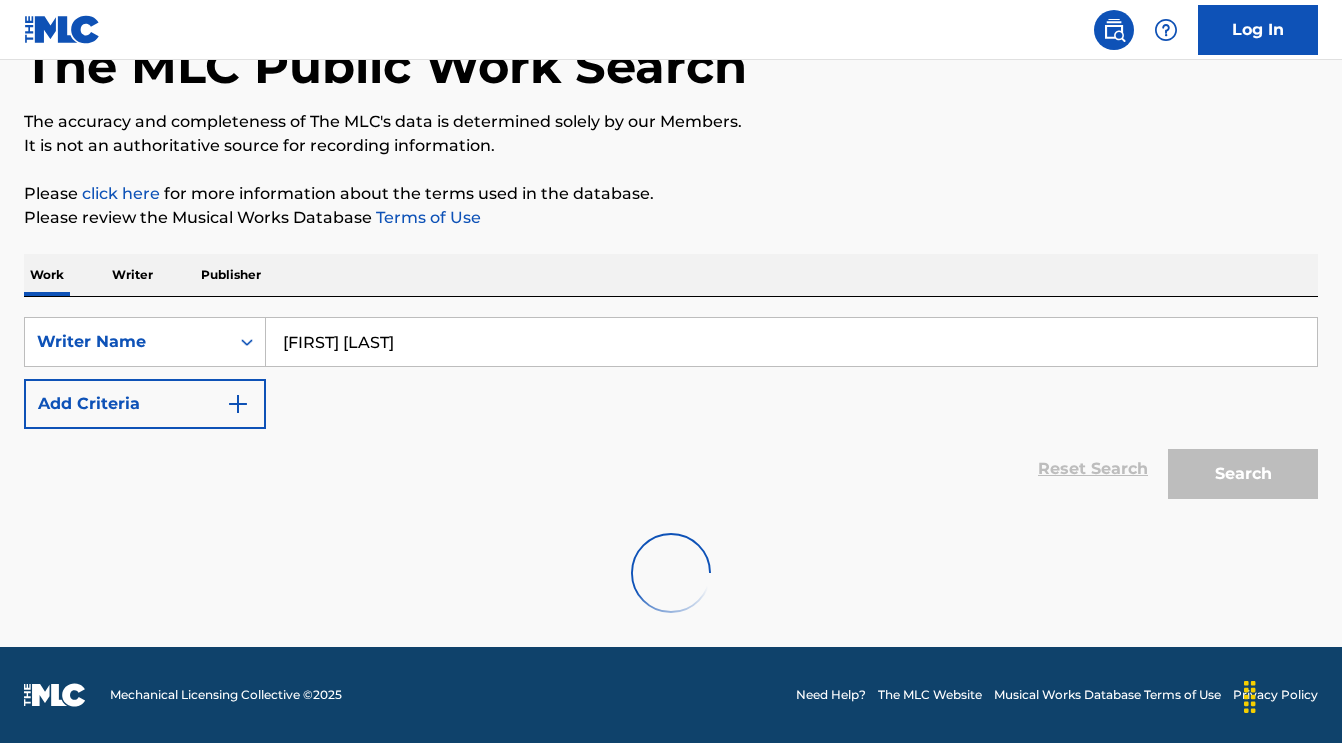 scroll, scrollTop: 128, scrollLeft: 0, axis: vertical 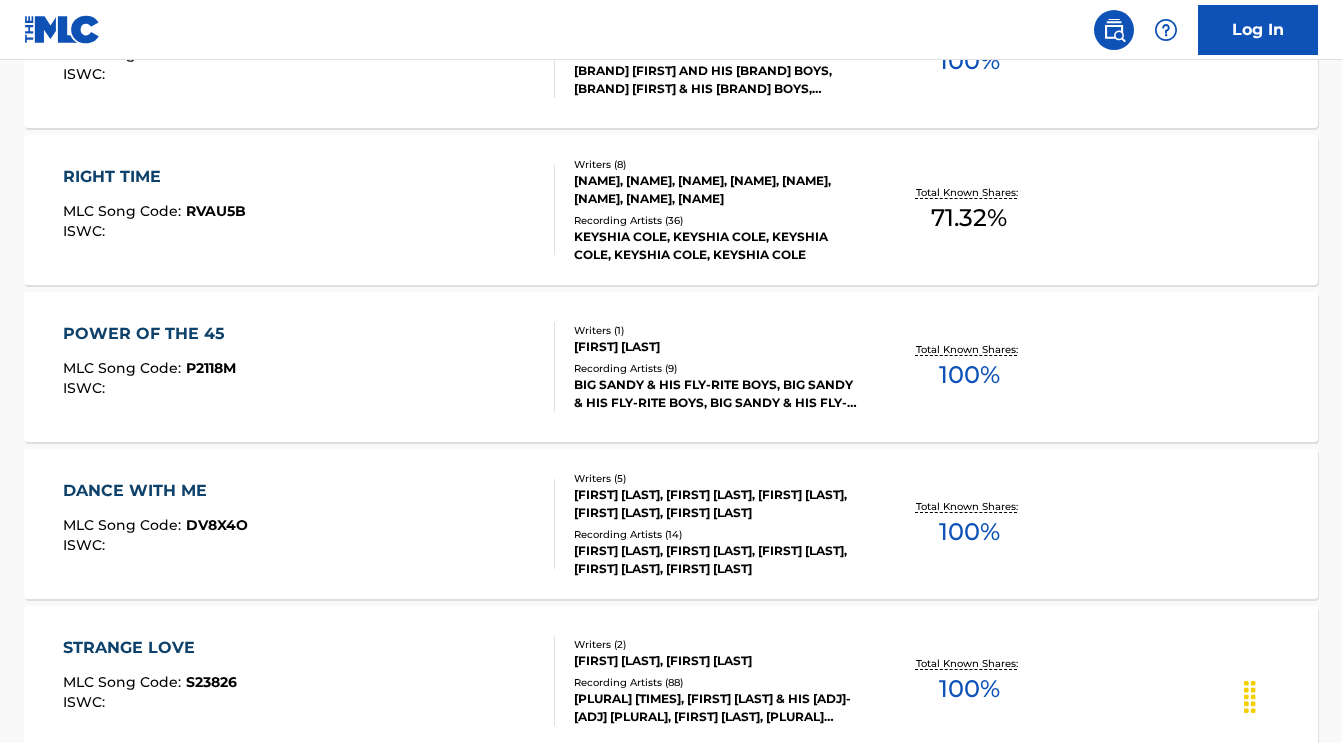 click on "4" at bounding box center (219, 1279) 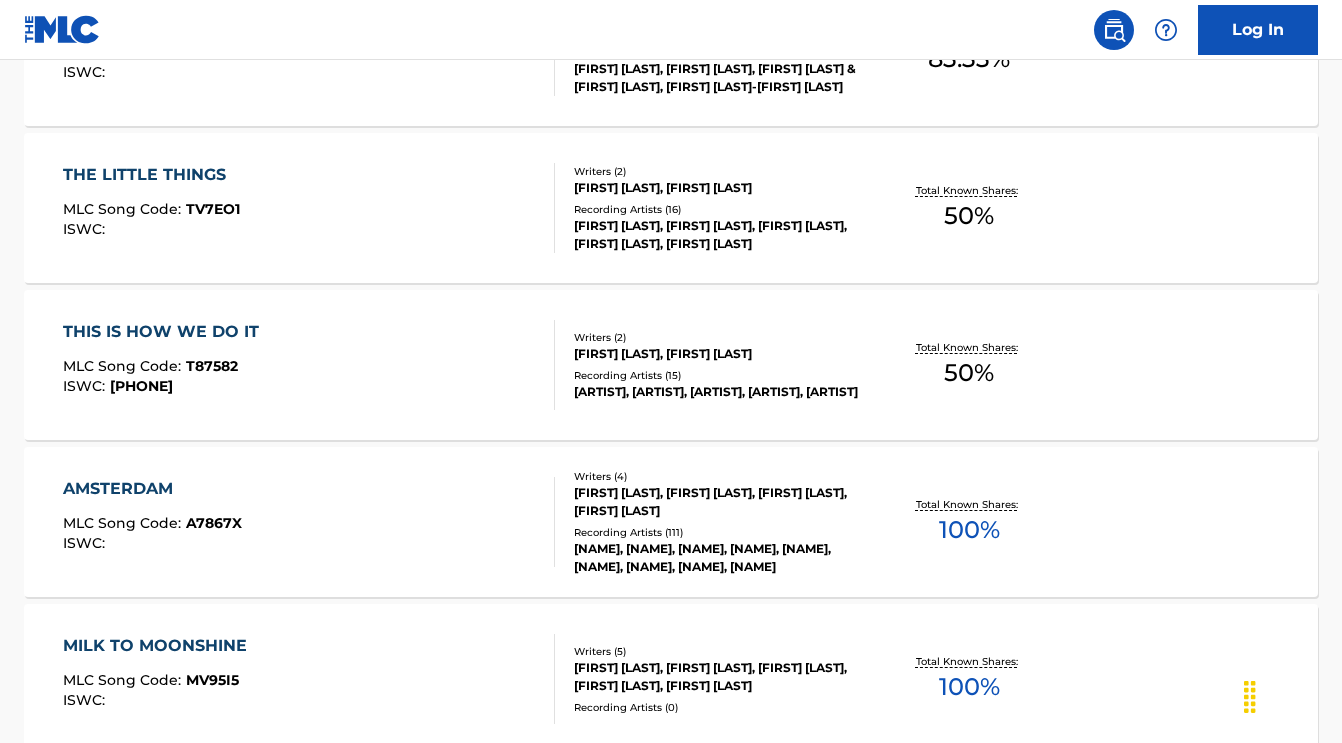 scroll, scrollTop: 15142, scrollLeft: 0, axis: vertical 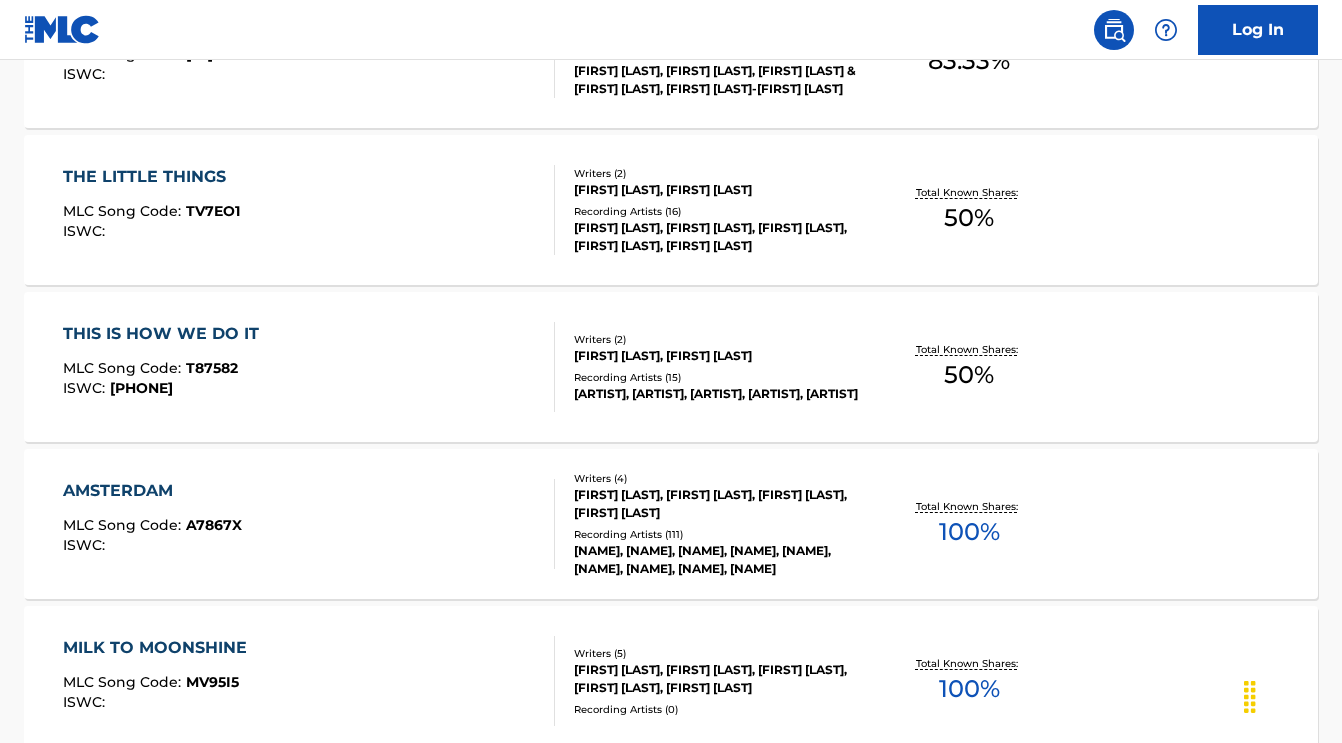 click on "[FIRST] [LAST] Song Code : [CODE] ISWC : [CODE] Writers ( 7 ) [FIRST] [LAST], [FIRST] [LAST], [FIRST] [LAST], [FIRST] [LAST], [FIRST] [LAST], [FIRST] [LAST], [FIRST] [LAST] Recording Artists ( 17 ) [ARTIST], [ARTIST], [ARTIST], [ARTIST], [ARTIST] Total Known Shares: 58.33 %" at bounding box center (671, 1152) 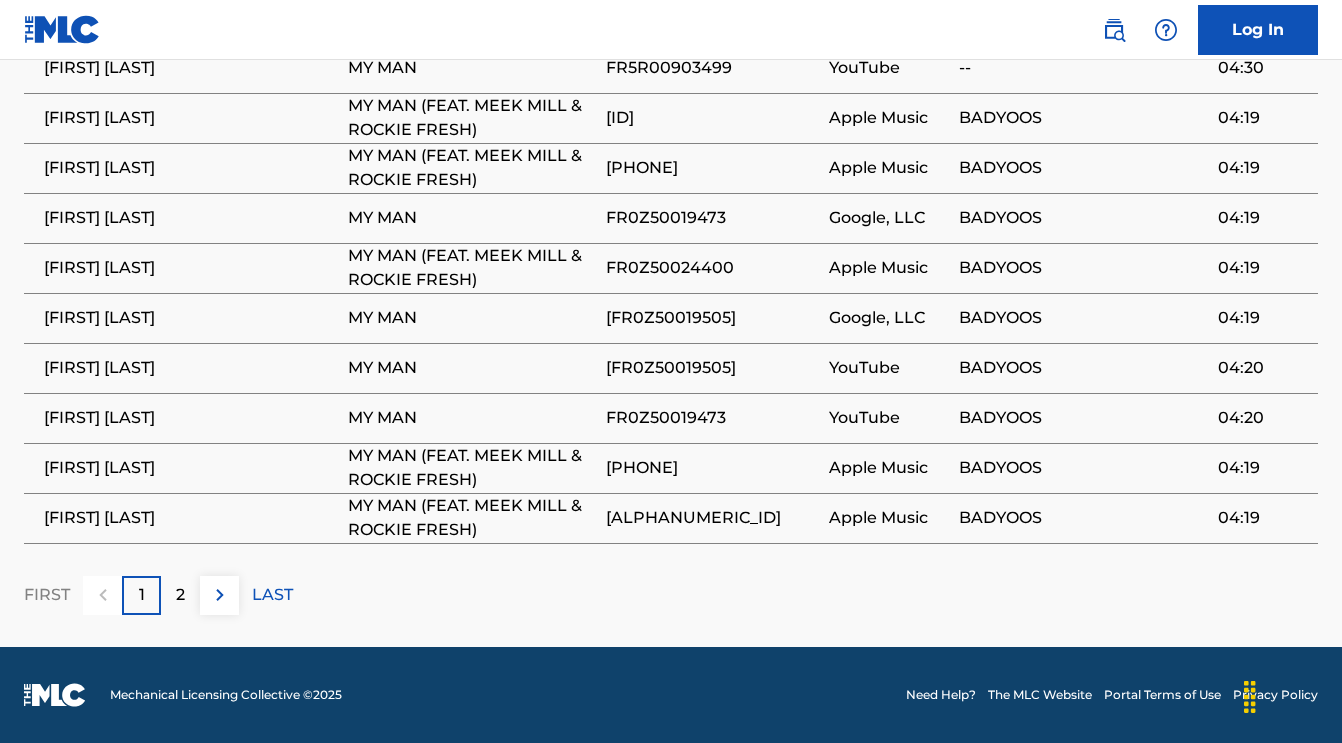 scroll, scrollTop: 2979, scrollLeft: 0, axis: vertical 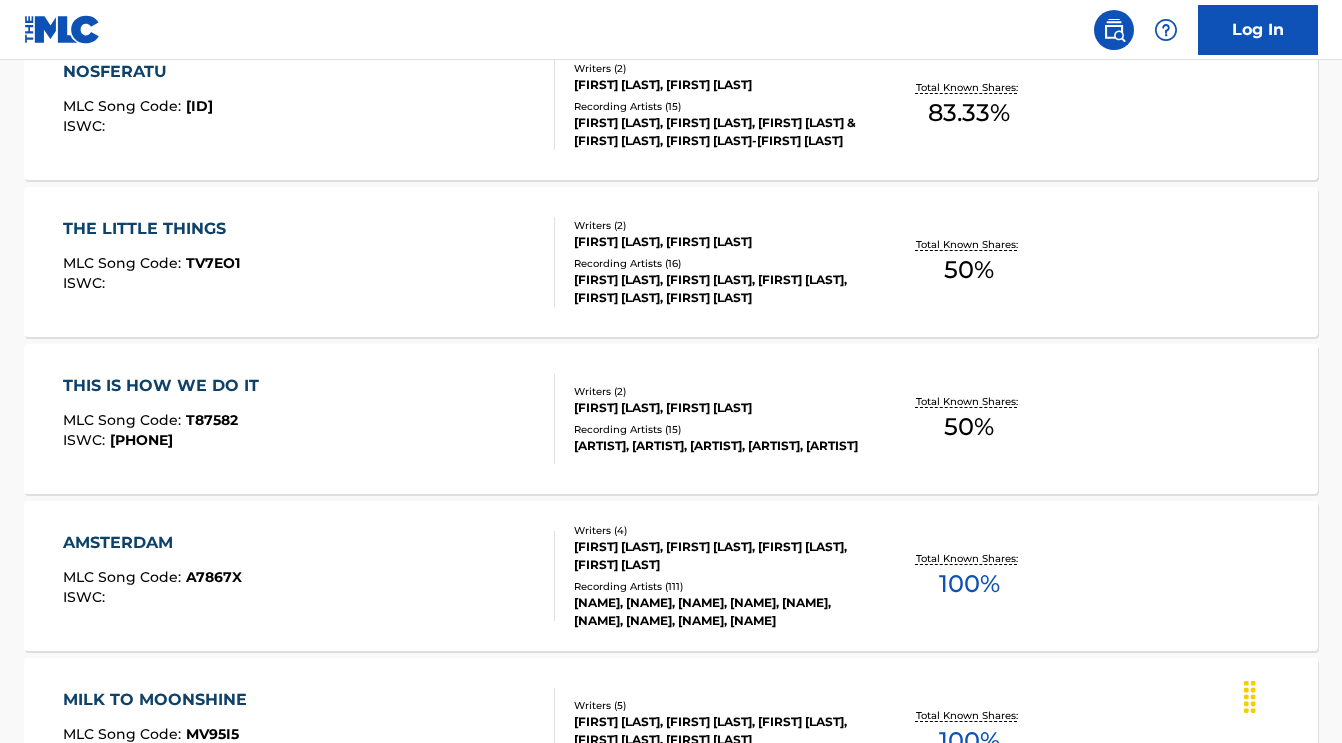 click on "5" at bounding box center [219, 1331] 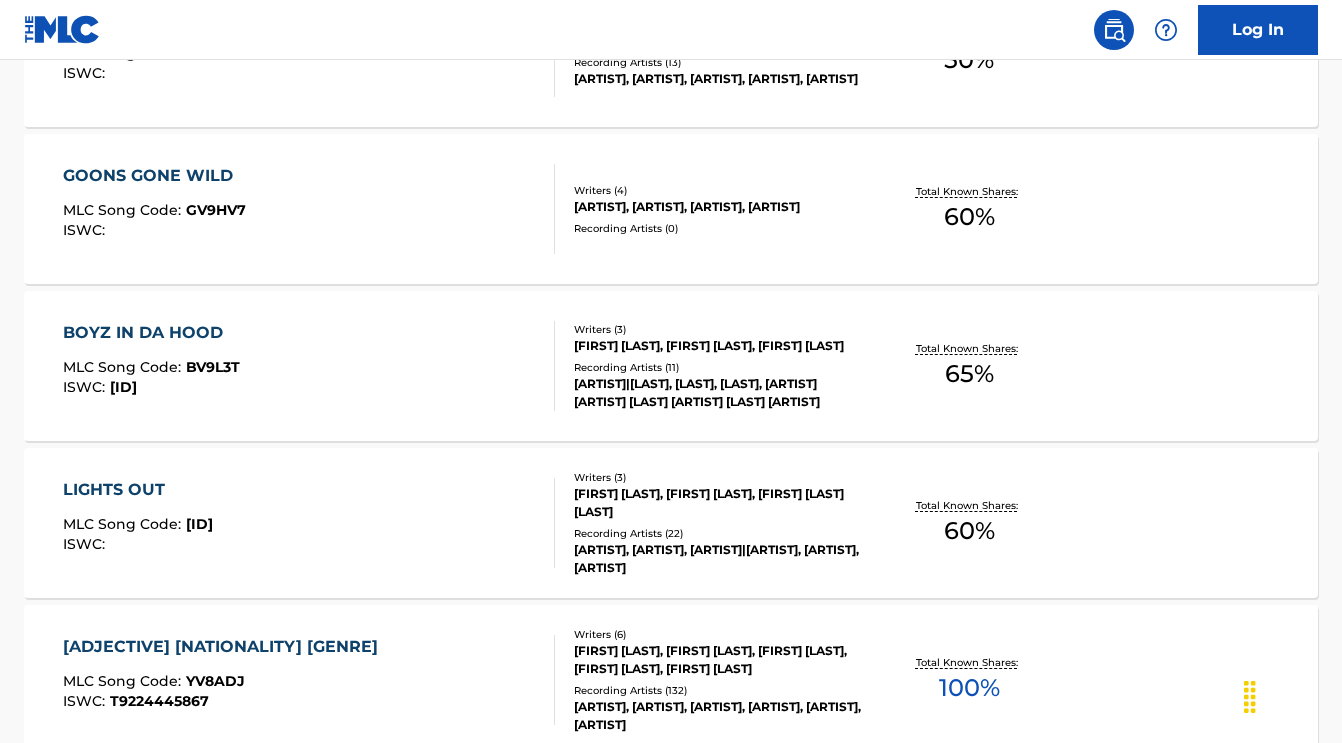 scroll, scrollTop: 15142, scrollLeft: 0, axis: vertical 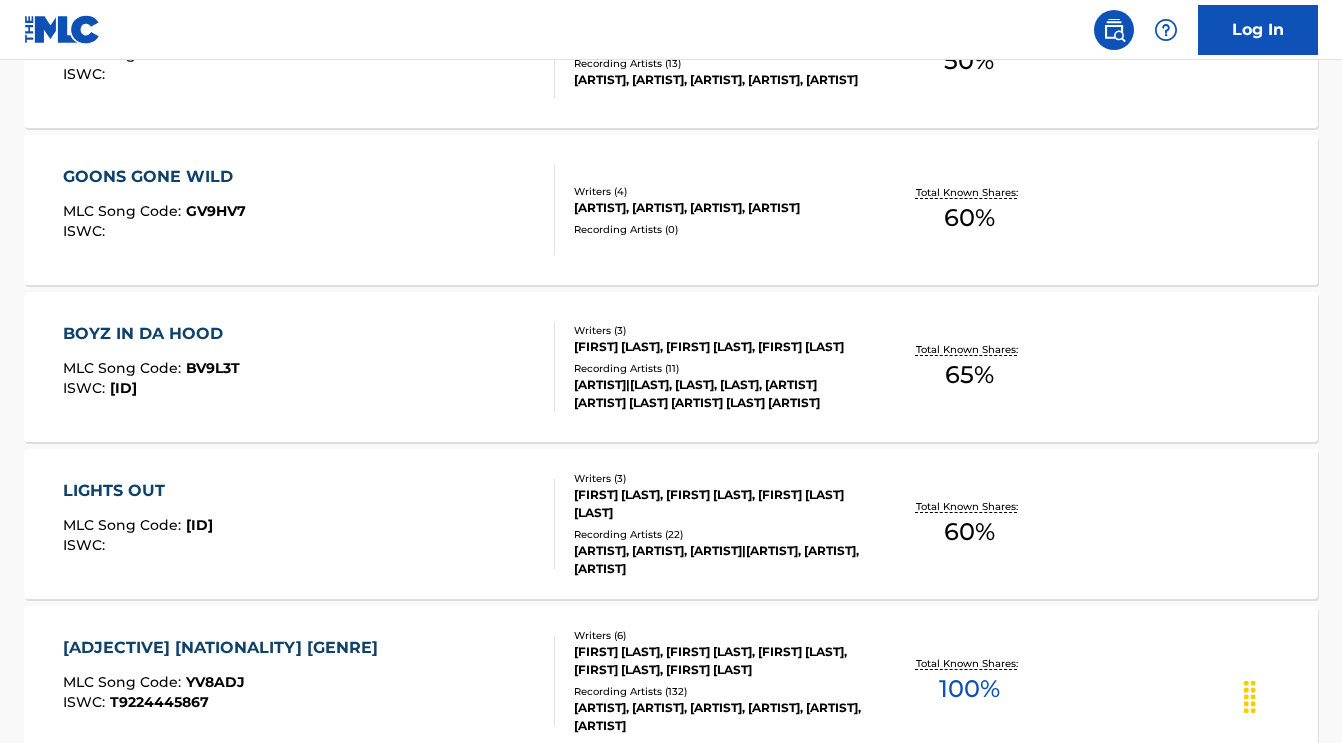 click on "6" at bounding box center (219, 1278) 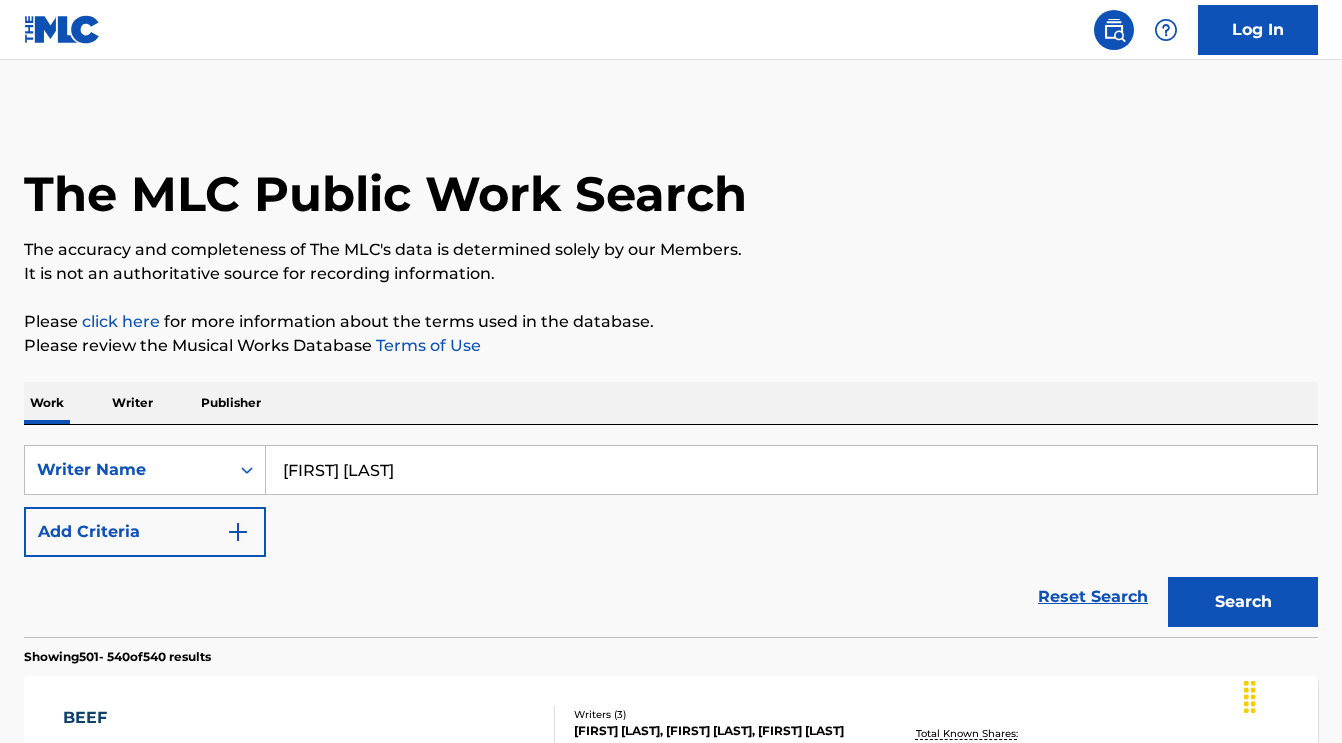 scroll, scrollTop: 0, scrollLeft: 0, axis: both 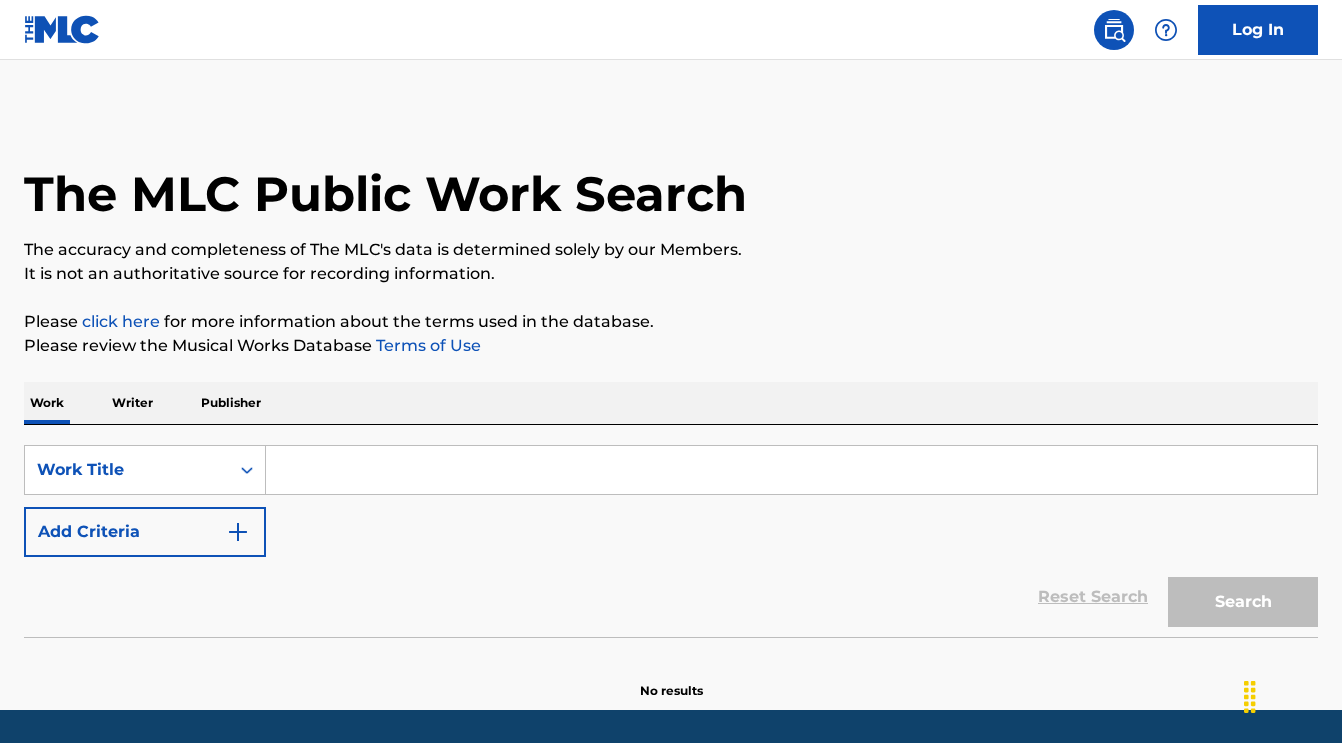 click at bounding box center [791, 470] 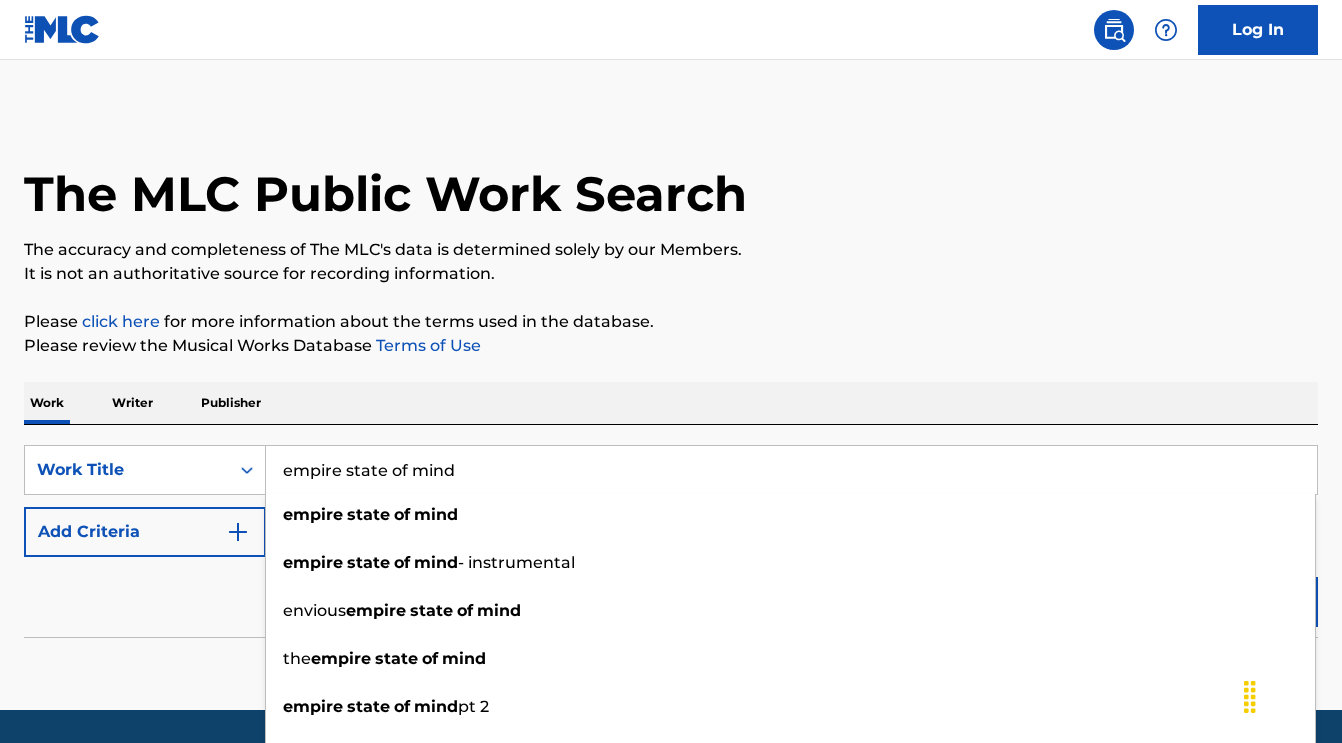 click on "Please review the Musical Works Database   Terms of Use" at bounding box center [671, 346] 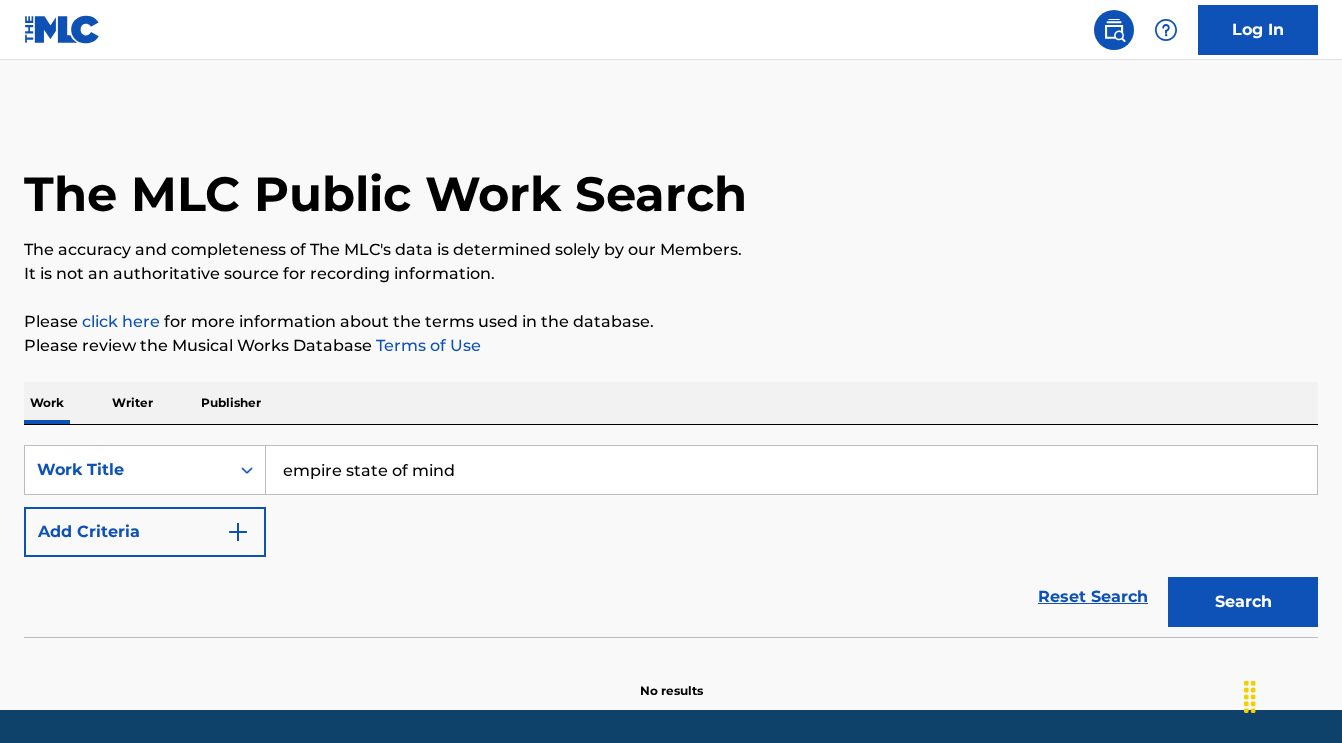 click on "Search" at bounding box center [1243, 602] 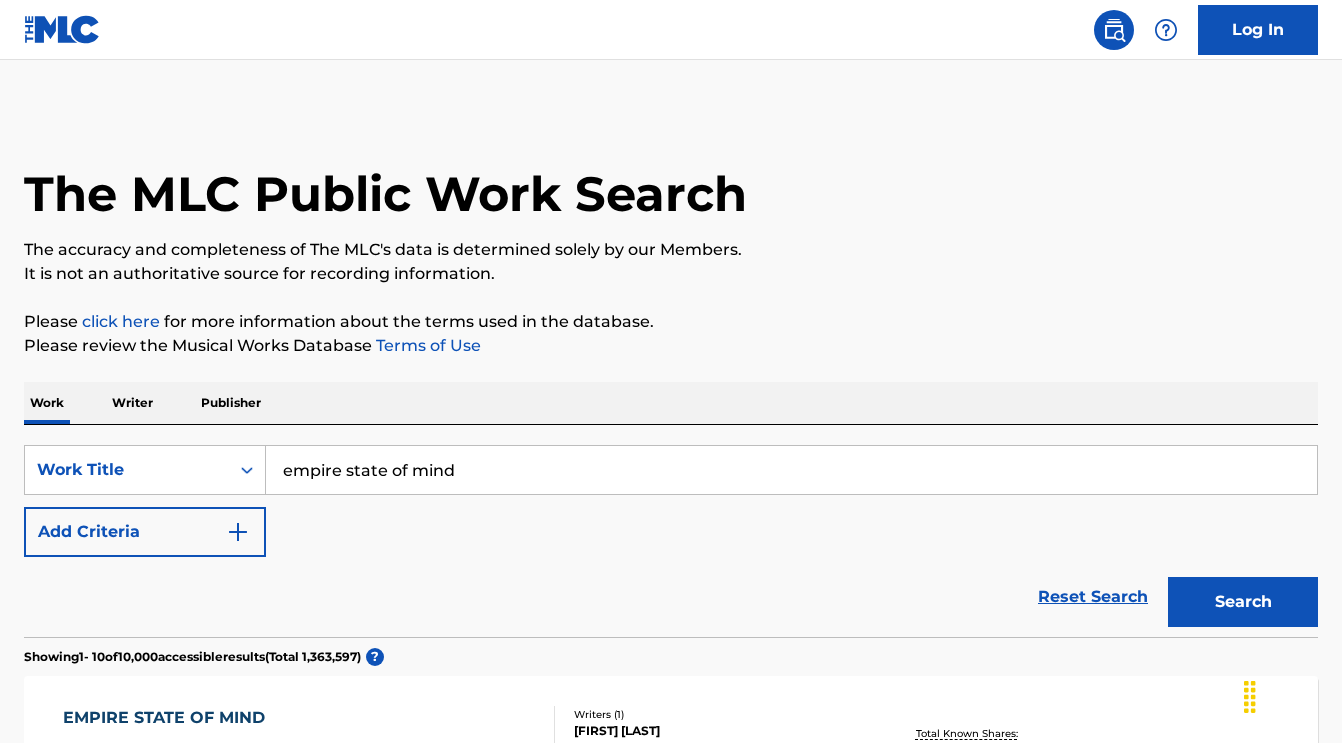 scroll, scrollTop: 0, scrollLeft: 0, axis: both 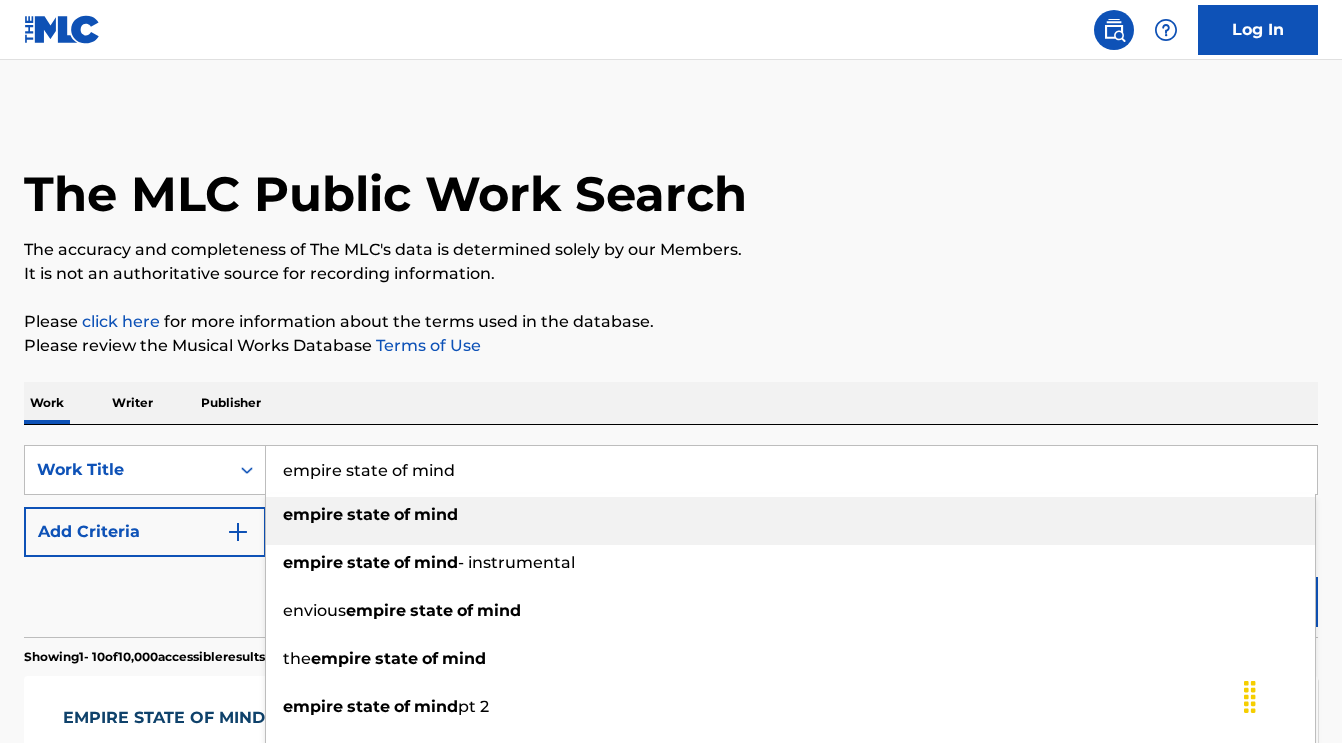 click on "empire state of mind" at bounding box center [791, 470] 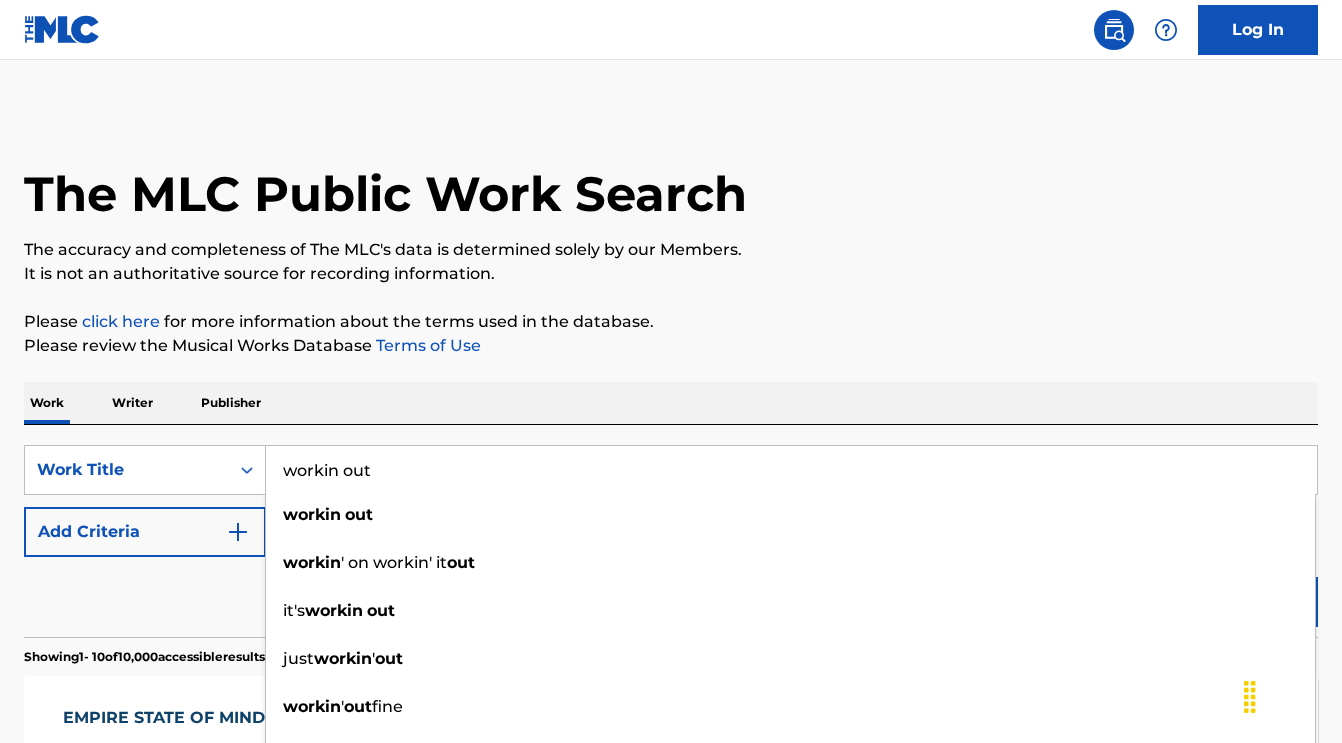 type on "workin out" 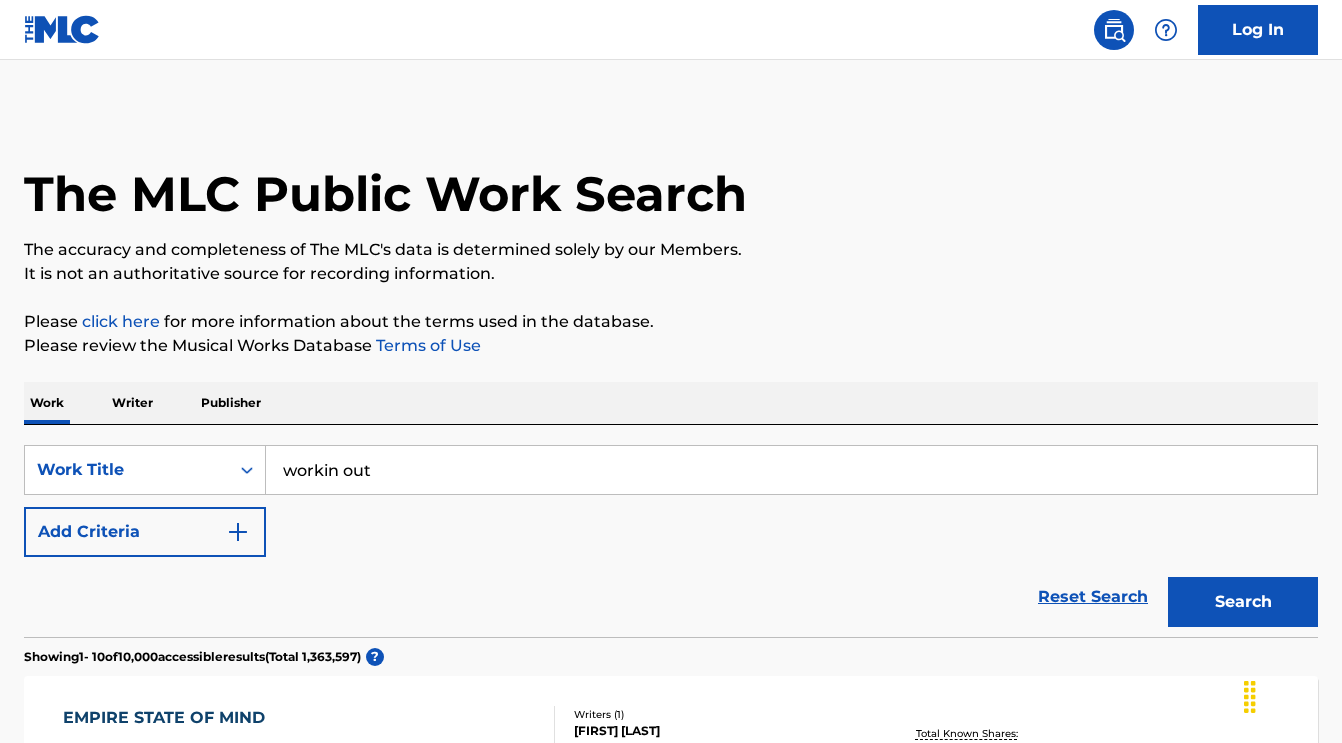 click on "EMPIRE STATE OF MIND MLC Song Code : [ID] ISWC : [PHONE] Writers ( 1 ) [FIRST] [LAST] Recording Artists ( 4 ) [NAME], [NAME], [NAME], [NAME] Total Known Shares: 100 % EMPIRE STATE OF MIND MLC Song Code : [ID] ISWC : [PHONE] Writers ( 1 ) [FIRST] [LAST] Recording Artists ( 8 ) [NAME], [NAME], [NAME], [NAME], [NAME] Total Known Shares: 100 % EMPIRE STATE OF MIND MLC Song Code : [ID] ISWC : Writers ( 1 ) [FIRST] [LAST] )" at bounding box center [671, 1226] 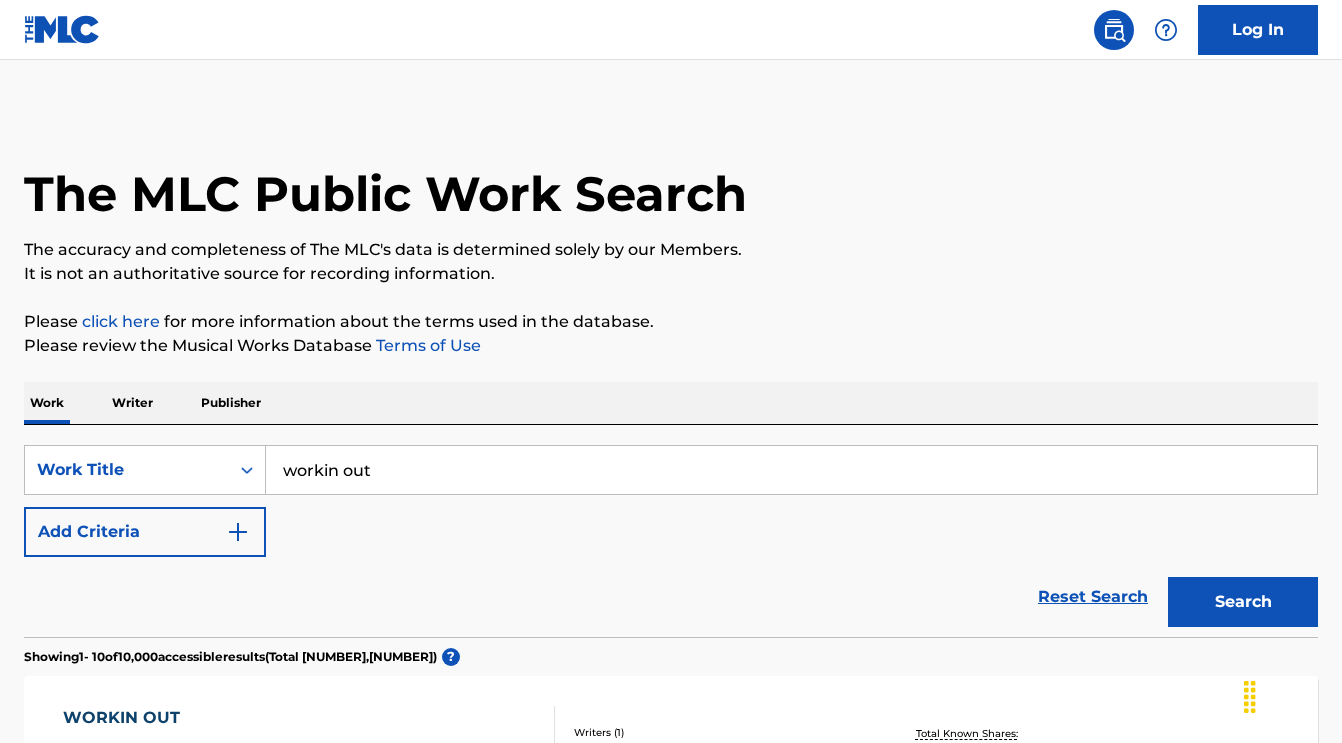 scroll, scrollTop: 0, scrollLeft: 0, axis: both 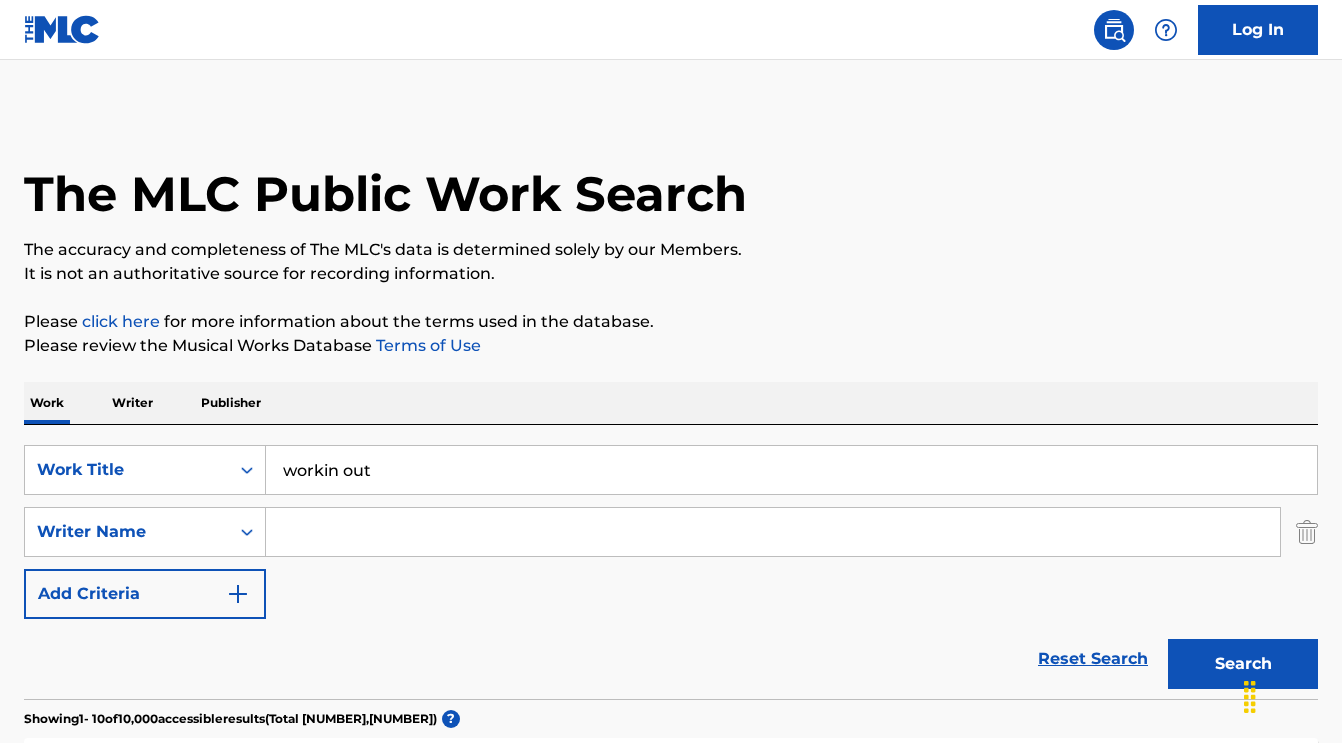 click at bounding box center (773, 532) 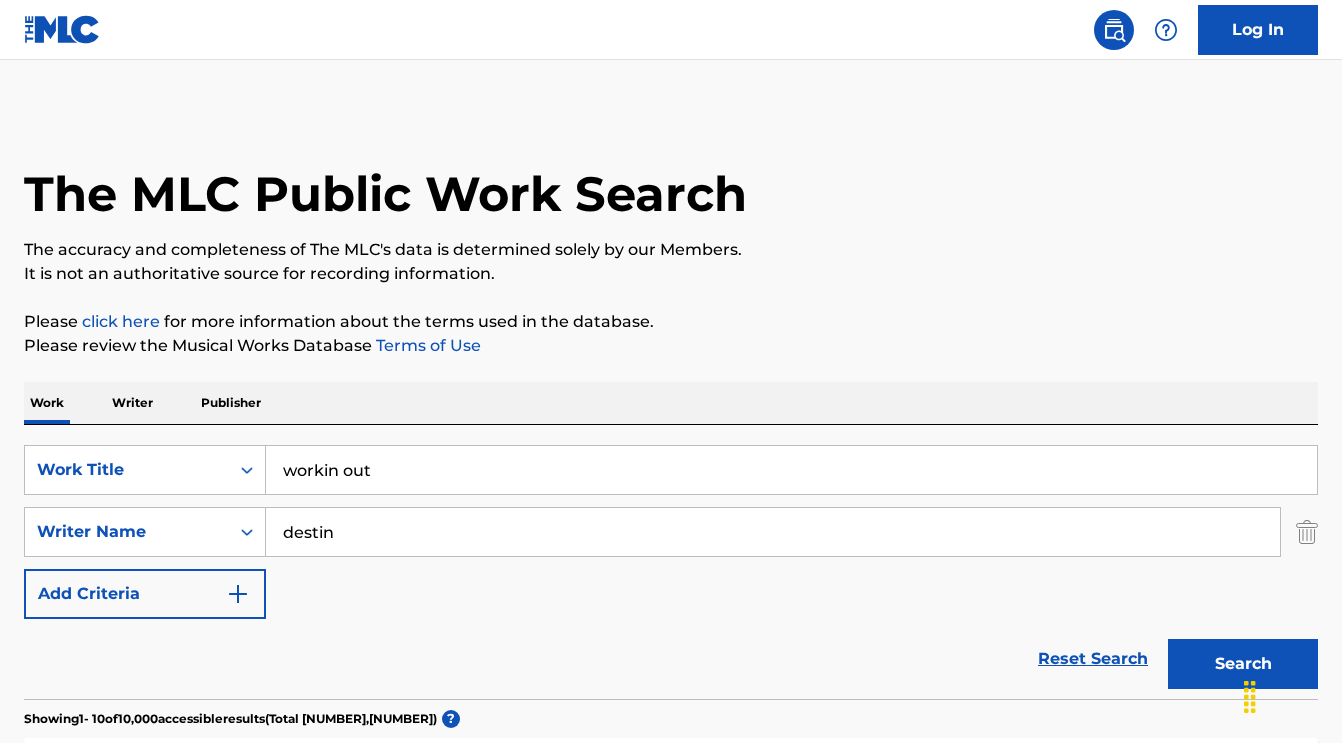 type on "destin" 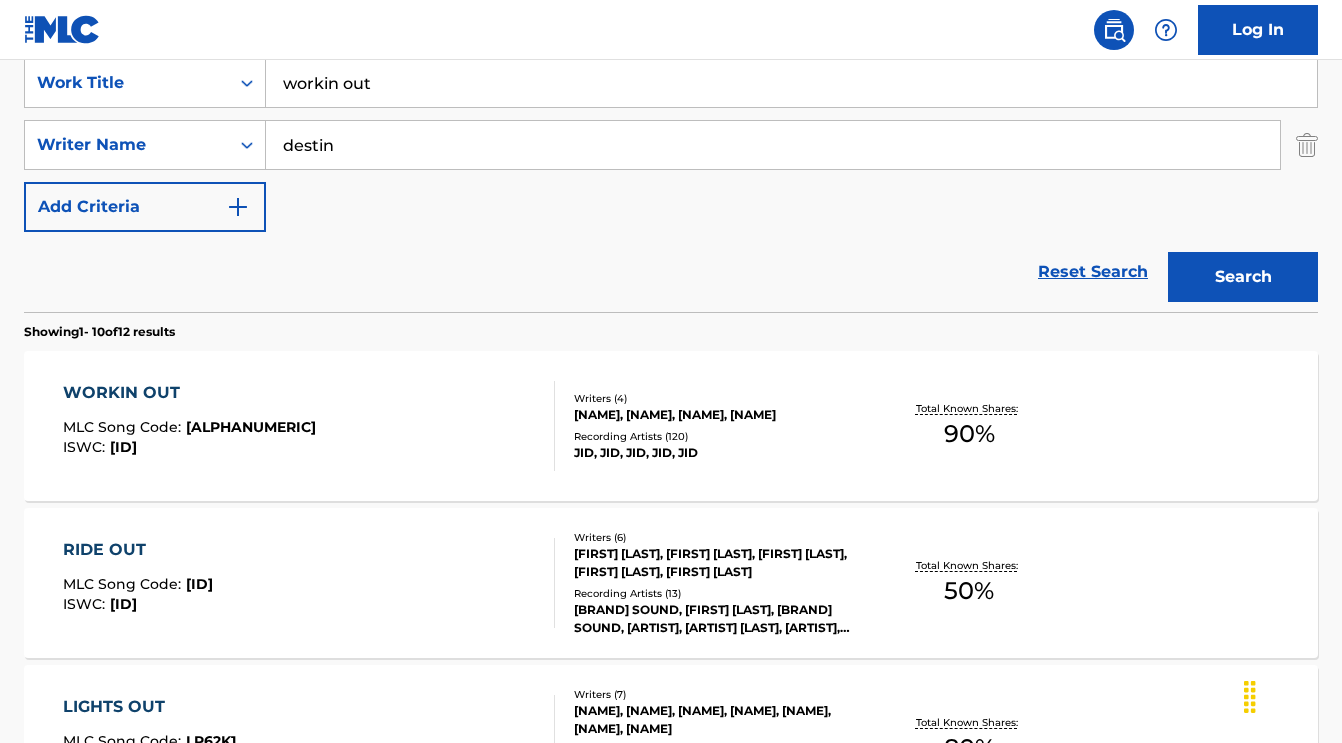 scroll, scrollTop: 422, scrollLeft: 0, axis: vertical 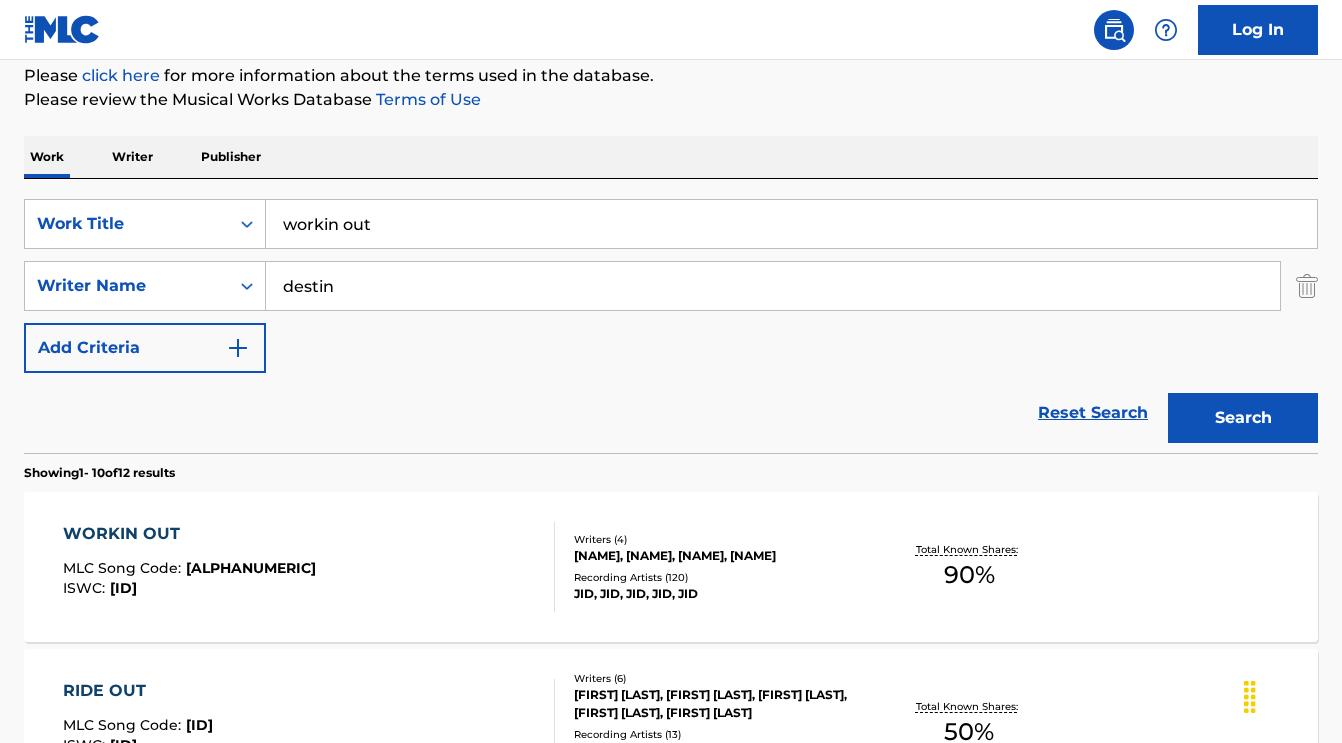 click at bounding box center [1307, 286] 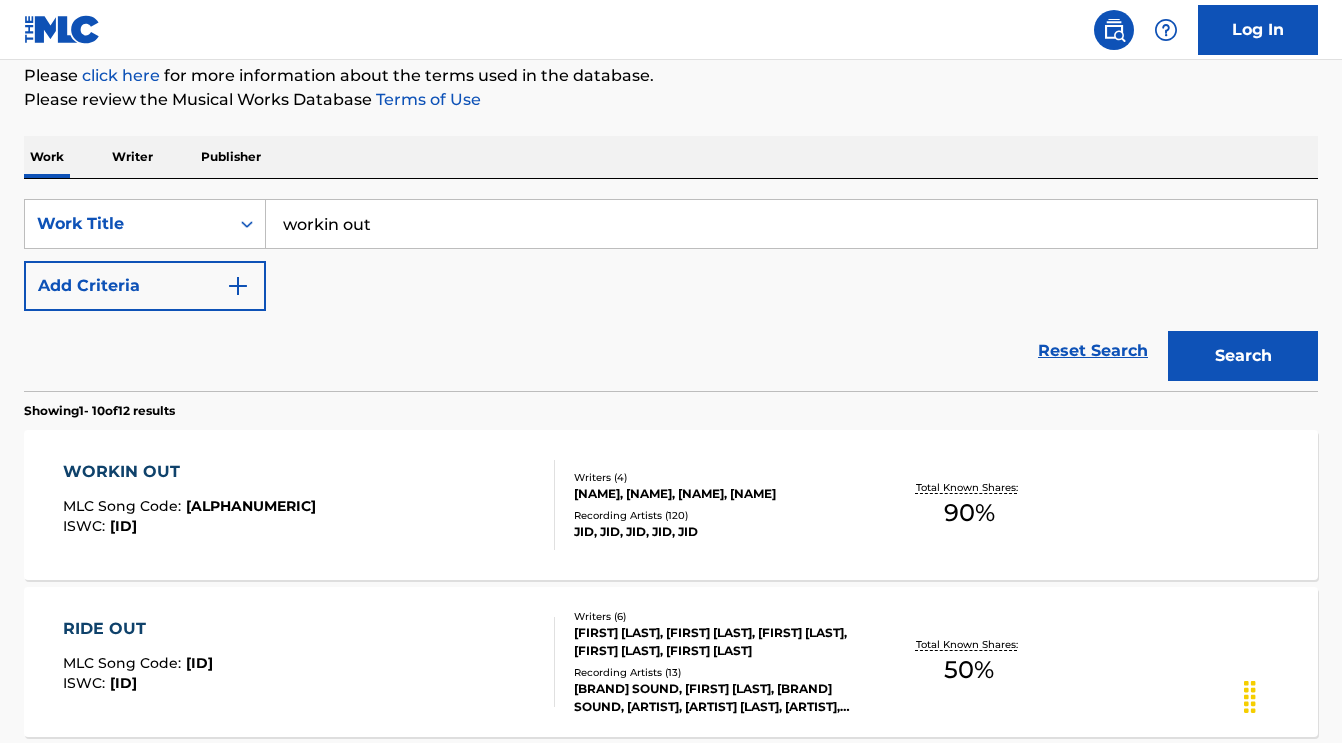 click on "workin out" at bounding box center [791, 224] 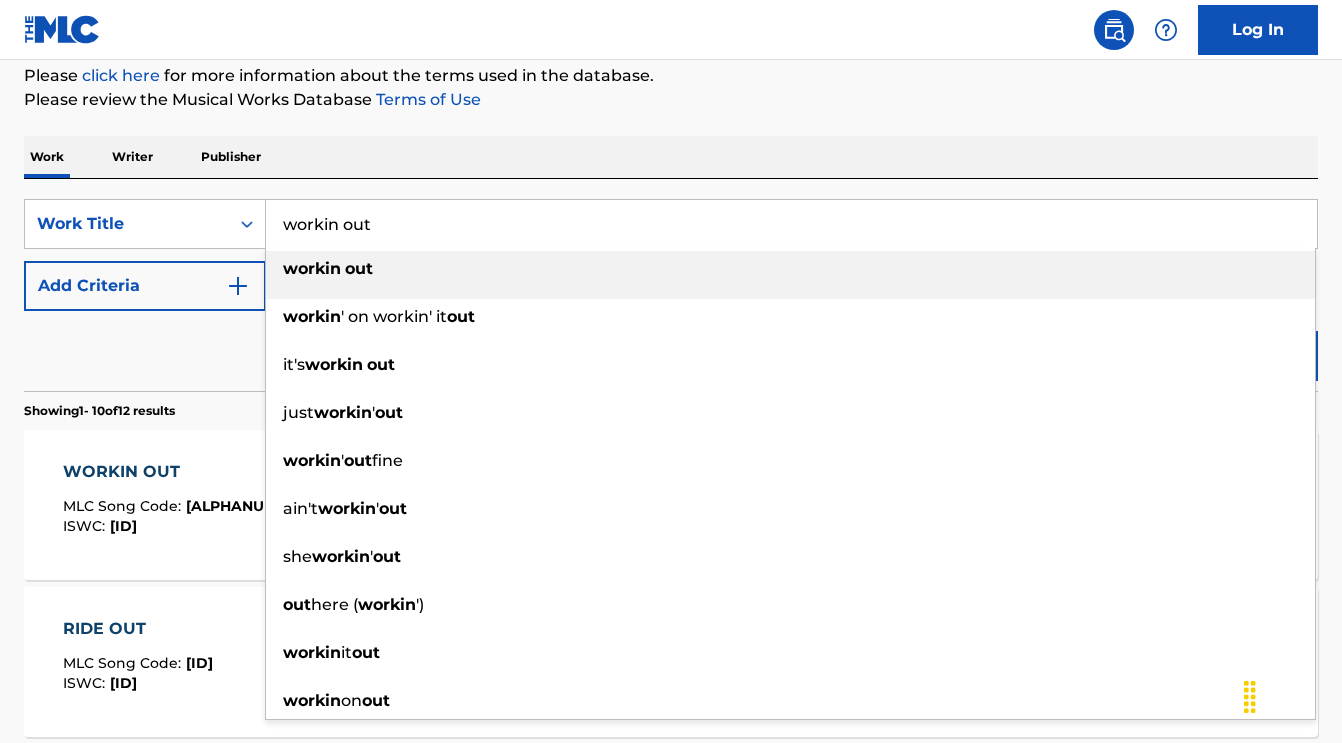 click on "workin out" at bounding box center (791, 224) 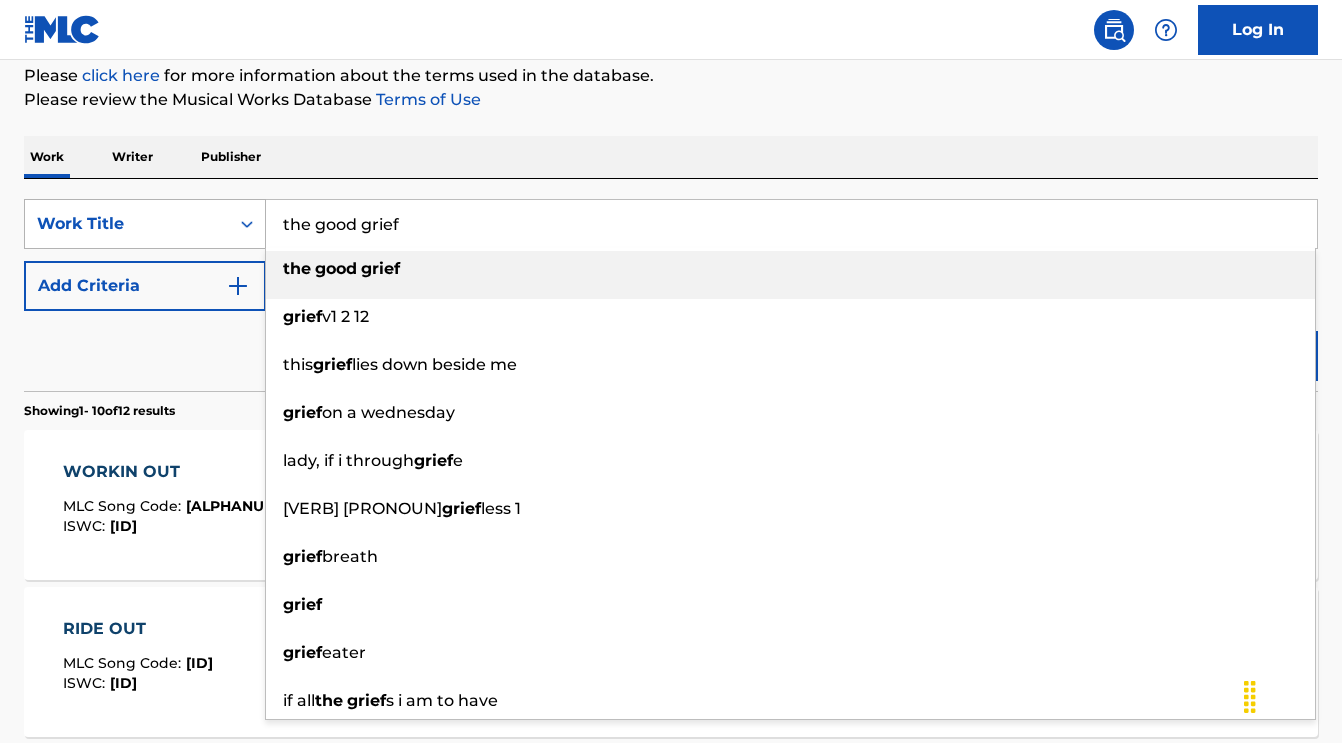 drag, startPoint x: 379, startPoint y: 226, endPoint x: 265, endPoint y: 230, distance: 114.07015 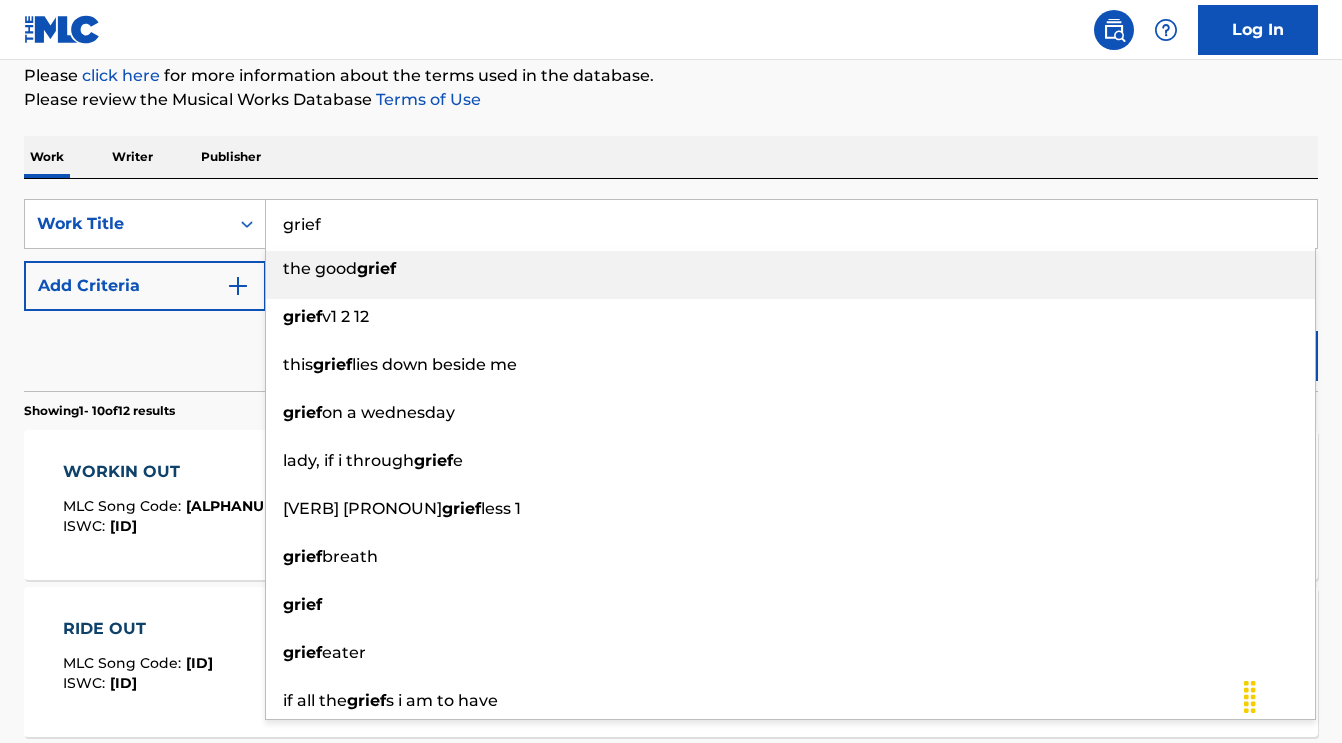 type on "grief" 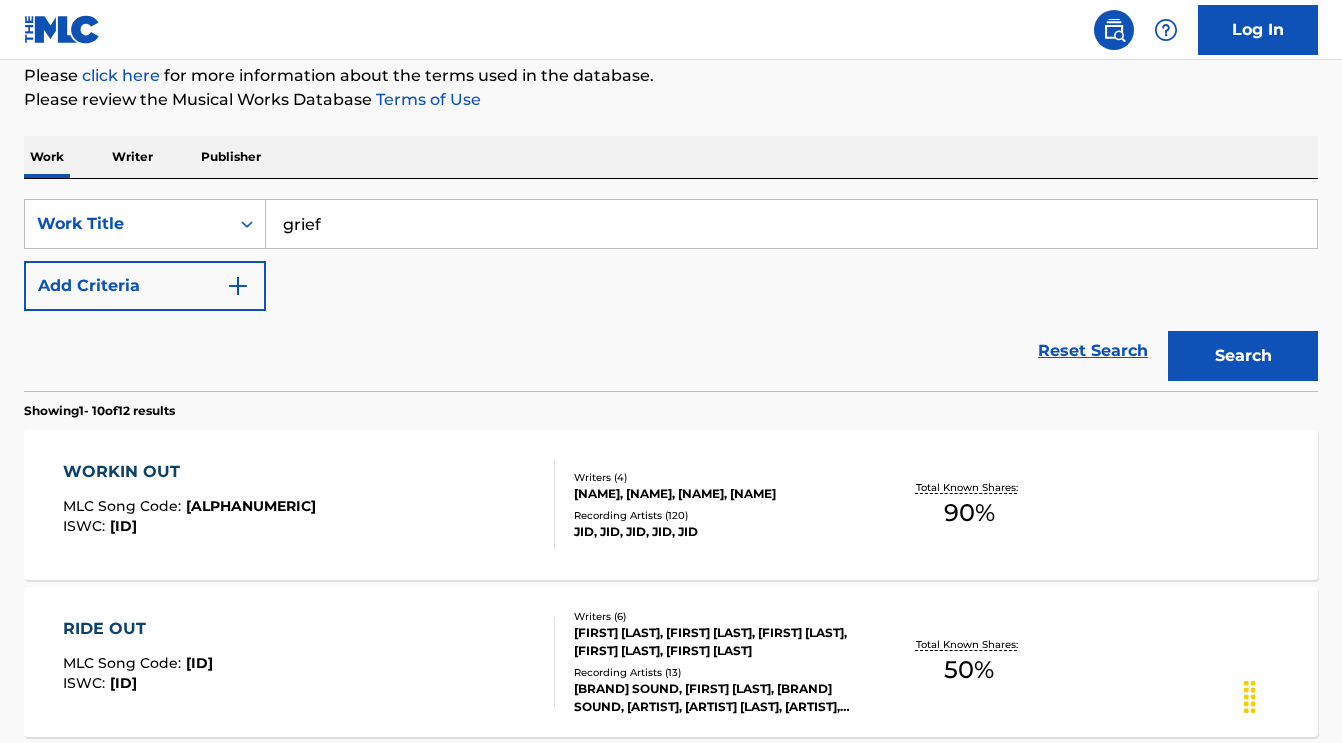 click on "Search" at bounding box center (1243, 356) 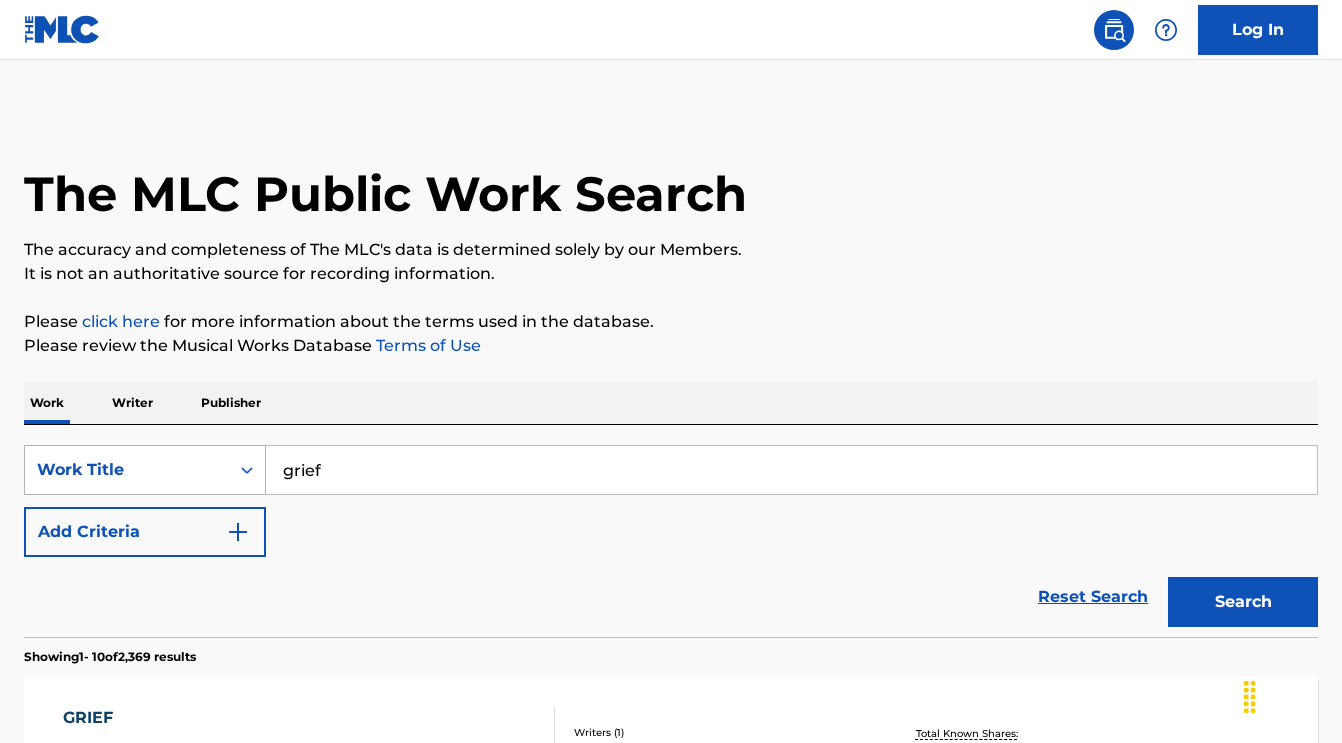 scroll, scrollTop: 0, scrollLeft: 0, axis: both 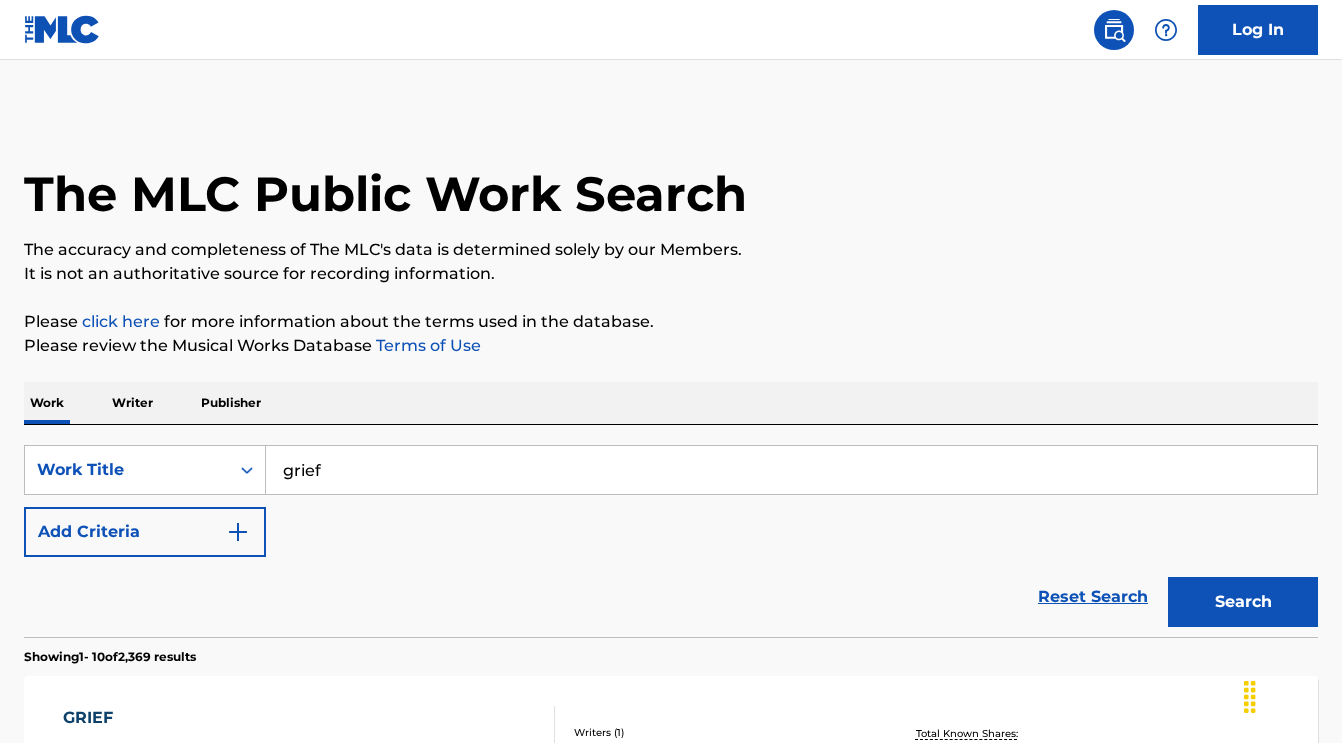click on "Add Criteria" at bounding box center (145, 532) 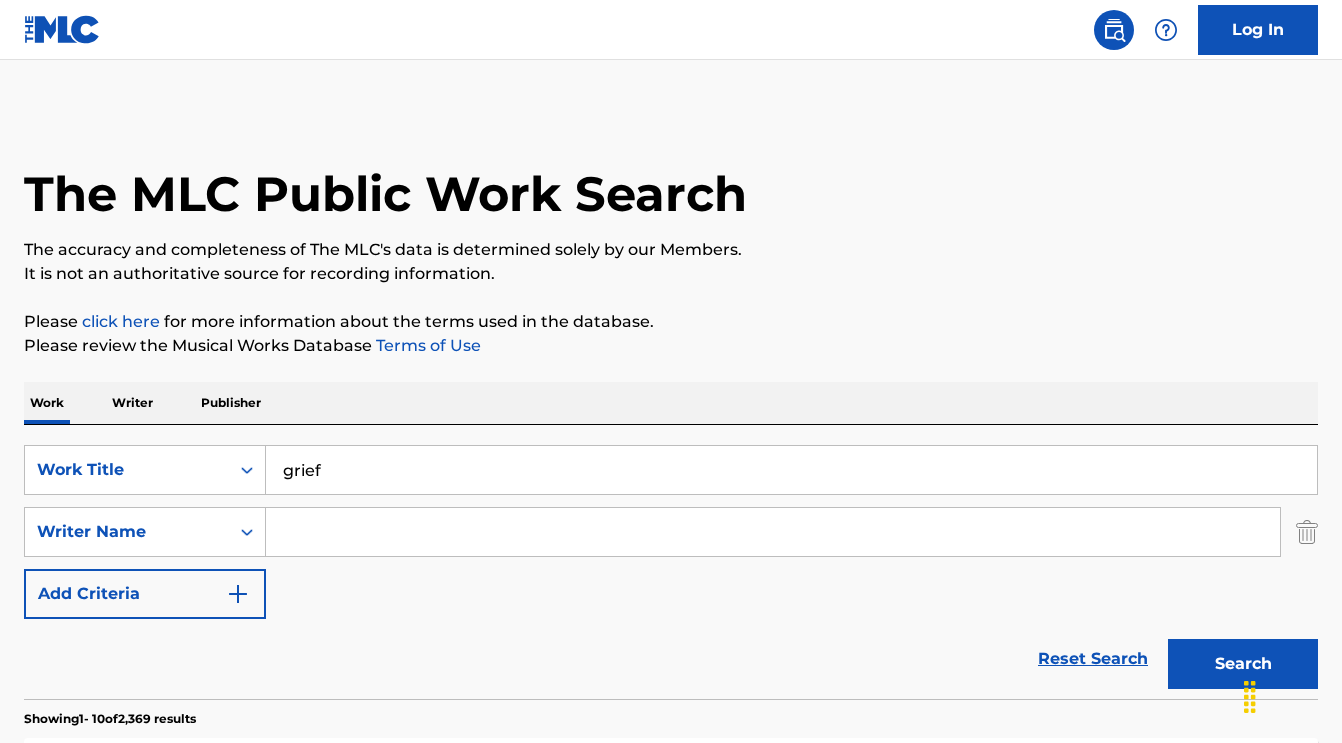 click at bounding box center [773, 532] 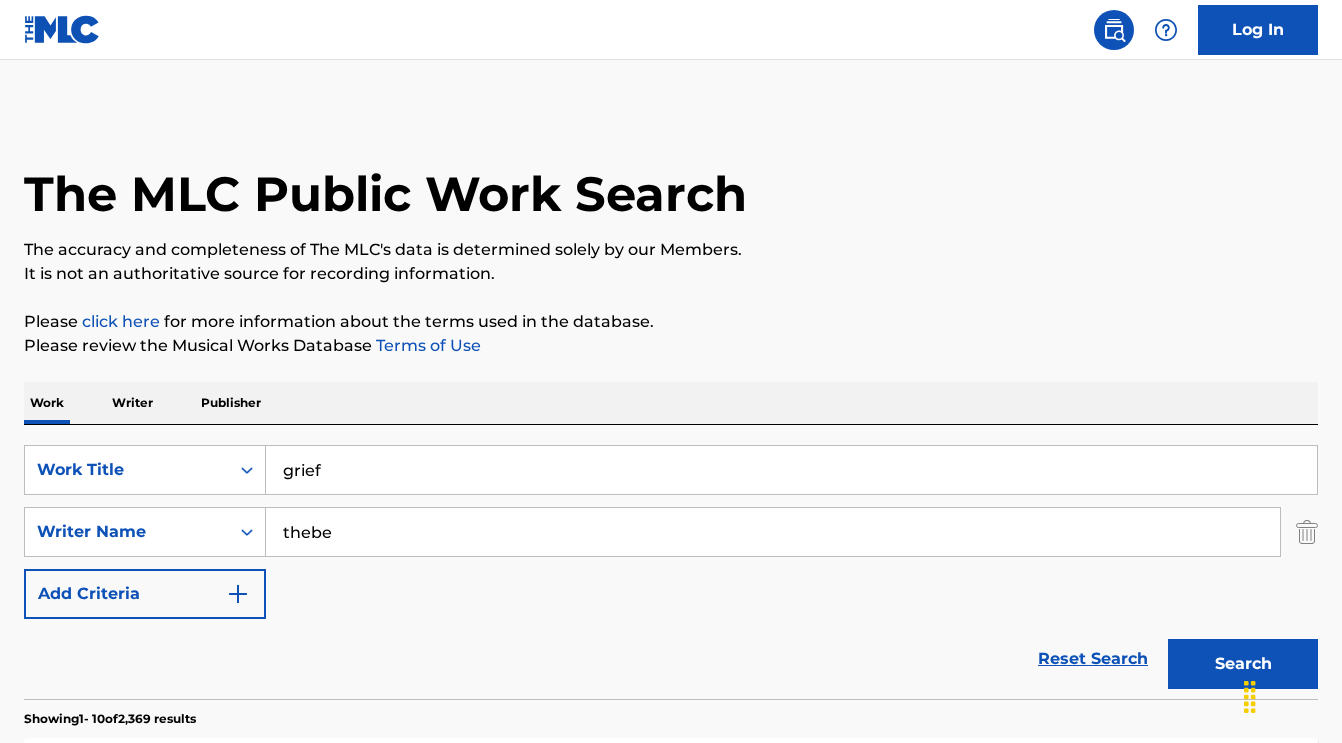 type on "thebe" 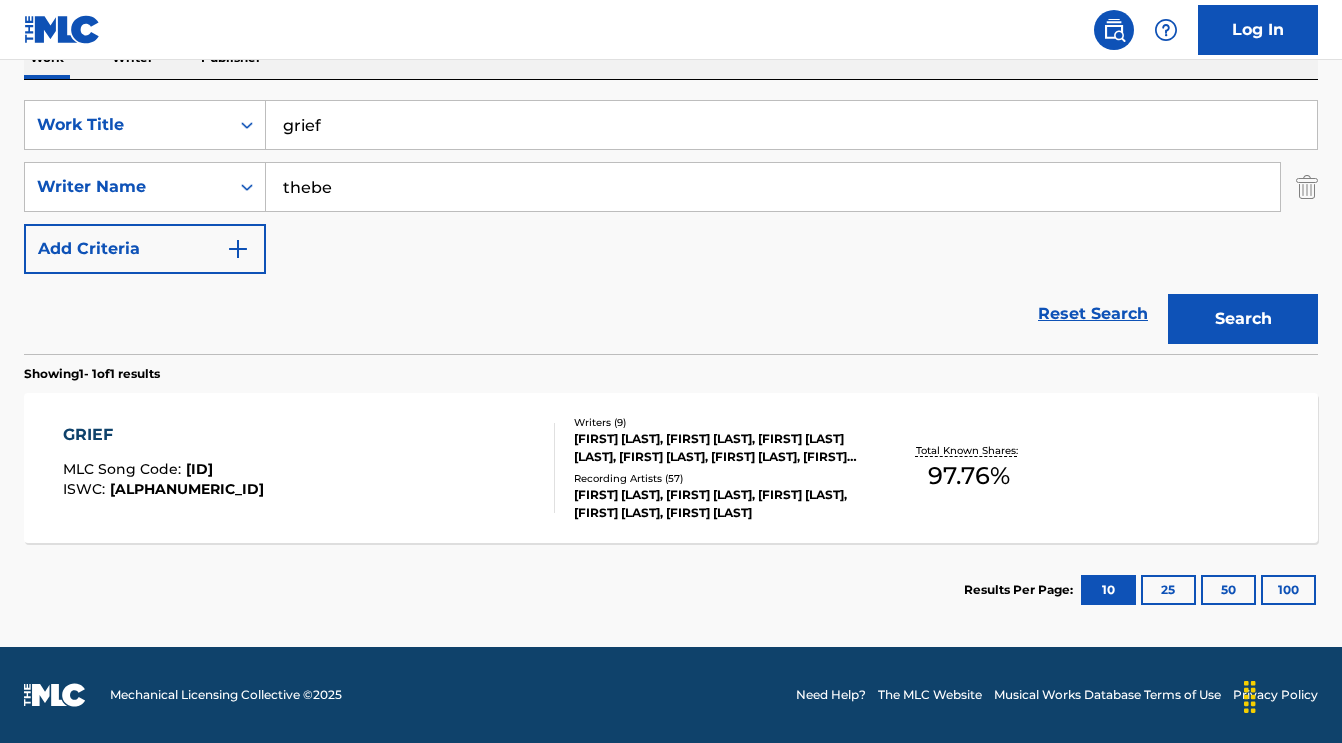 scroll, scrollTop: 345, scrollLeft: 0, axis: vertical 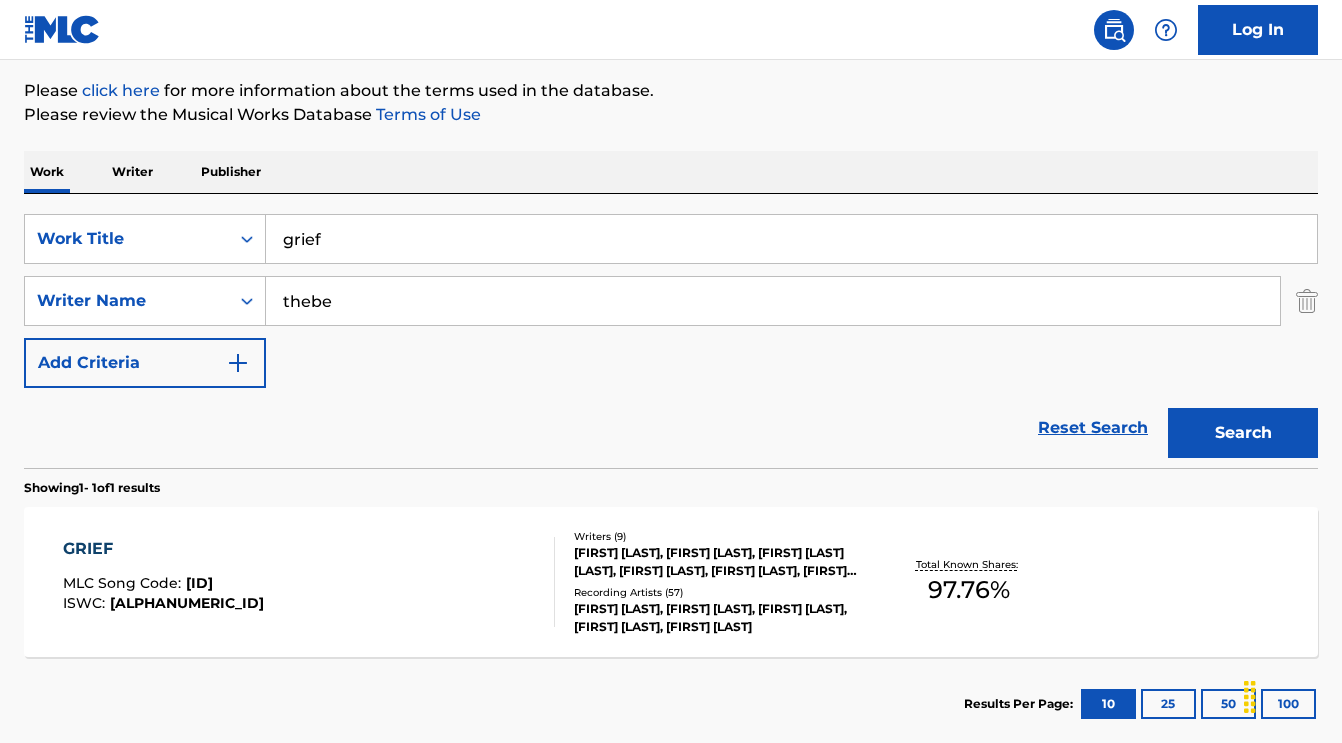 click on "grief" at bounding box center (791, 239) 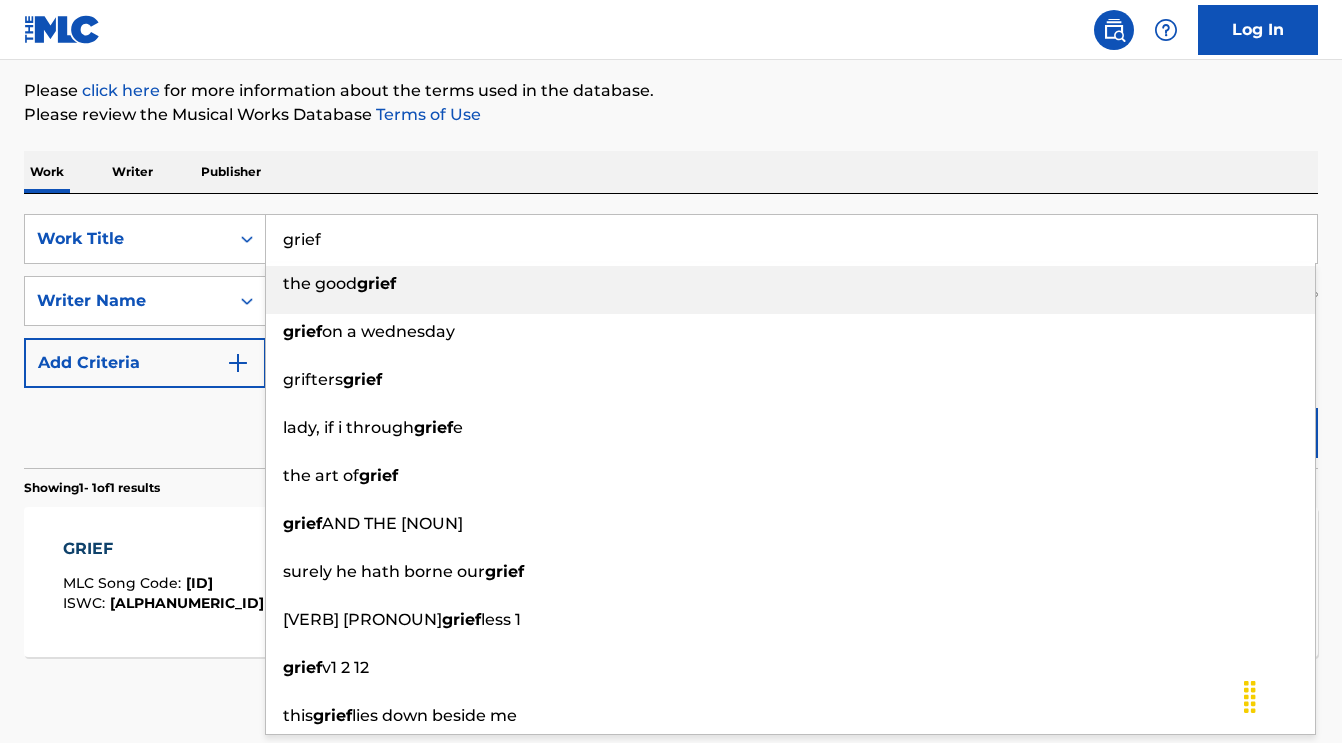 click on "grief" at bounding box center [791, 239] 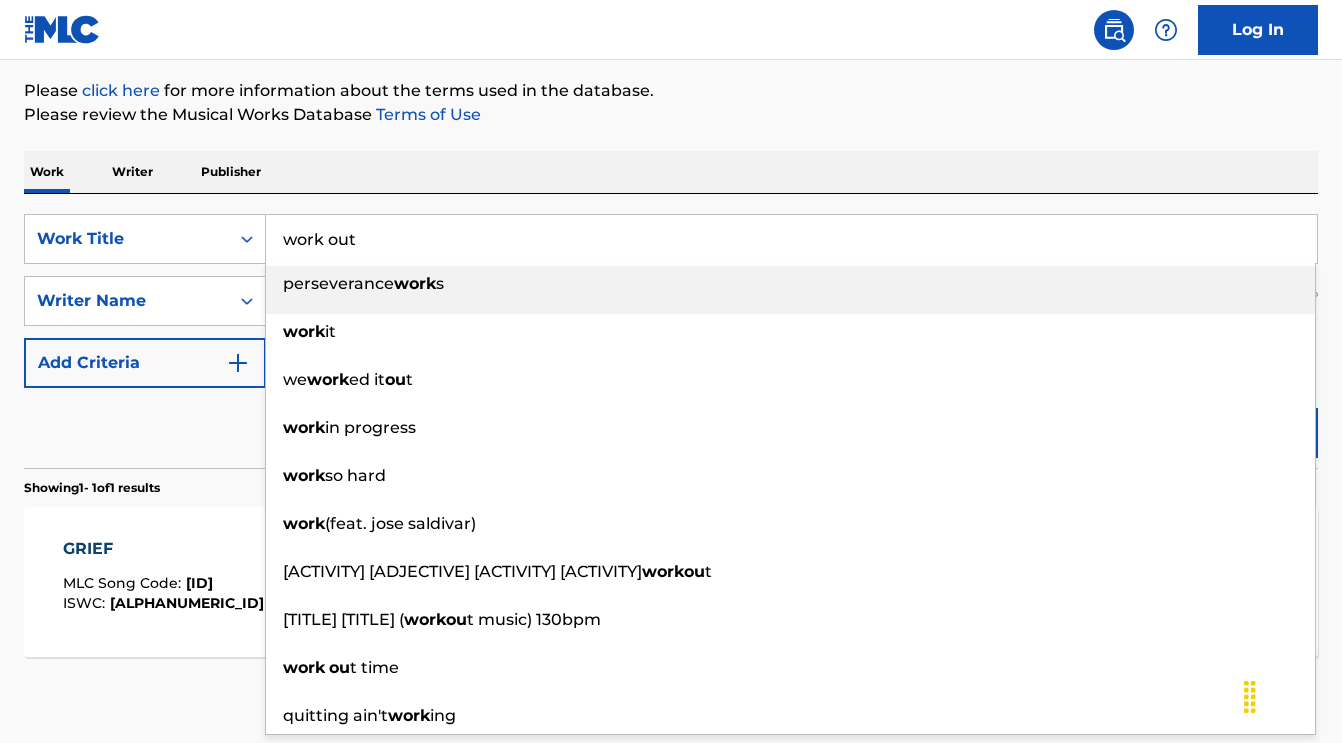type on "work out work out" 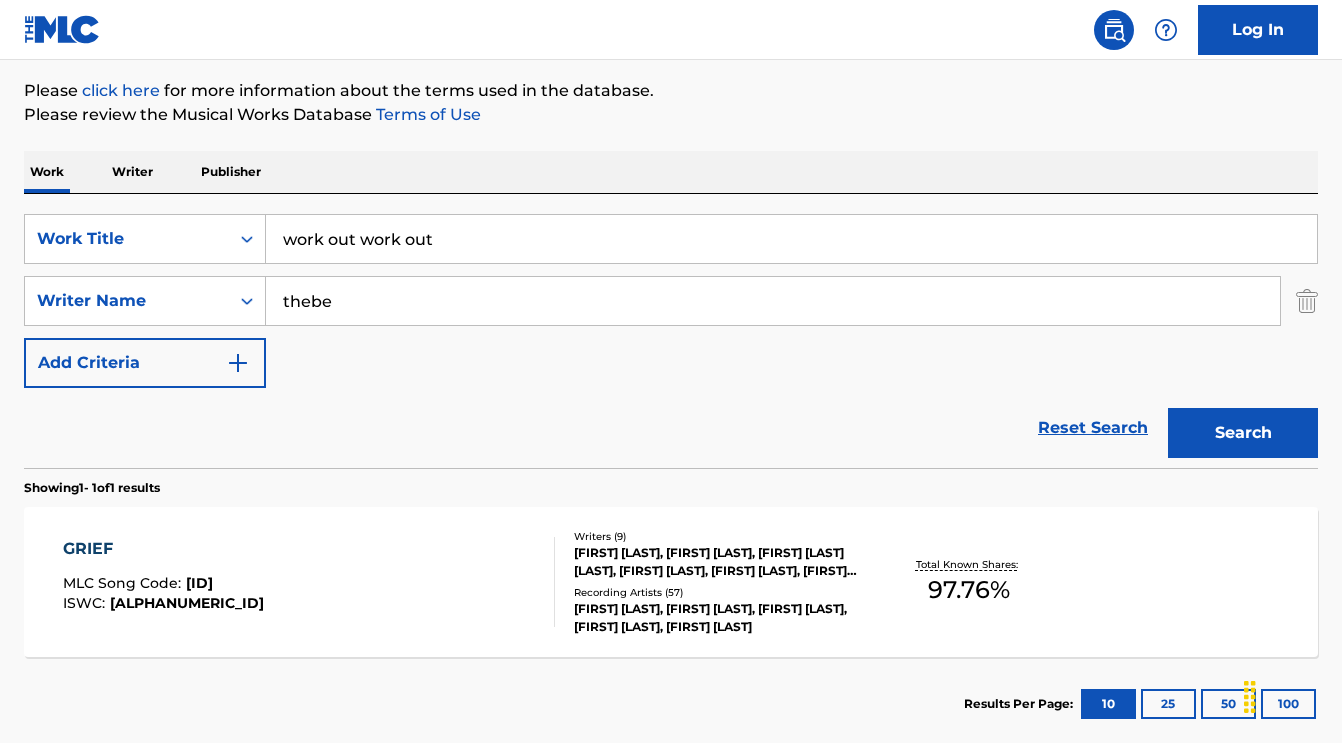 click on "work out work out" at bounding box center [791, 239] 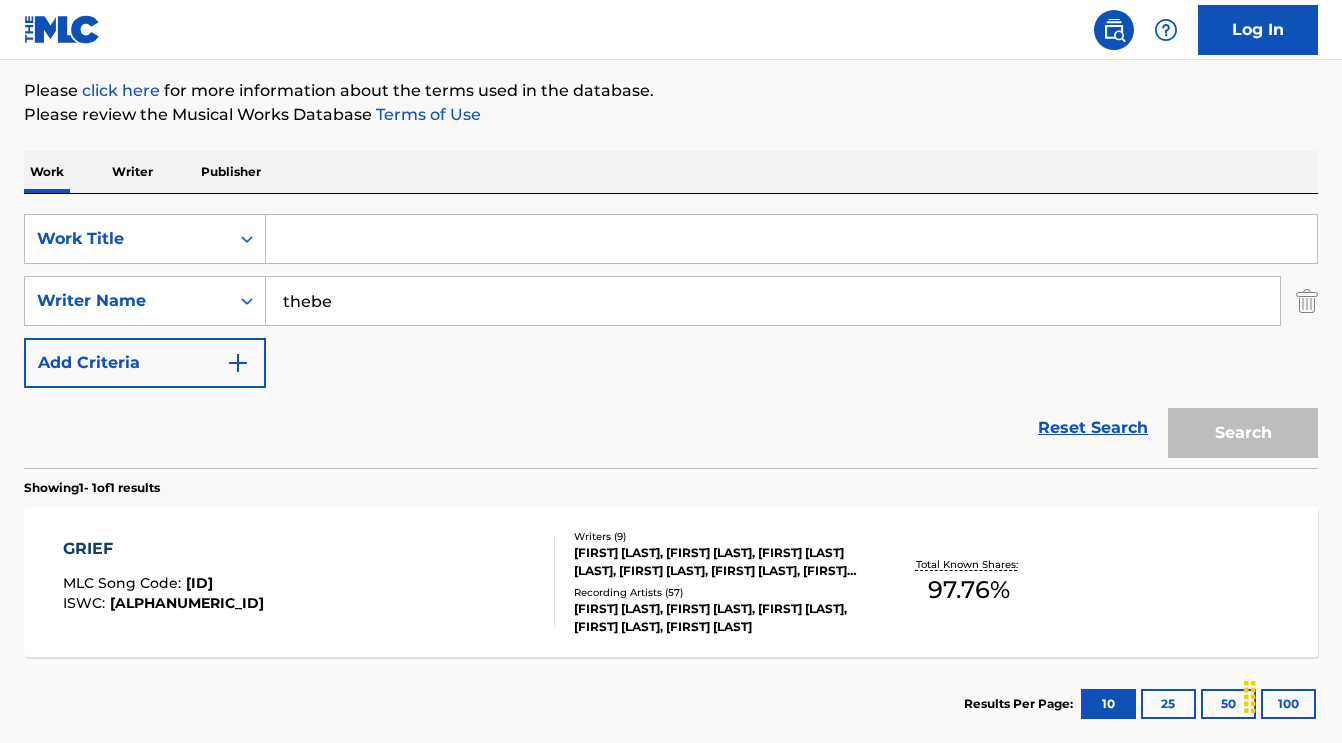 click at bounding box center (1307, 301) 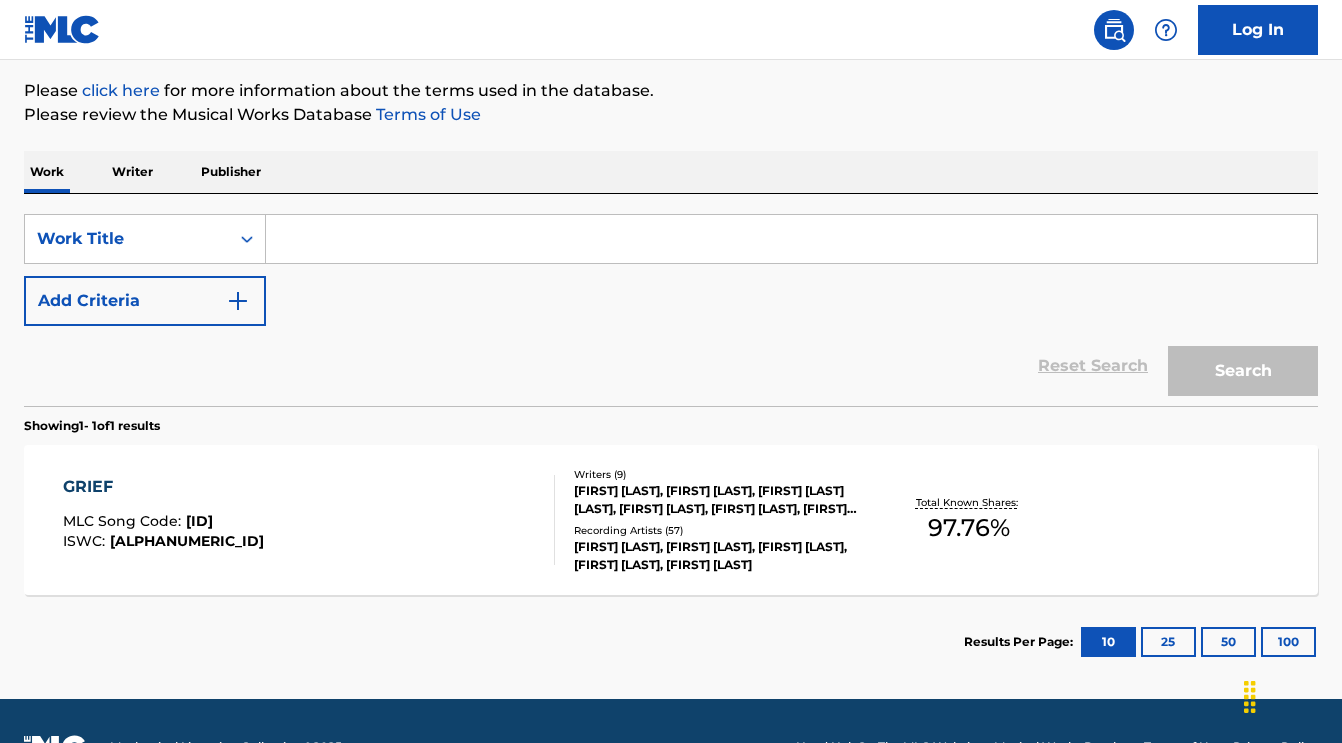 click at bounding box center (791, 239) 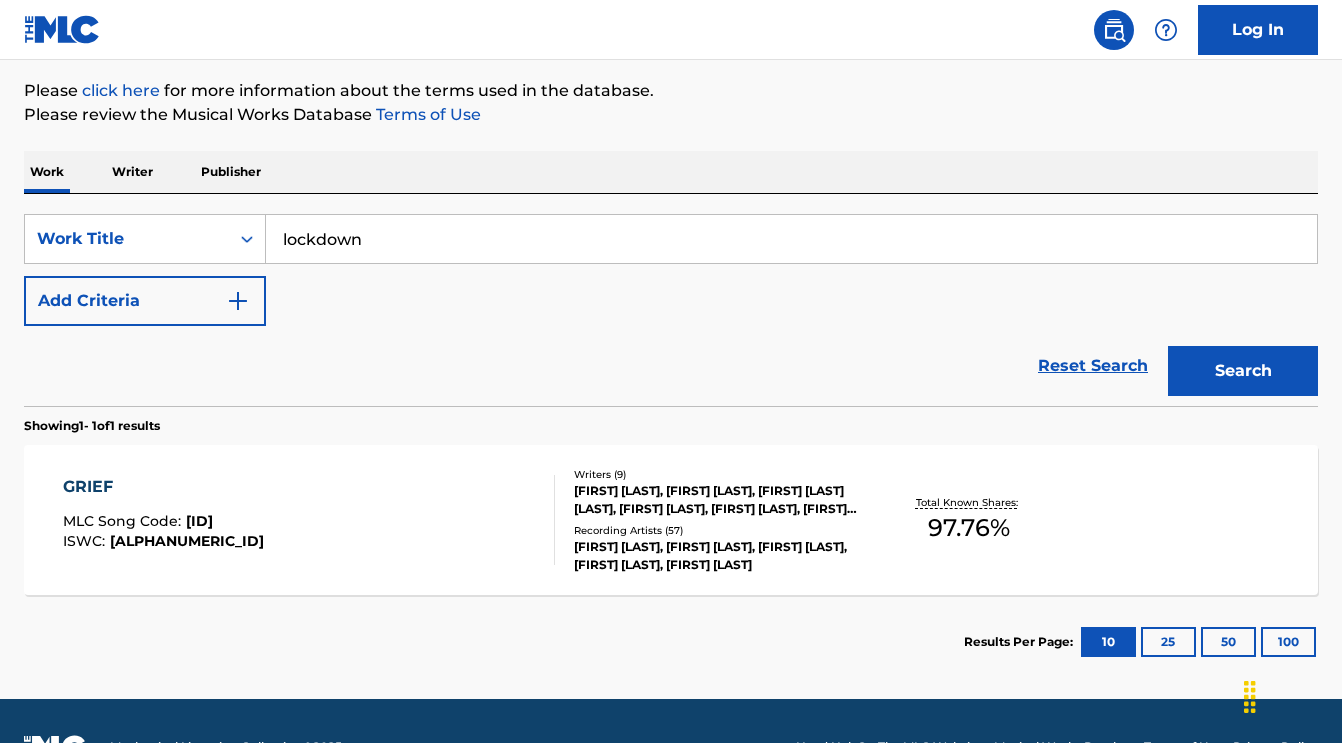 type on "lockdown" 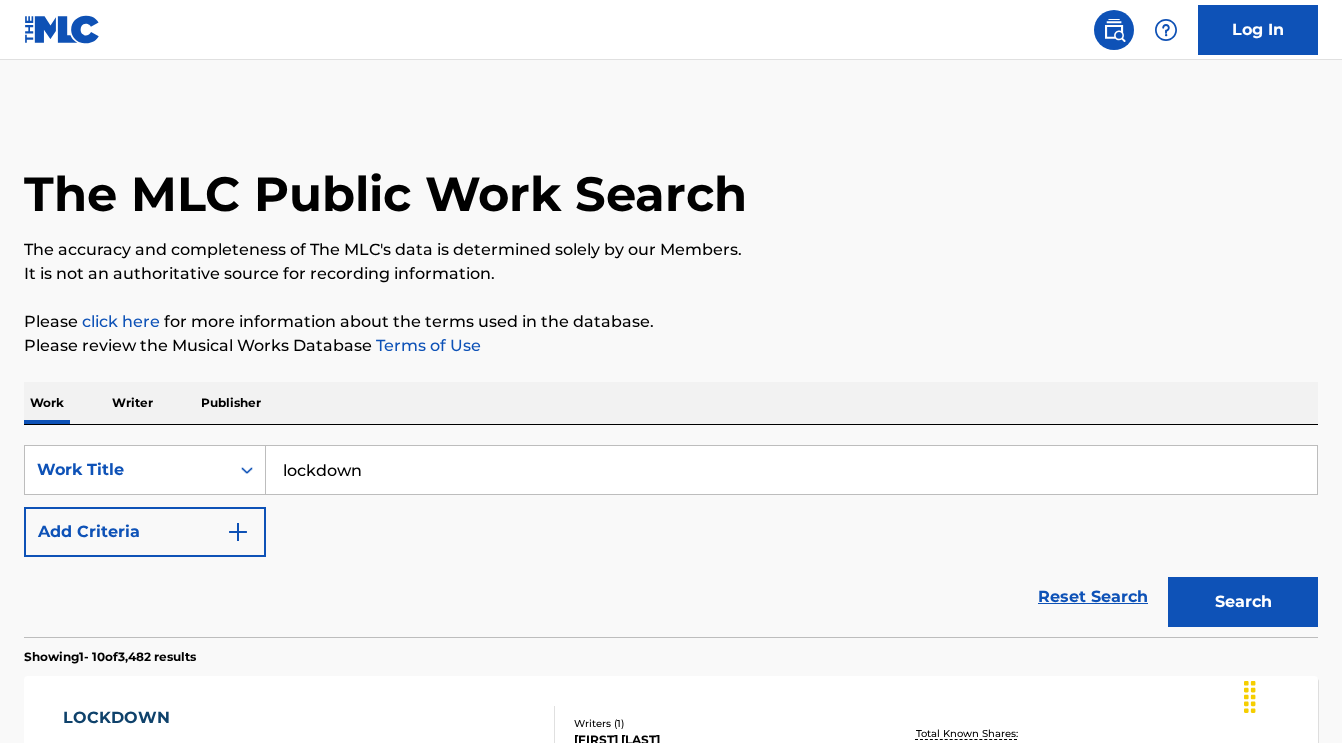 scroll, scrollTop: 0, scrollLeft: 0, axis: both 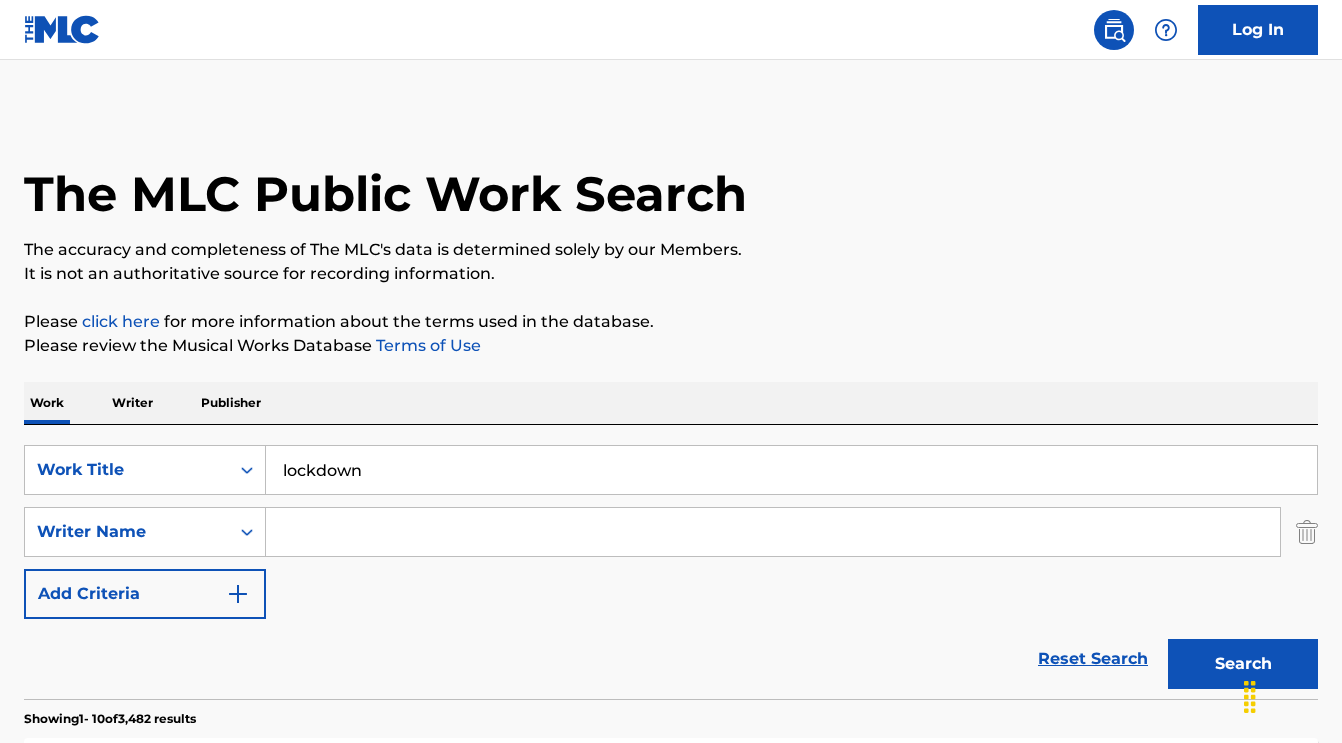 click at bounding box center [773, 532] 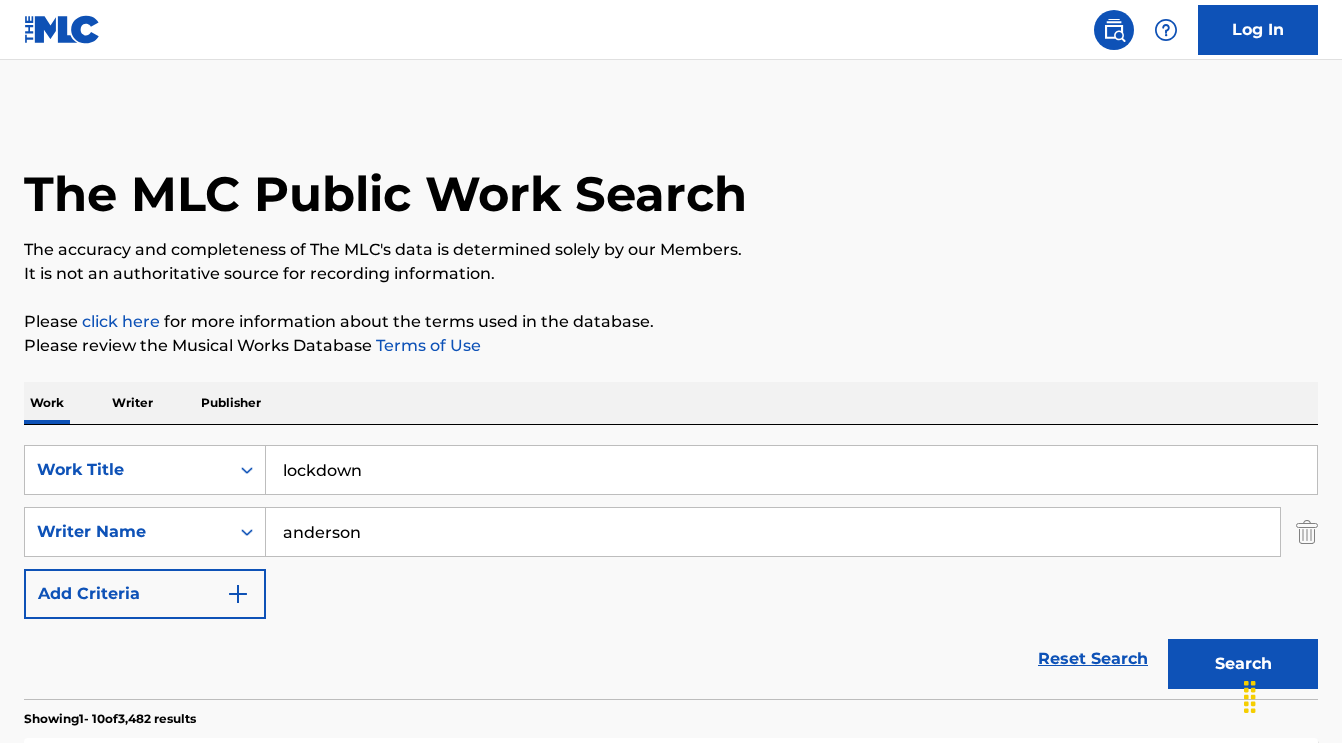 click on "Search" at bounding box center [1243, 664] 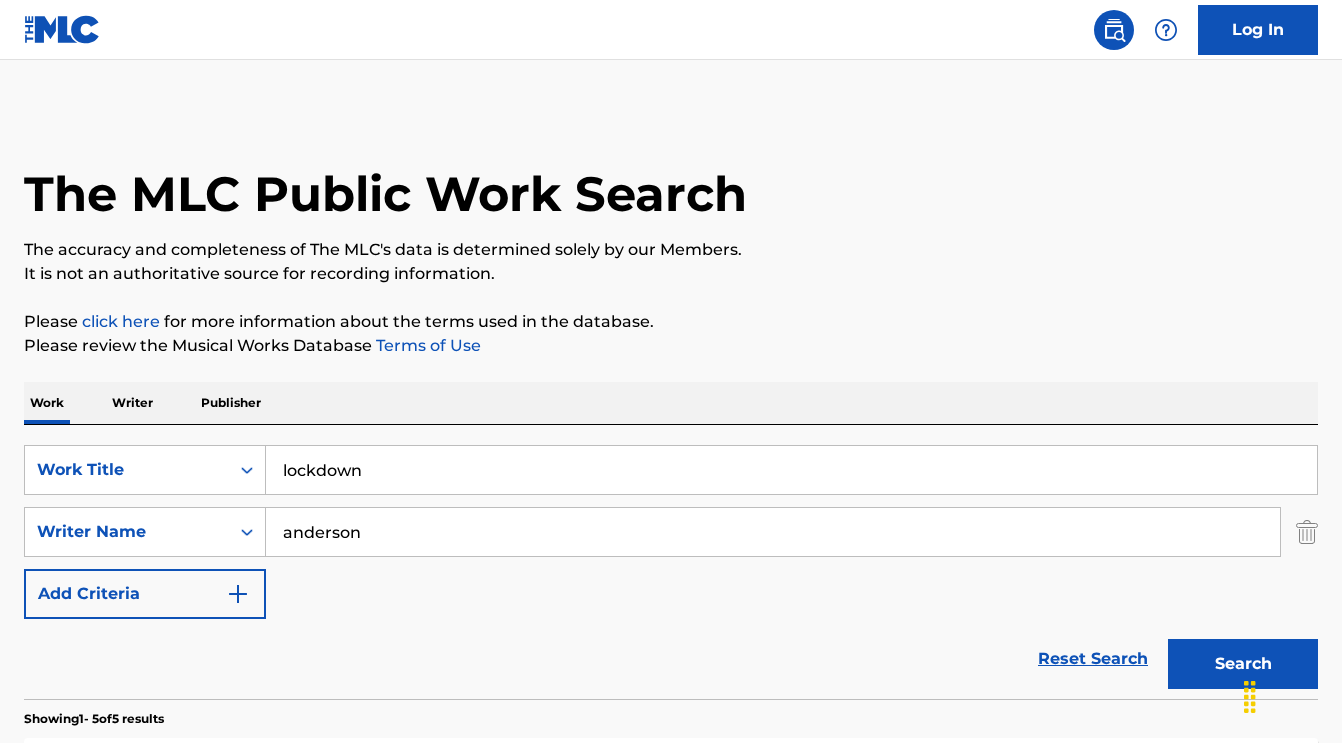 type on "Anderson" 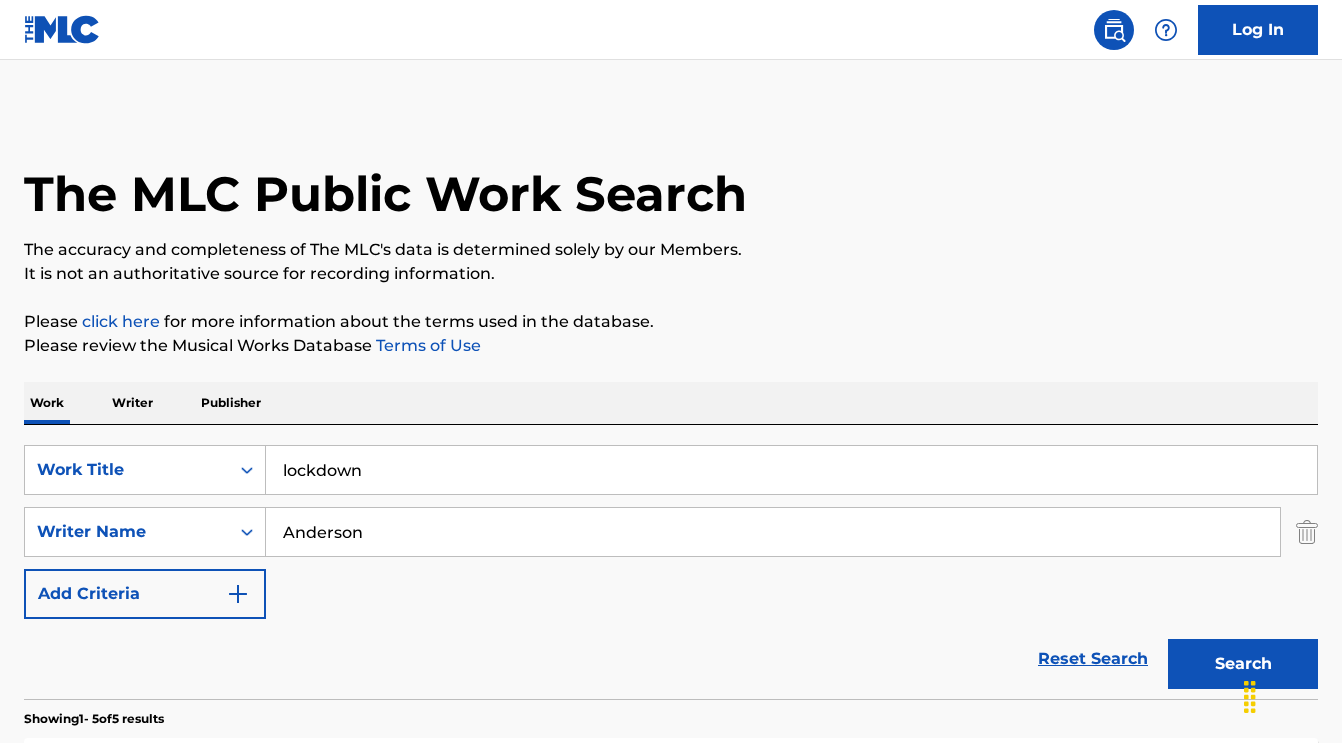 drag, startPoint x: 356, startPoint y: 537, endPoint x: 916, endPoint y: 607, distance: 564.35803 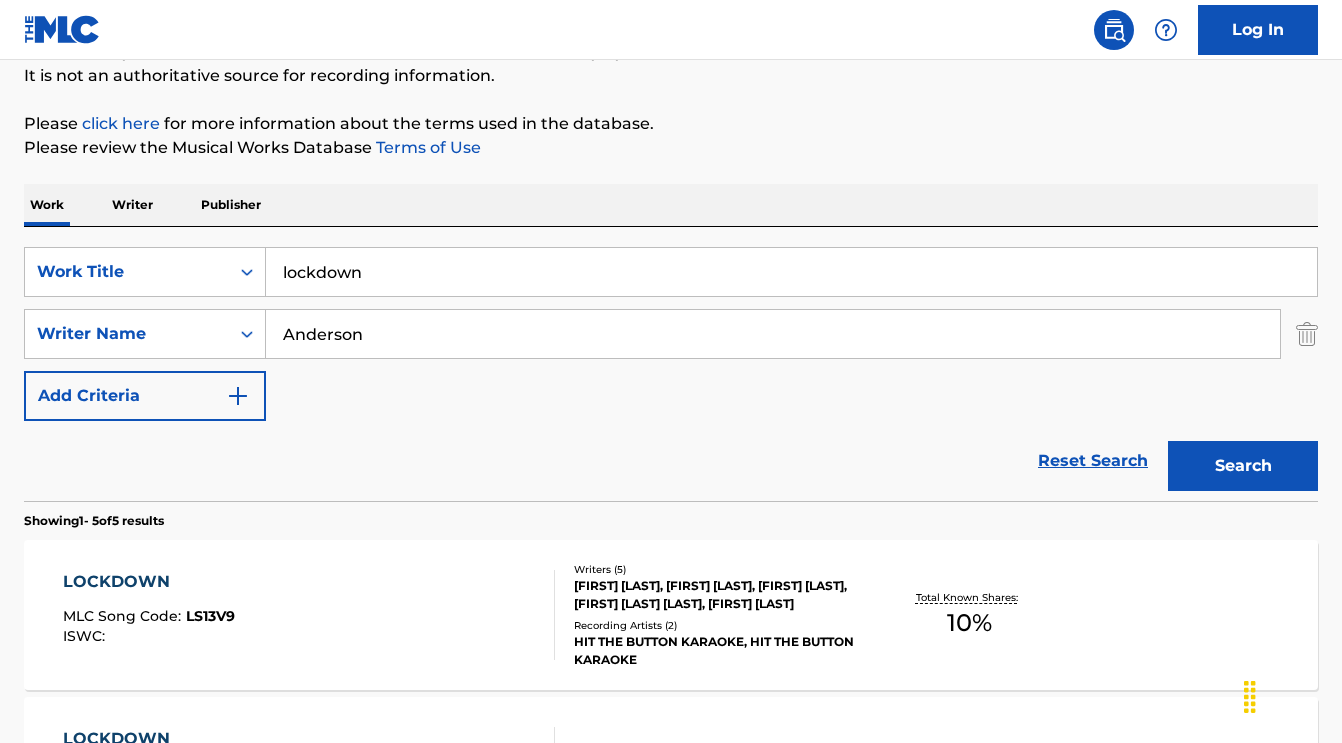 click on "Search" at bounding box center (1243, 466) 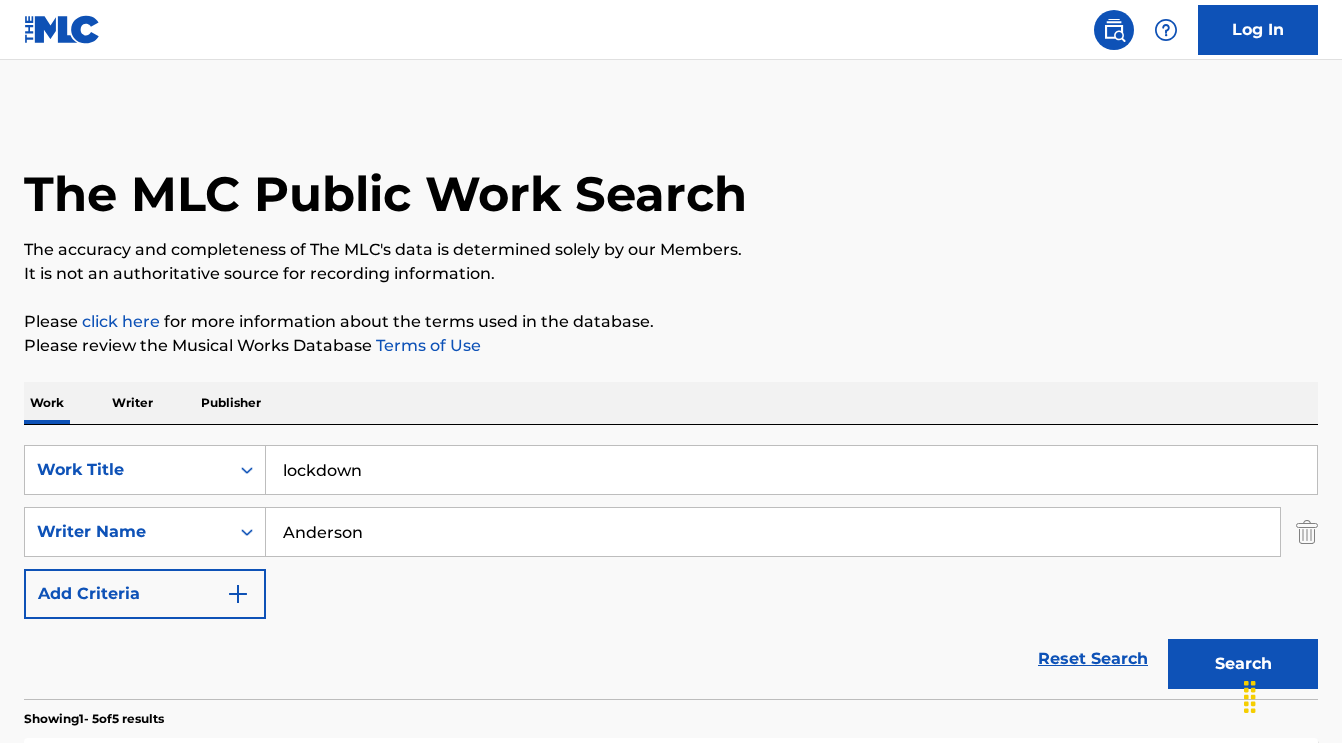 scroll, scrollTop: 0, scrollLeft: 0, axis: both 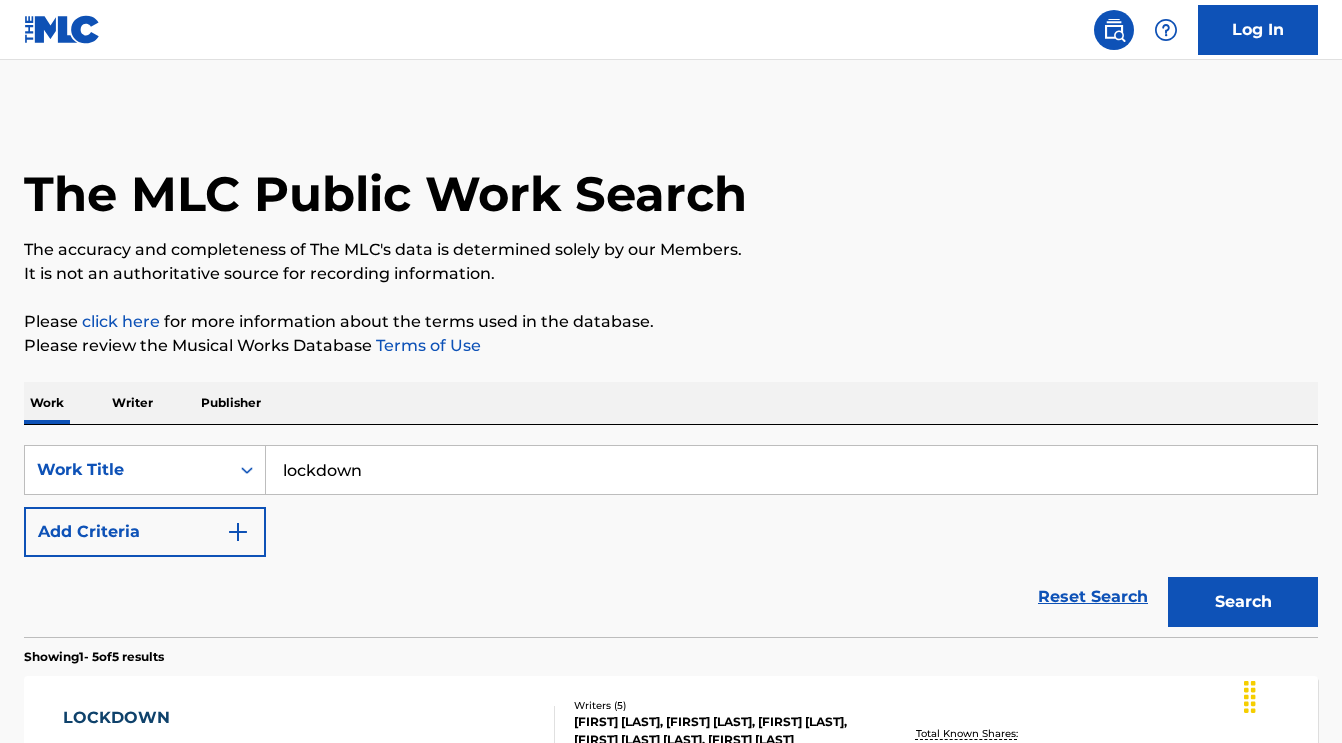 click on "lockdown" at bounding box center [791, 470] 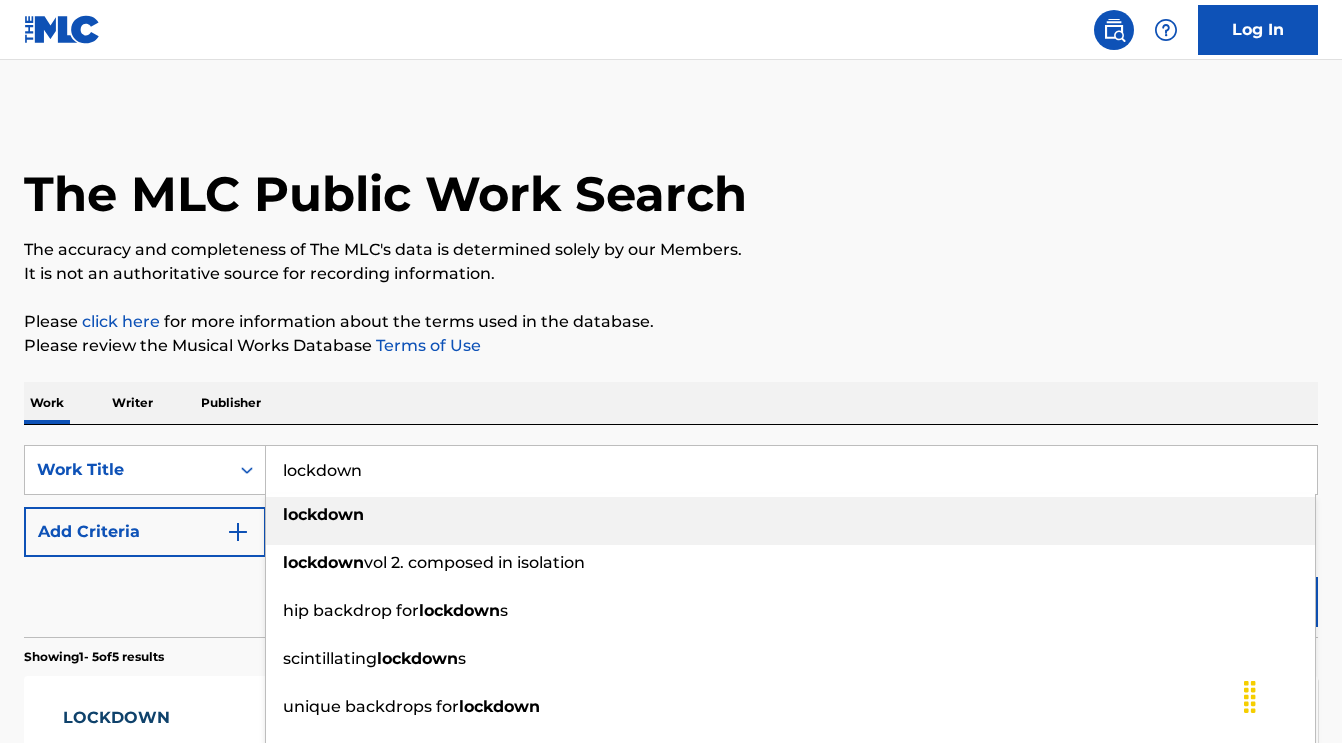 click on "lockdown" at bounding box center (791, 470) 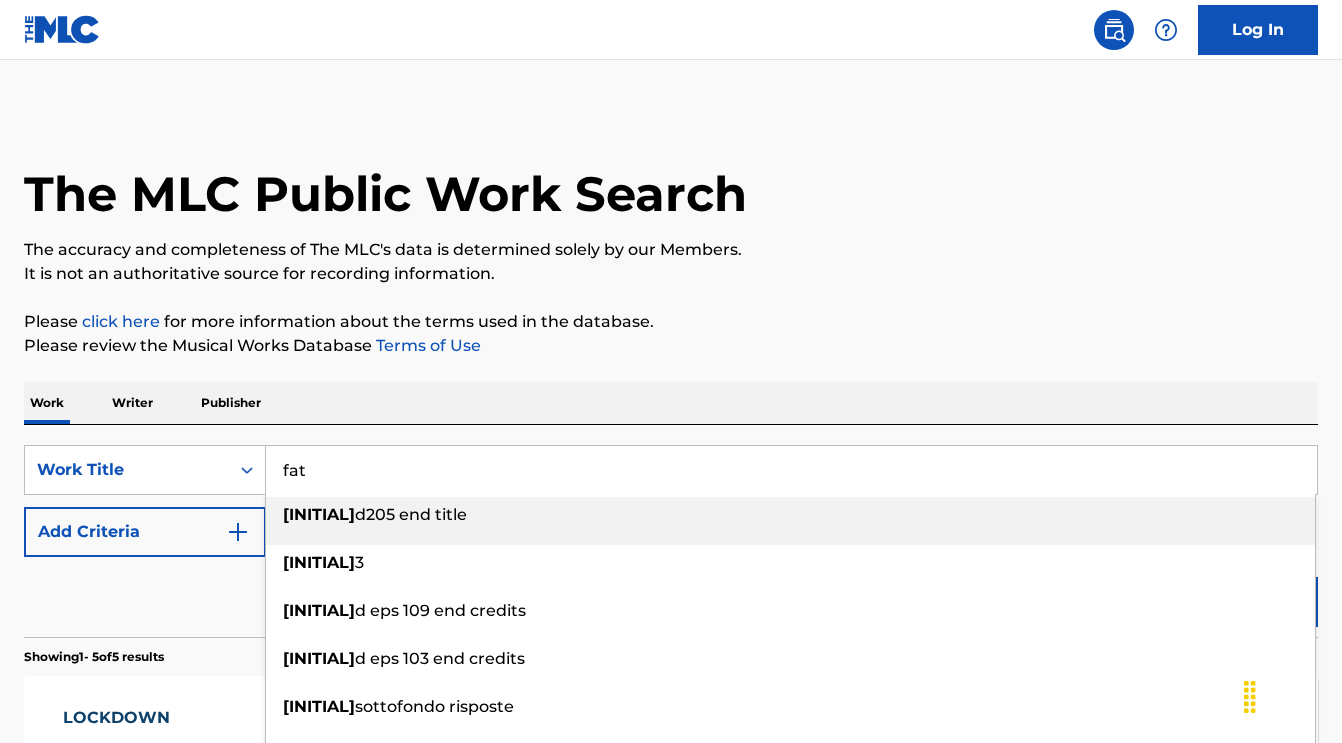 drag, startPoint x: 601, startPoint y: 473, endPoint x: 662, endPoint y: 353, distance: 134.61426 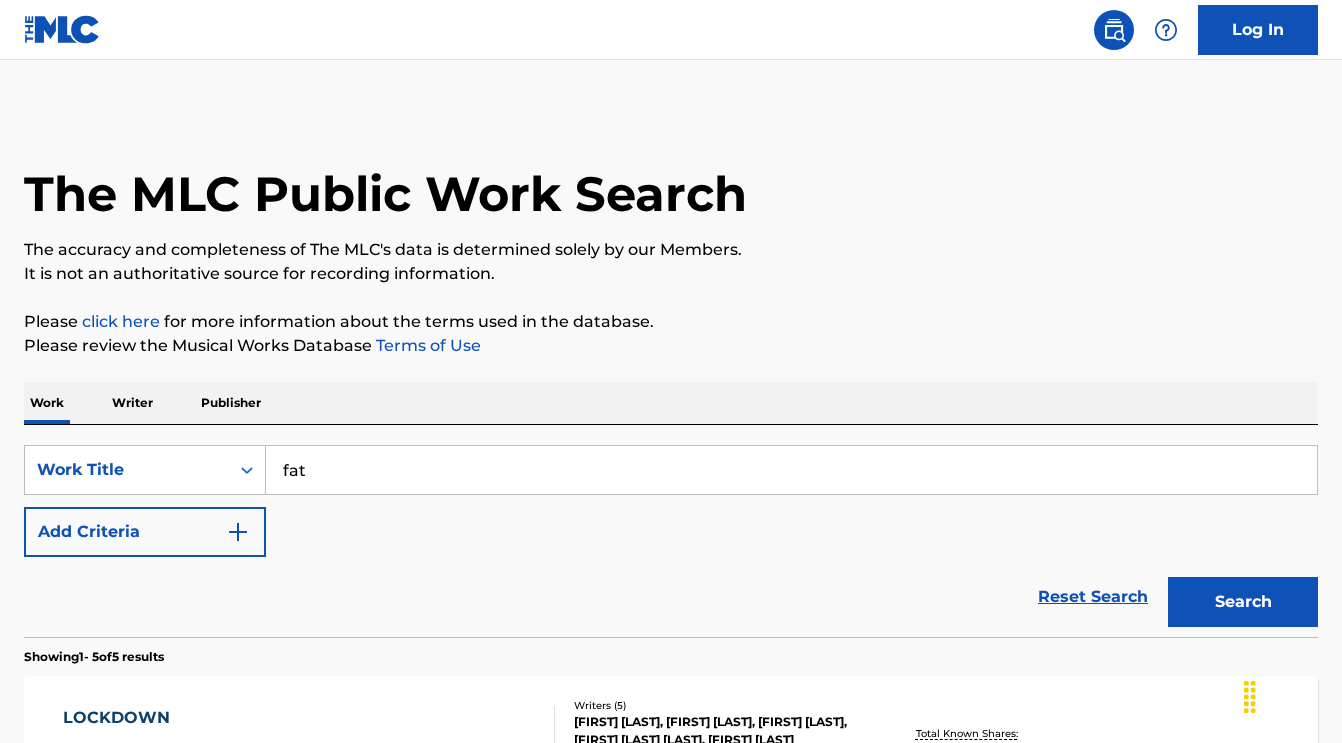 click on "fat" at bounding box center [791, 470] 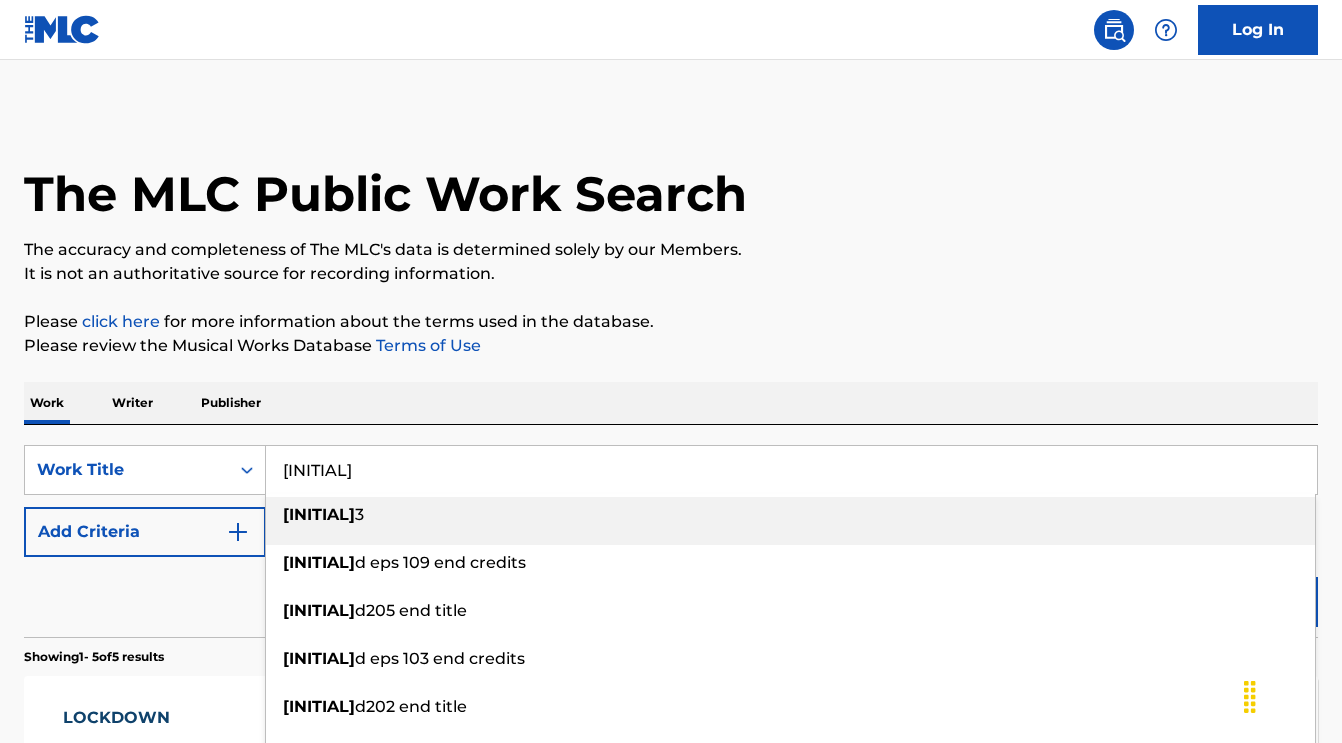 type on "[INITIAL]" 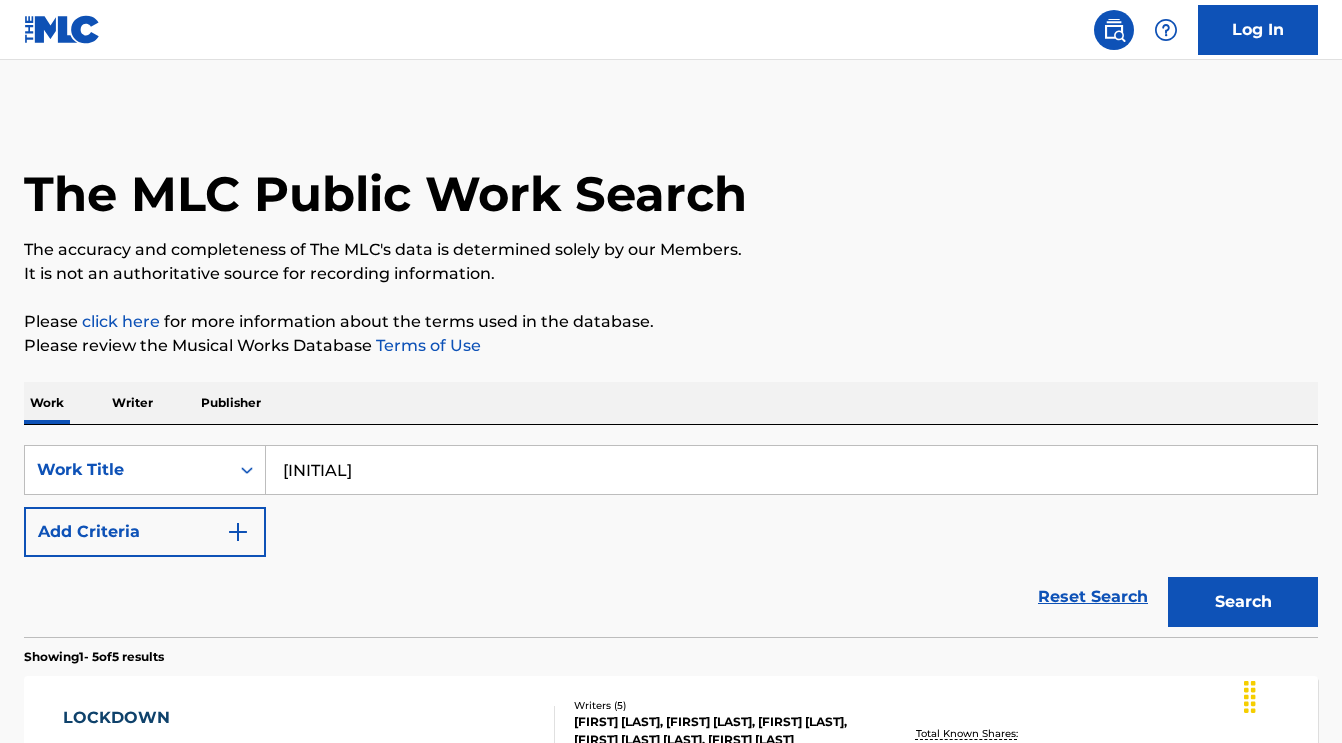 click on "Search" at bounding box center (1243, 602) 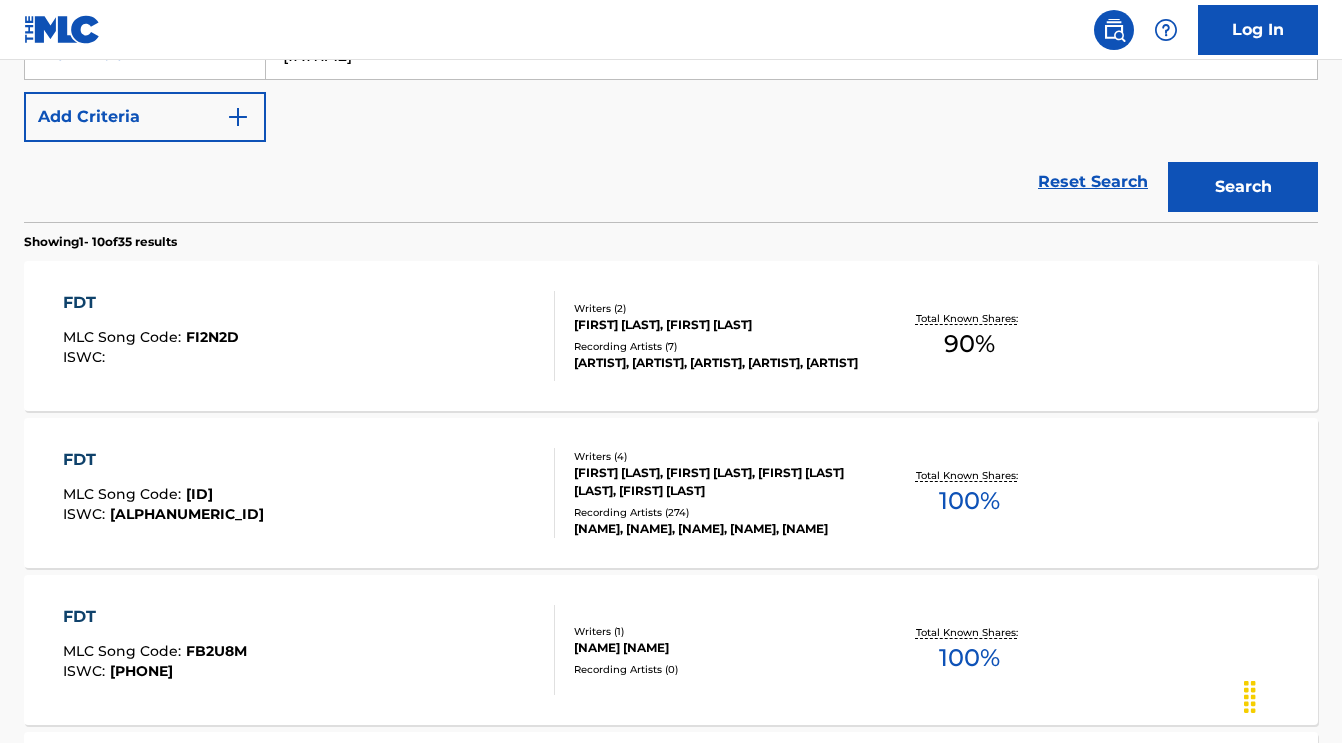scroll, scrollTop: 423, scrollLeft: 0, axis: vertical 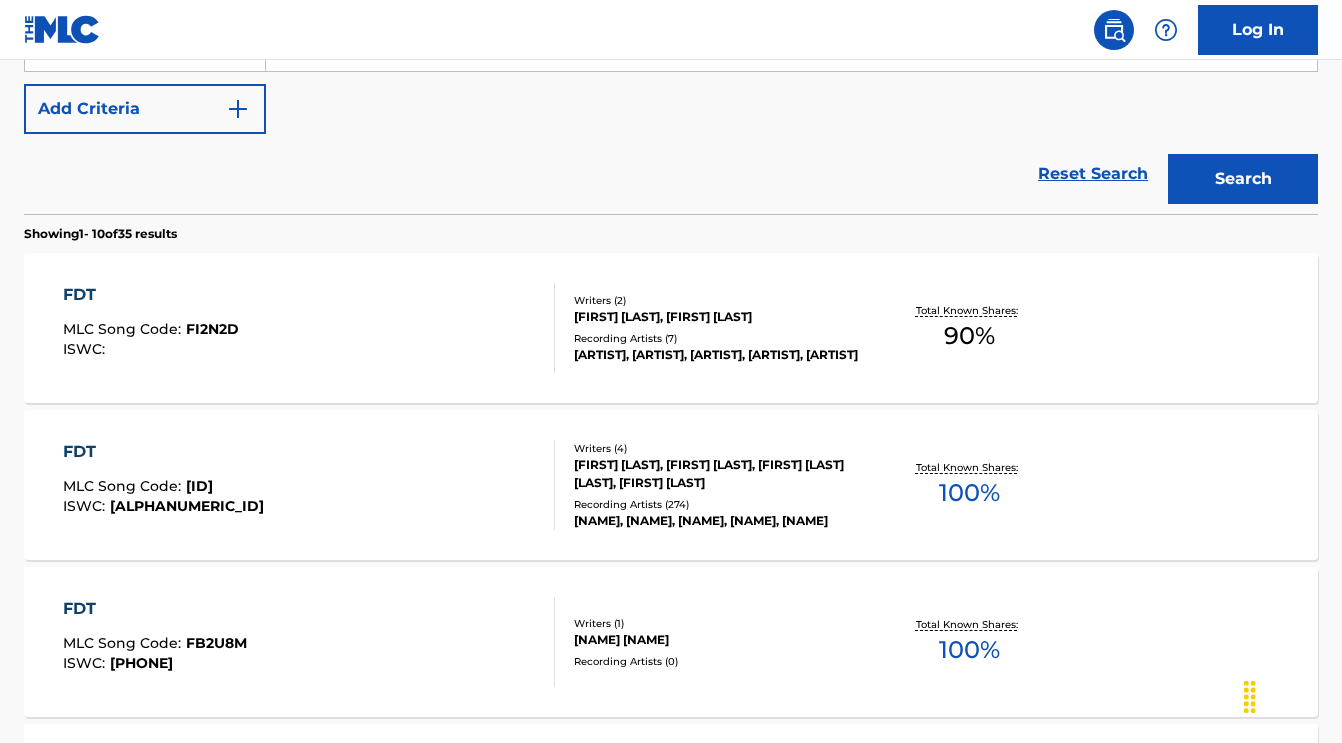 click on "[FIRST] [LAST], [FIRST] [LAST], [FIRST] [LAST] [LAST], [FIRST] [LAST]" at bounding box center (718, 474) 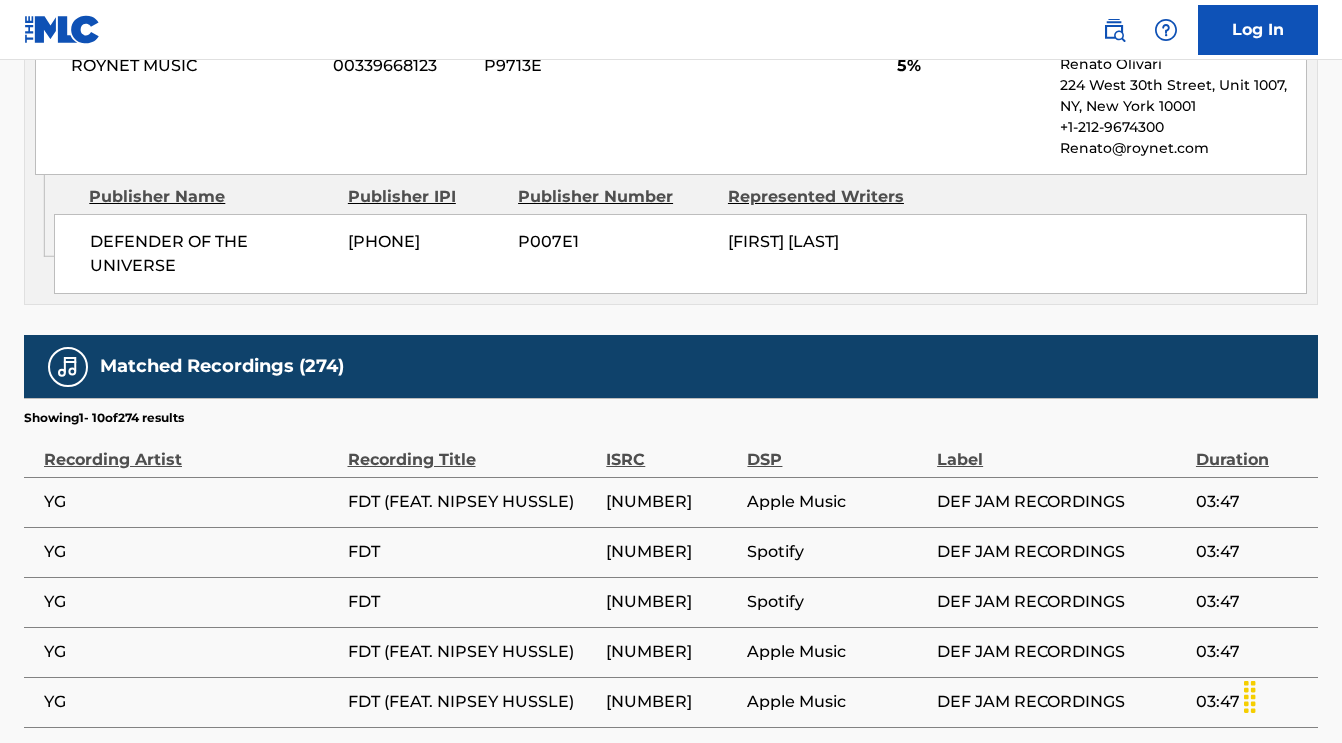 scroll, scrollTop: 2556, scrollLeft: 0, axis: vertical 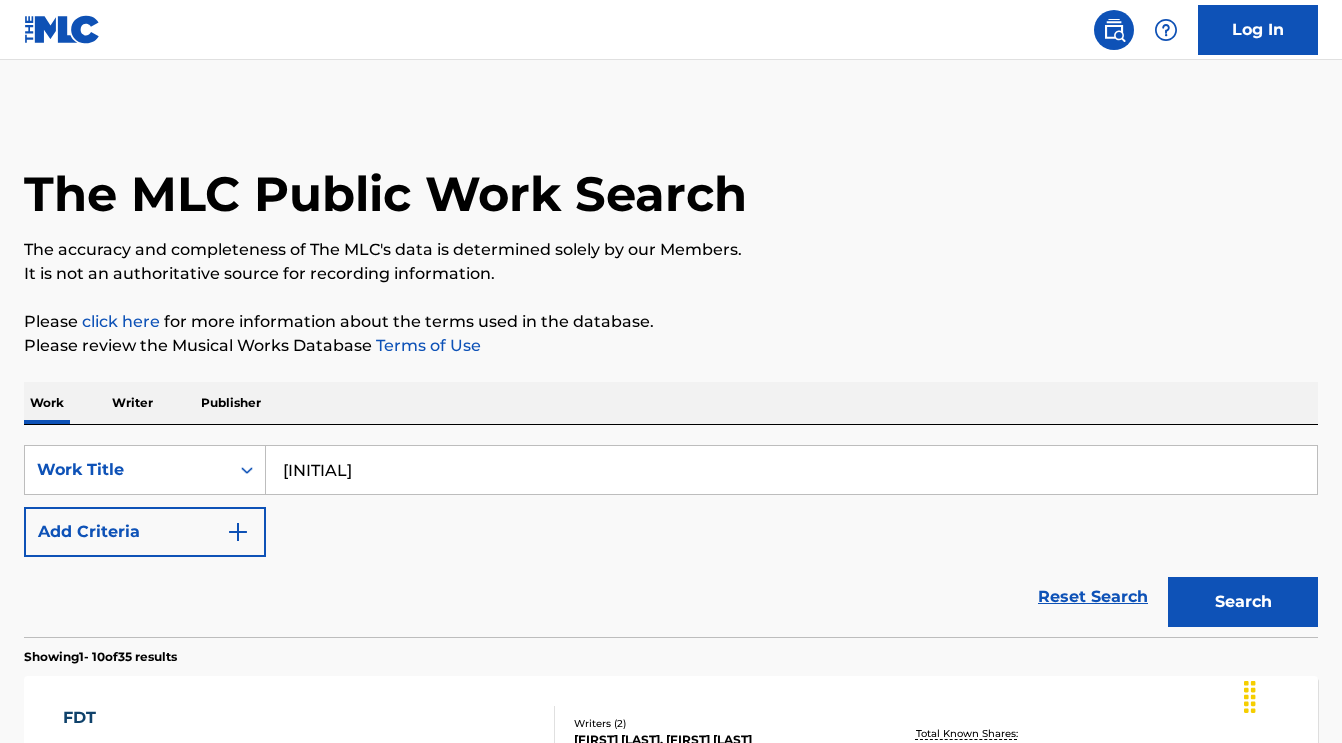 click on "[INITIAL]" at bounding box center (791, 470) 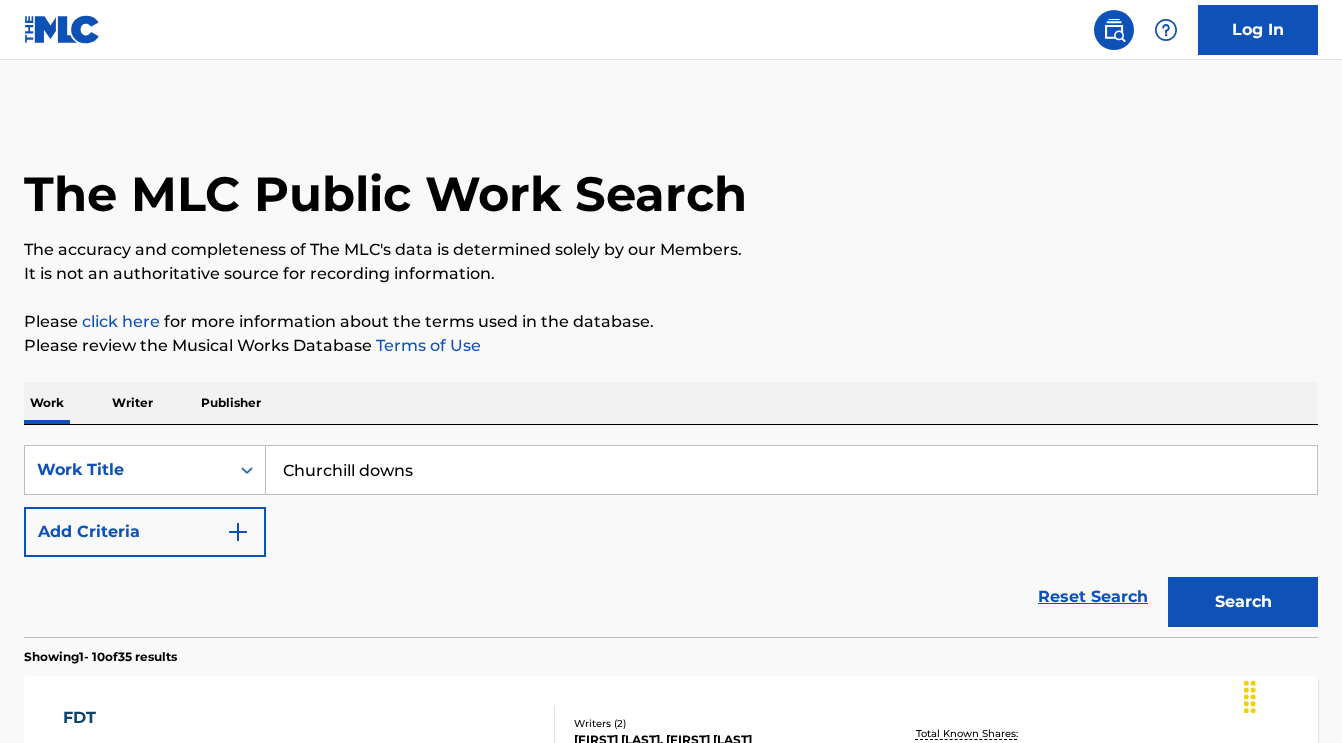 type on "churchill downs" 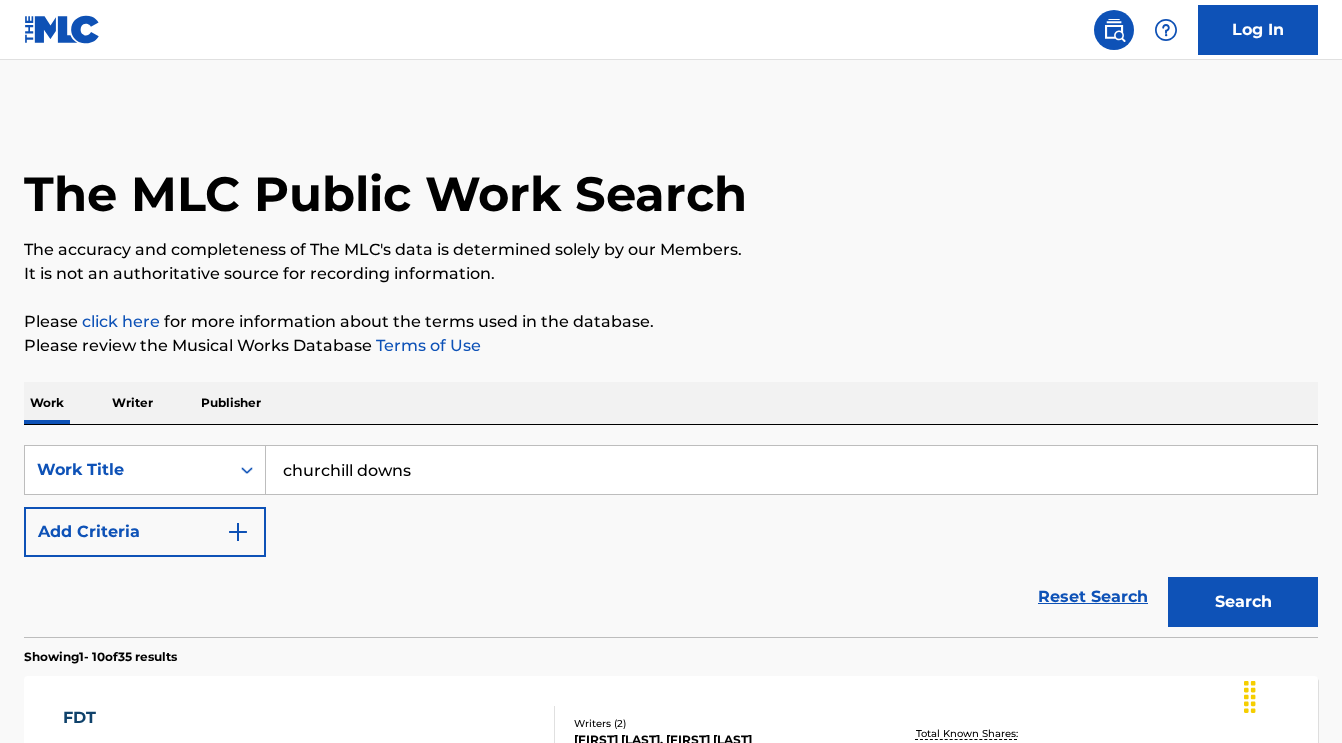 click on "Search" at bounding box center (1243, 602) 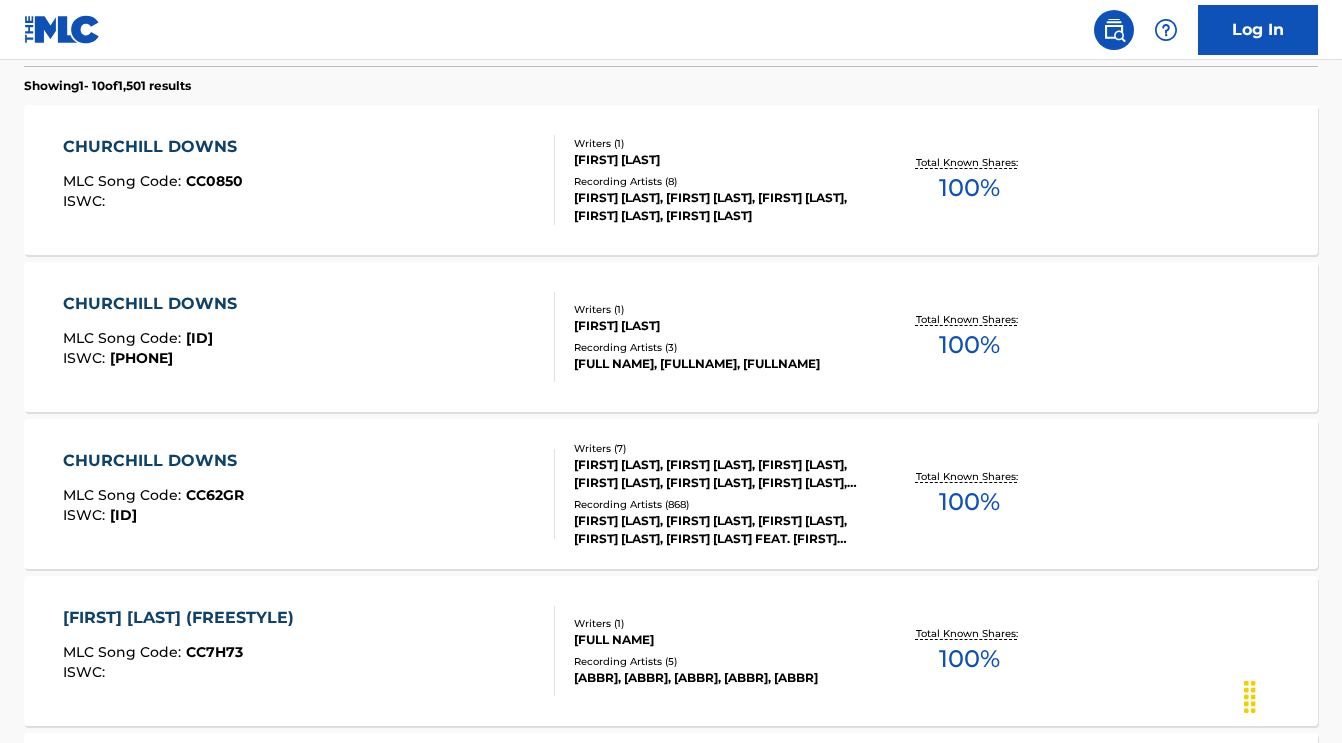 scroll, scrollTop: 576, scrollLeft: 0, axis: vertical 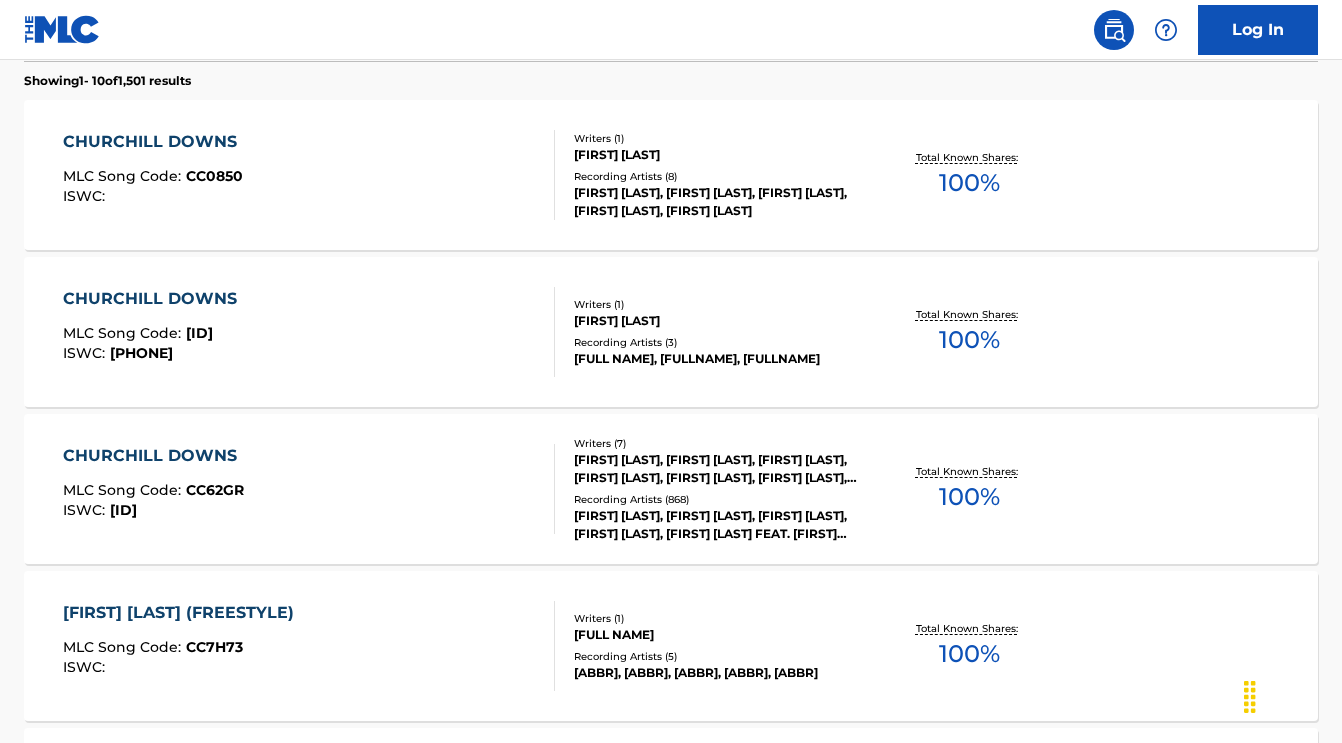 click on "CHURCHILL DOWNS" at bounding box center [155, 456] 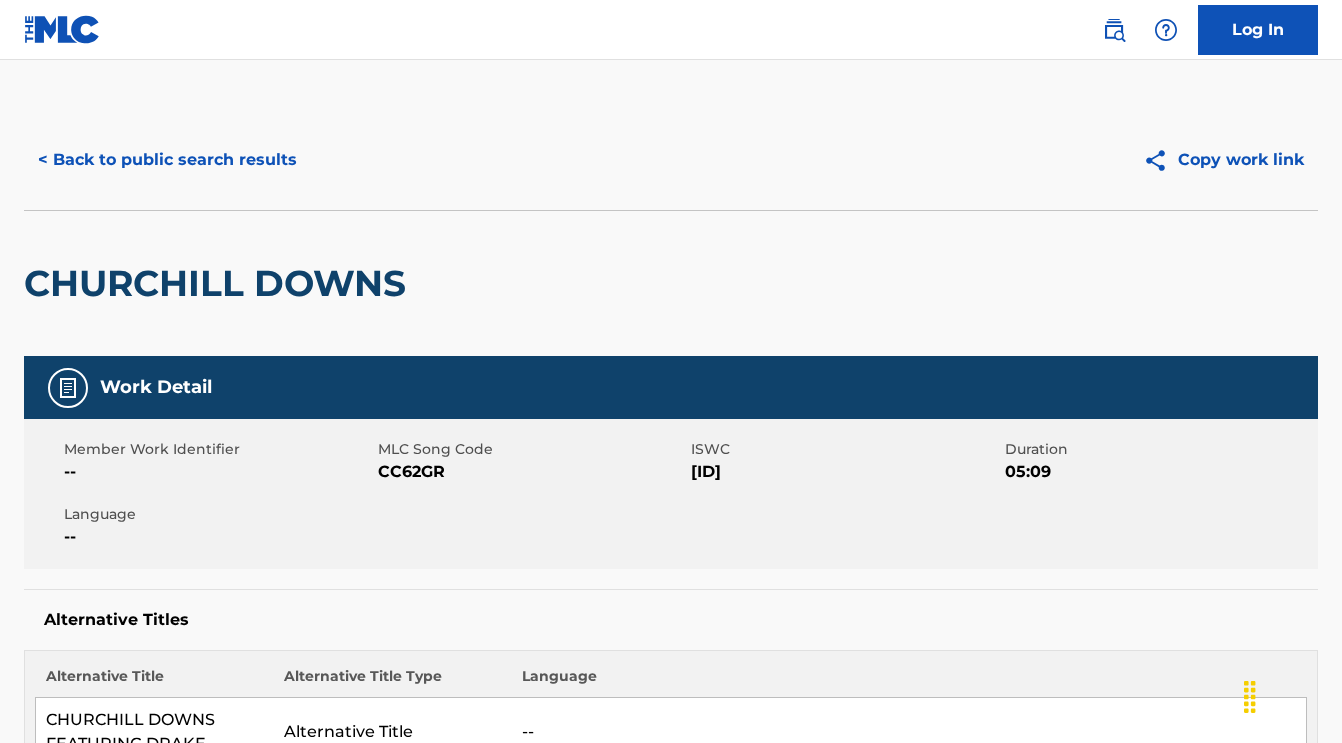 scroll, scrollTop: 0, scrollLeft: 0, axis: both 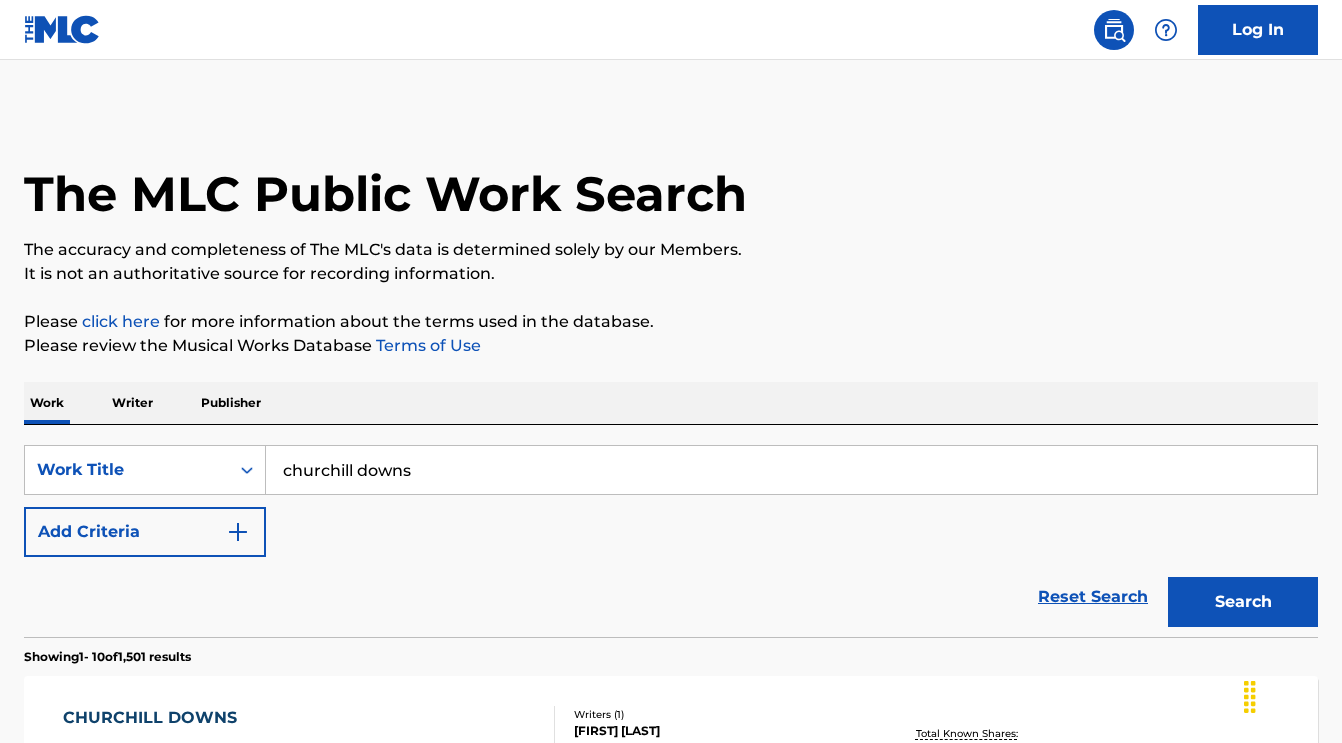 click on "churchill downs" at bounding box center (791, 470) 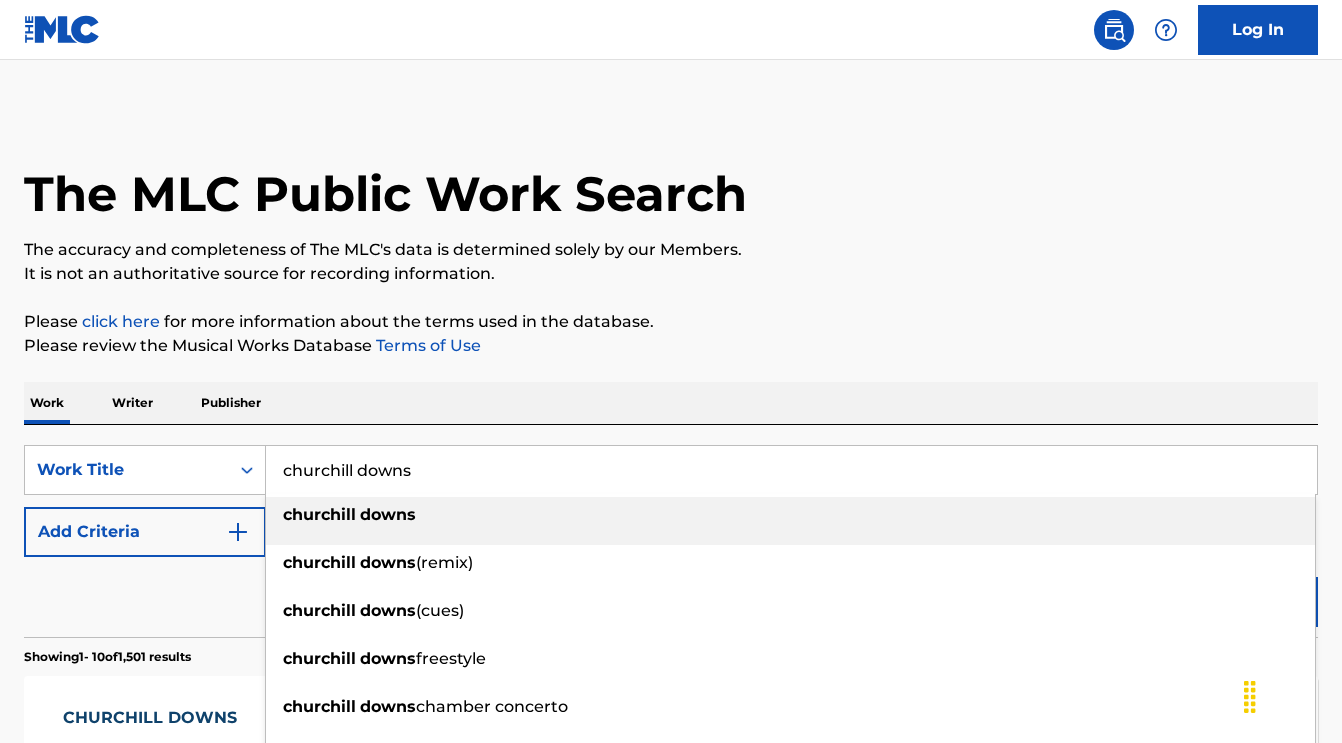 click on "churchill downs" at bounding box center (791, 470) 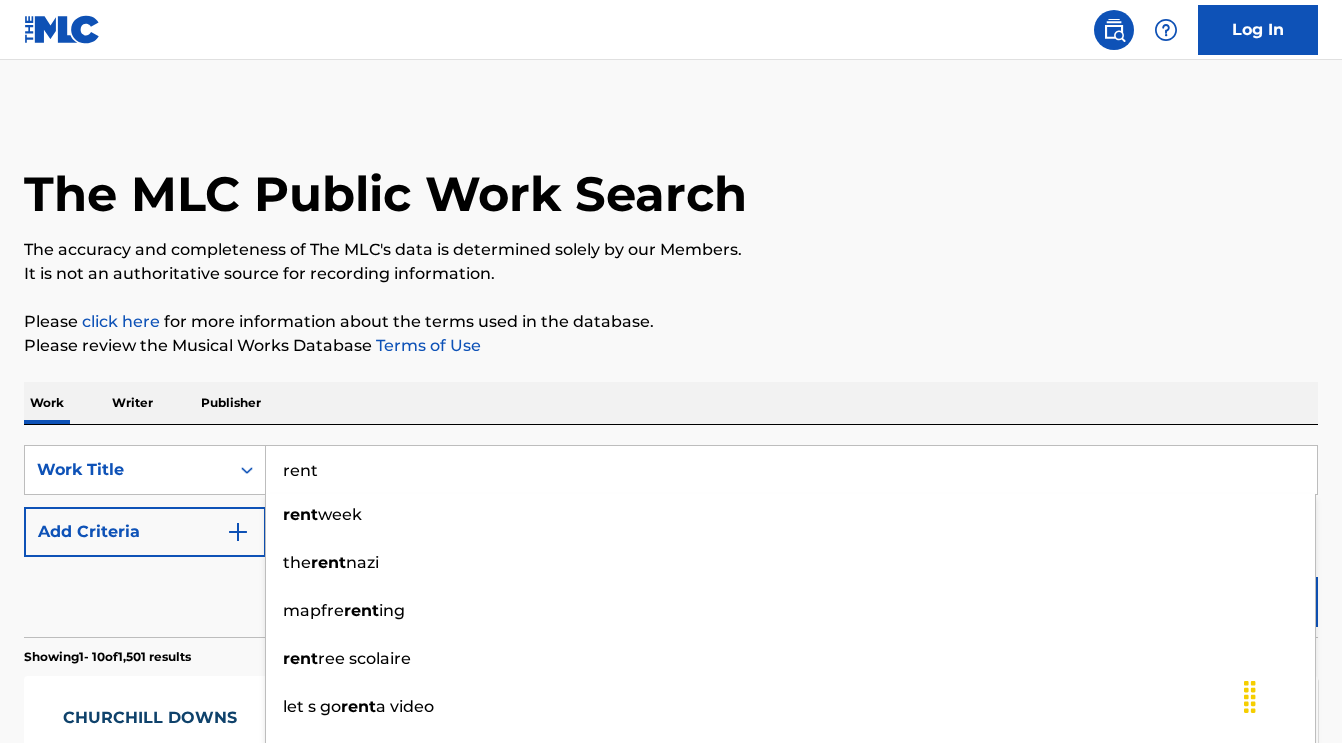 type on "rent" 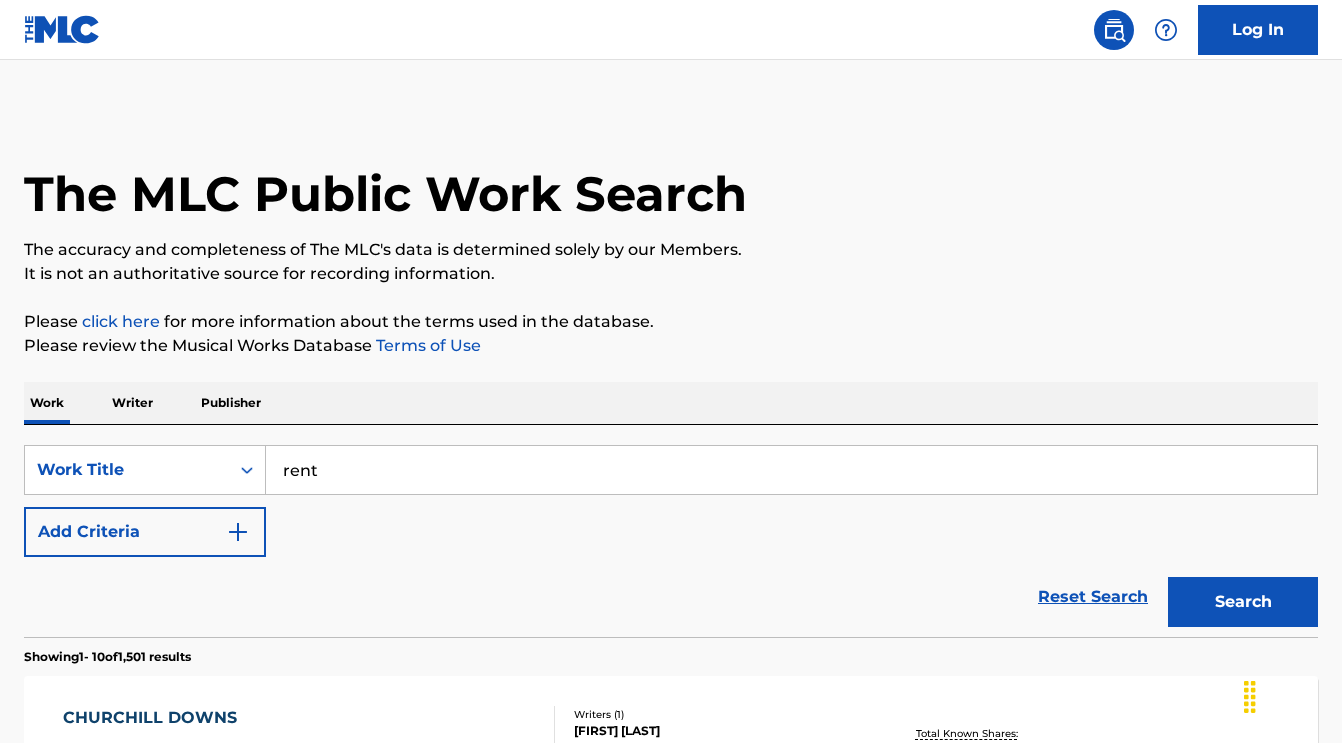 click on "The MLC Public Work Search The accuracy and completeness of The MLC's data is determined solely by our Members. It is not an authoritative source for recording information. Please   click here   for more information about the terms used in the database. Please review the Musical Works Database   Terms of Use Work Writer Publisher SearchWithCriteriadc4cbb83-3fc6-4dd3-9c18-f31d33f58602 Work Title rent Add Criteria Reset Search Search Showing  1  -   10  of  1,501   results   CHURCHILL DOWNS MLC Song Code : CC0850 ISWC : Writers ( 1 ) [FIRST] [LAST] Recording Artists ( 8 ) [FIRST] [LAST], [FIRST] [LAST], [FIRST] [LAST], [FIRST] [LAST], [FIRST] [LAST] Total Known Shares: 100 % CHURCHILL DOWNS MLC Song Code : CA6H32 ISWC : [CODE] Writers ( 1 ) [FIRST] [LAST] Recording Artists ( 3 ) [FIRST] [LAST], [FIRST] [LAST], [FIRST] [LAST] Total Known Shares: 100 % CHURCHILL DOWNS MLC Song Code : CC62GR ISWC : [CODE] Writers ( 7 ) Recording Artists ( 868 ) Total Known Shares: 100 % MLC Song Code : ISWC" at bounding box center [671, 1226] 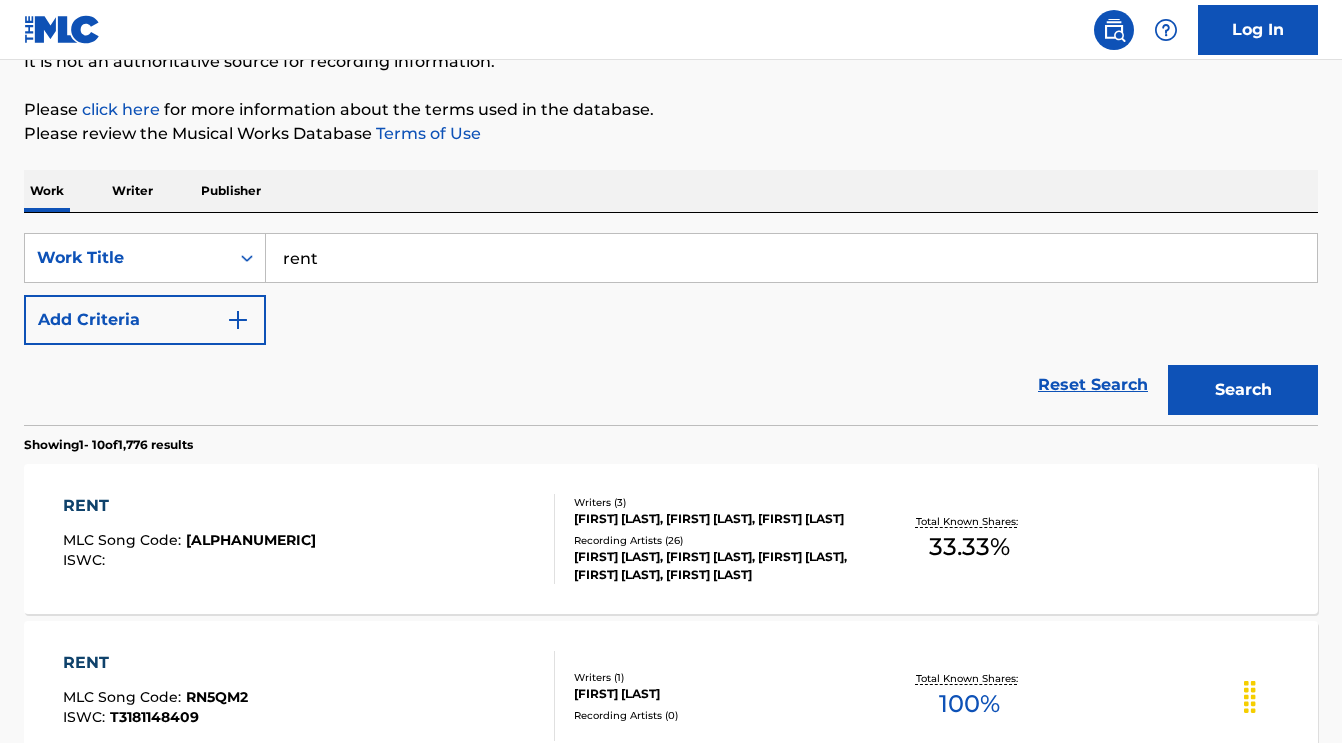 scroll, scrollTop: 146, scrollLeft: 0, axis: vertical 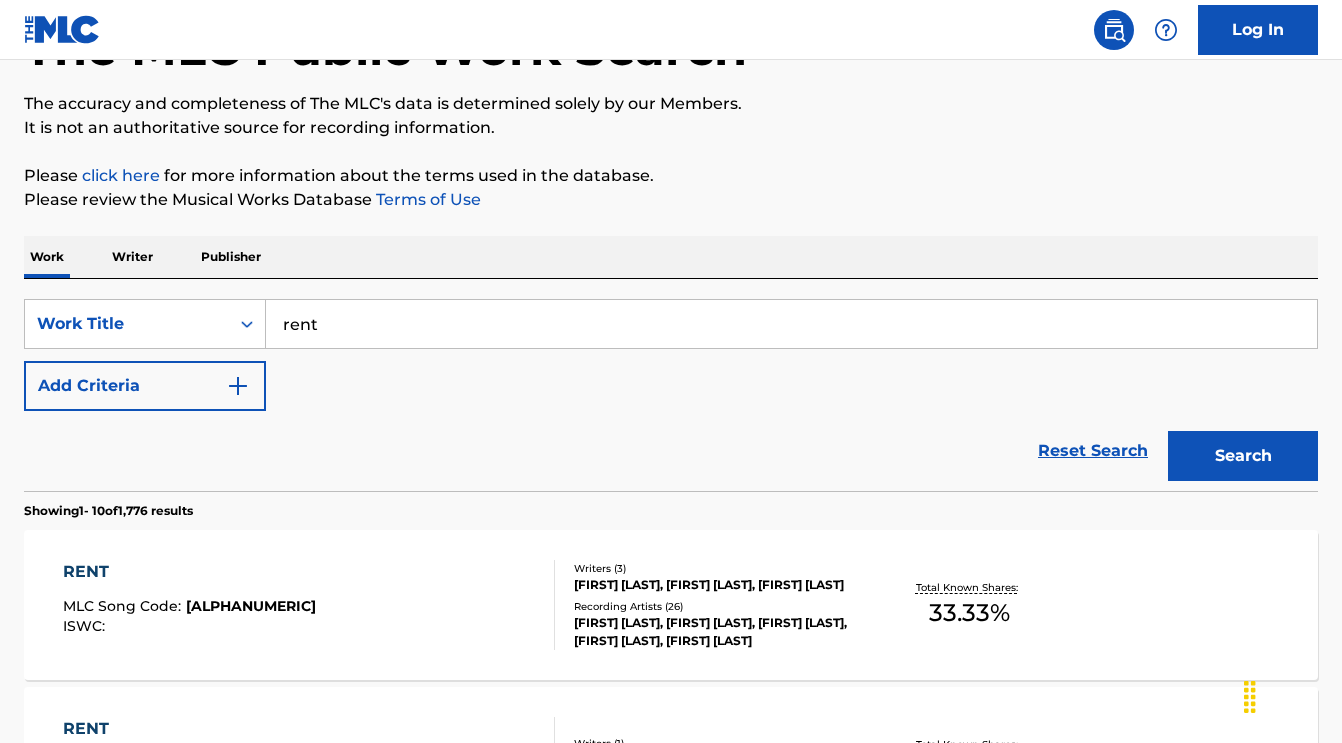 click on "Add Criteria" at bounding box center (145, 386) 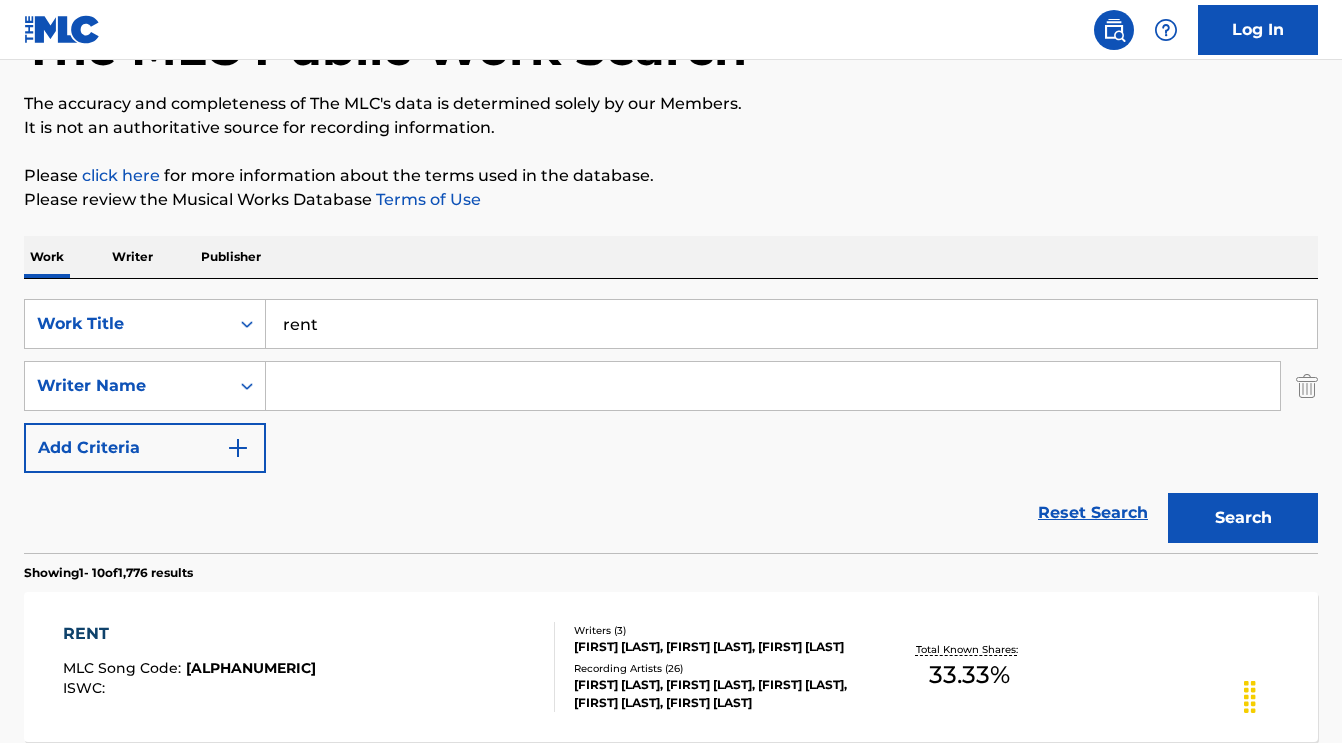 click at bounding box center (773, 386) 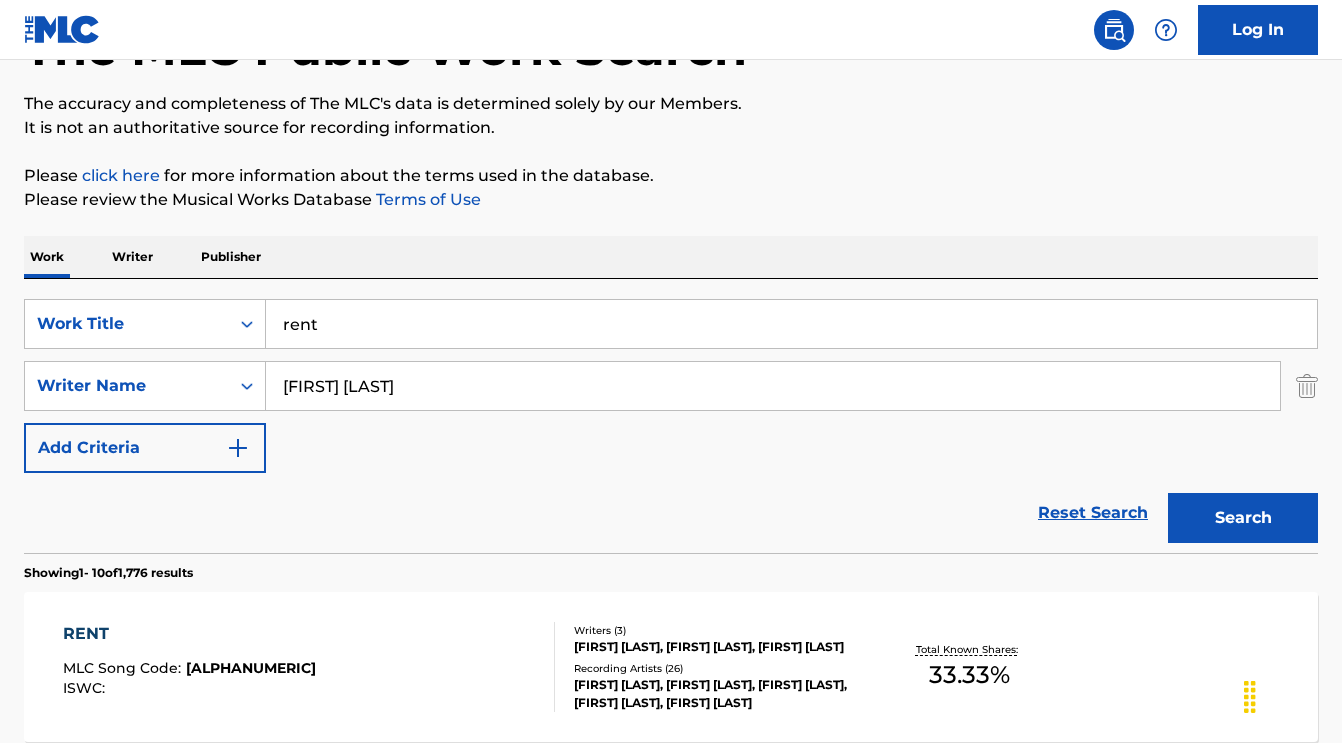 type on "[FIRST] [LAST]" 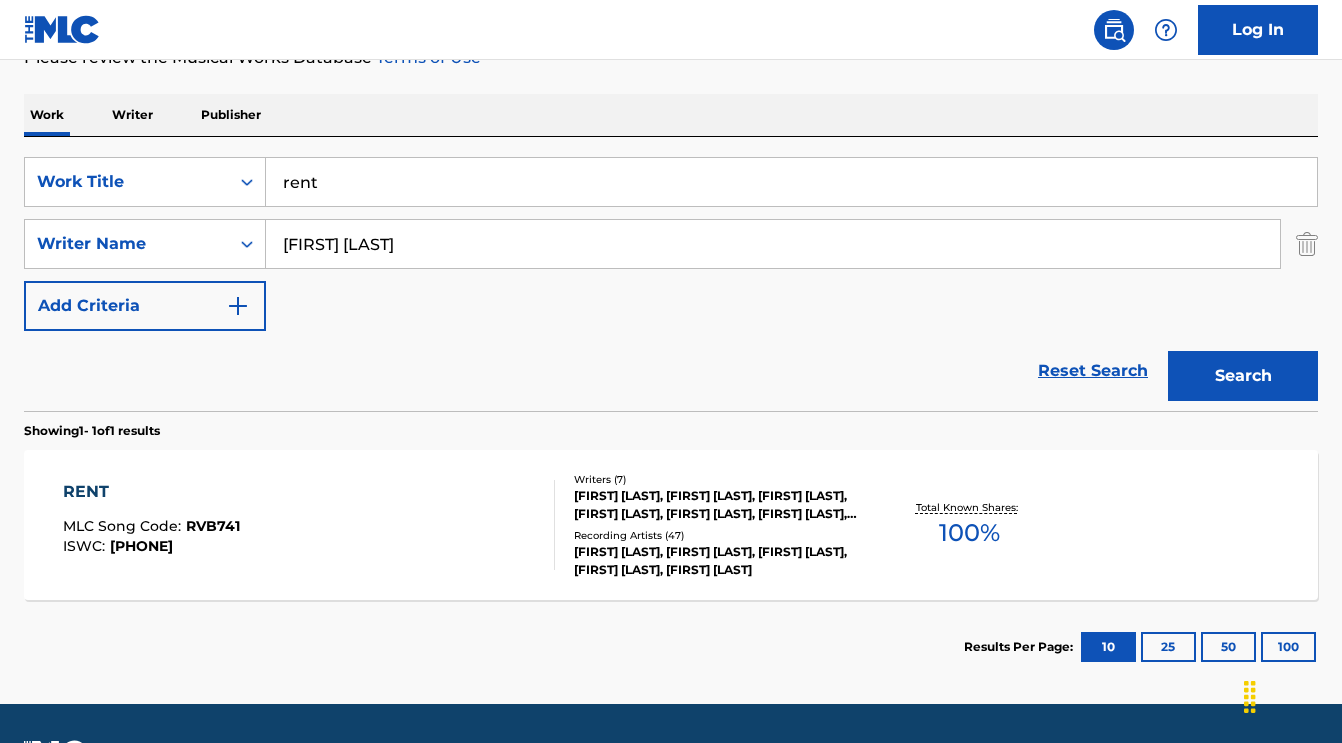 scroll, scrollTop: 293, scrollLeft: 0, axis: vertical 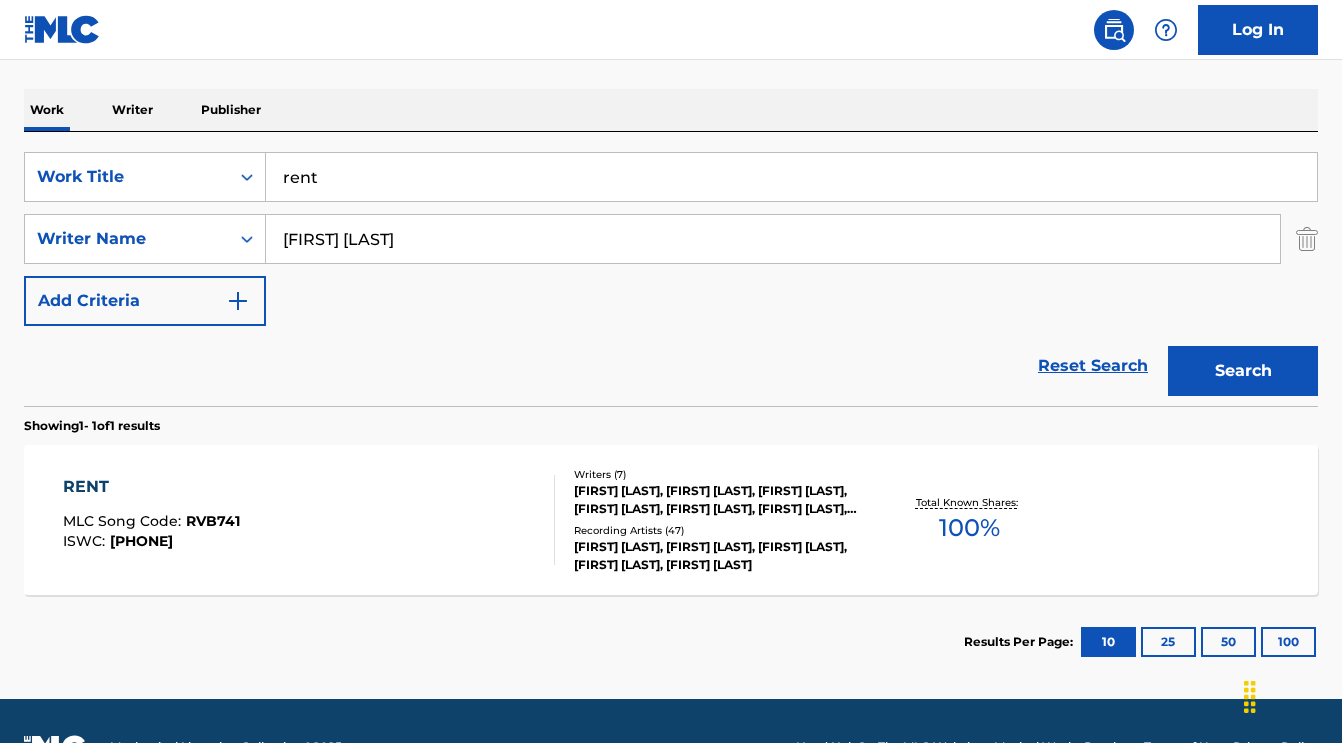 click on "[FIRST] [LAST], [FIRST] [LAST], [FIRST] [LAST], [FIRST] [LAST], [FIRST] [LAST], [FIRST] [LAST], [FIRST] [LAST] [LAST]" at bounding box center [718, 500] 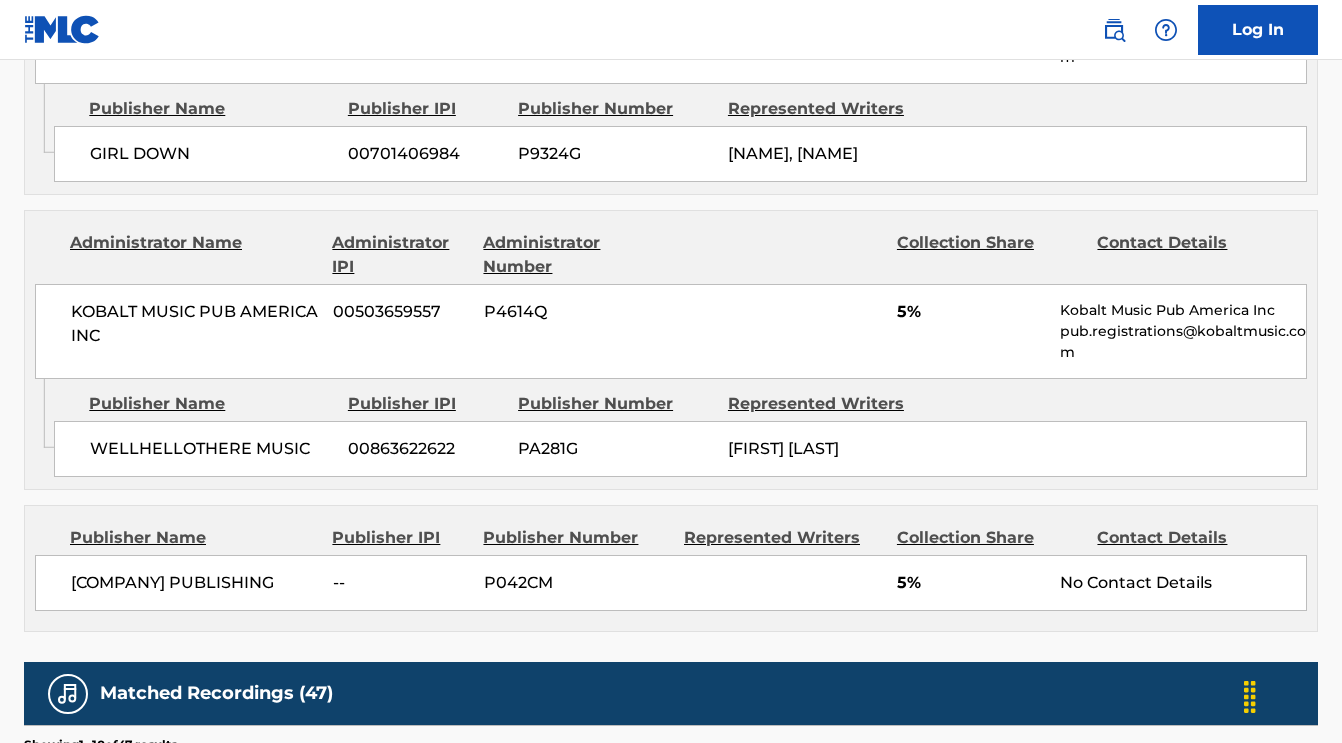 scroll, scrollTop: 2501, scrollLeft: 0, axis: vertical 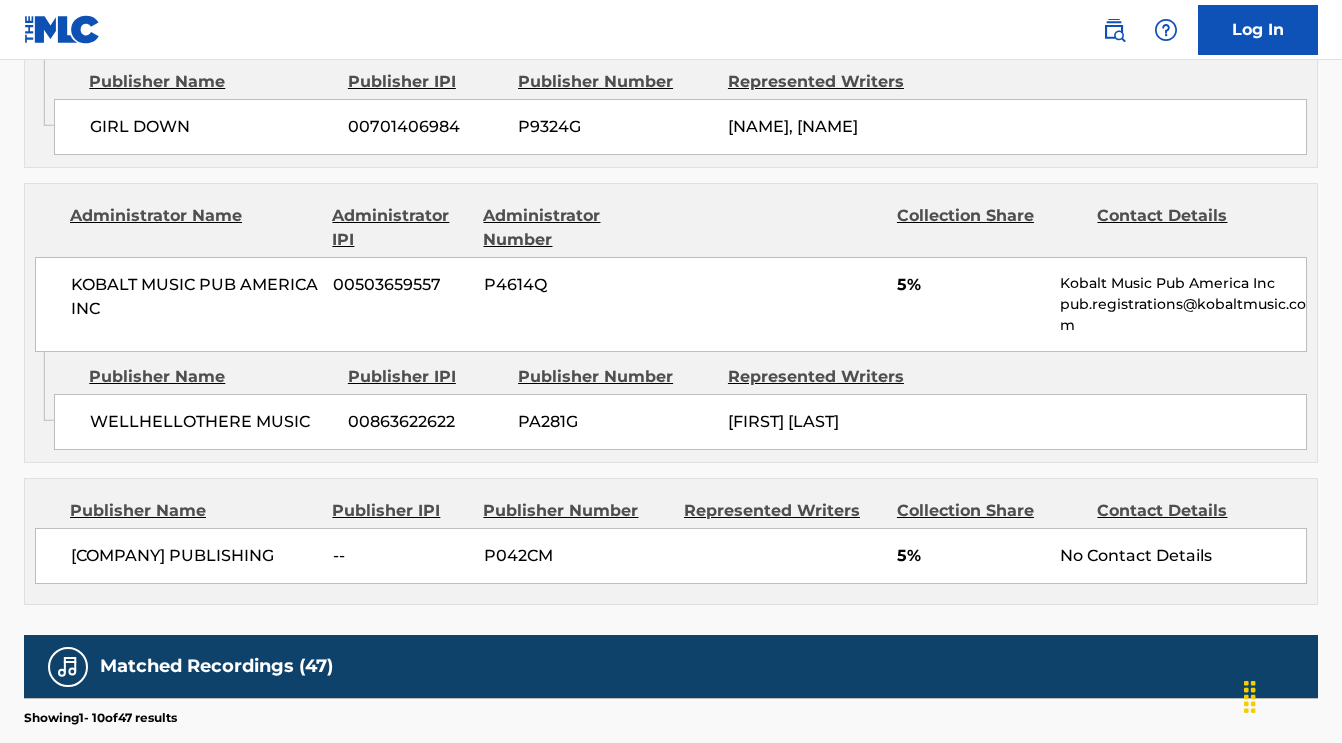 drag, startPoint x: 180, startPoint y: 414, endPoint x: 75, endPoint y: 383, distance: 109.48059 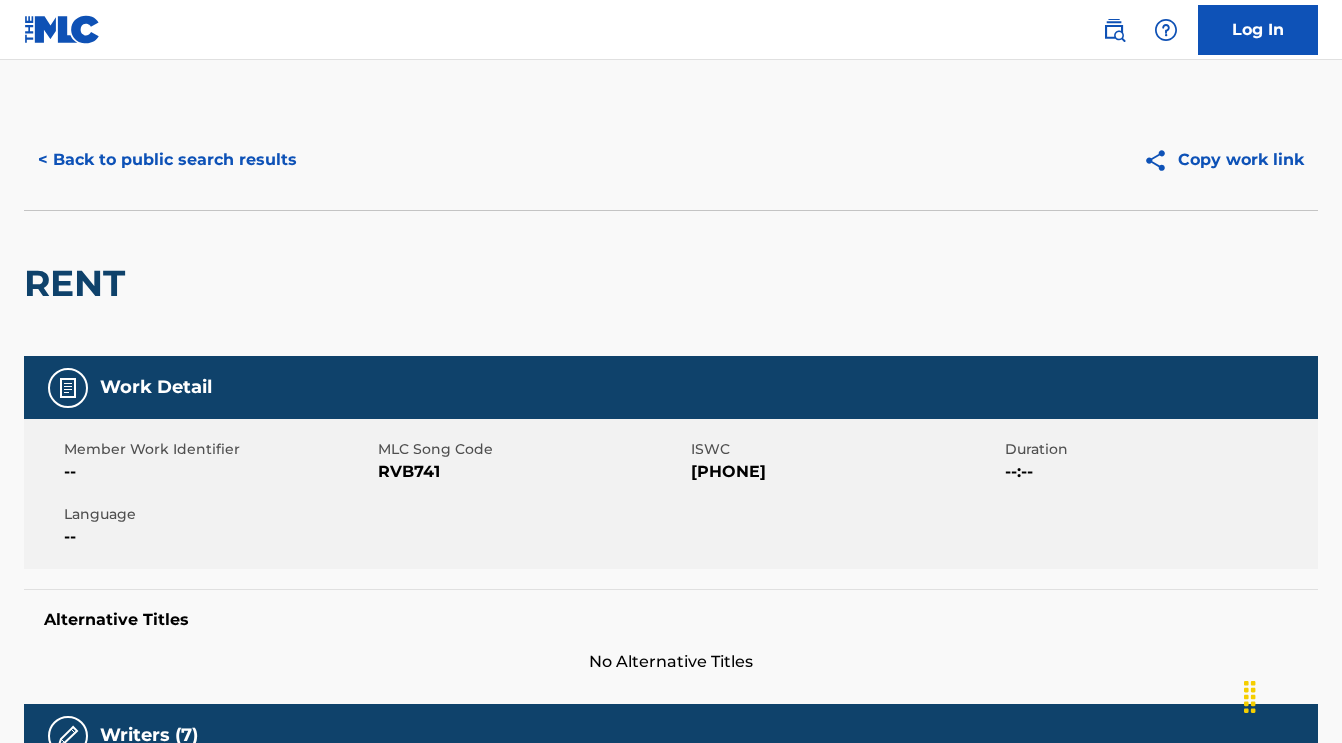 scroll, scrollTop: 0, scrollLeft: 0, axis: both 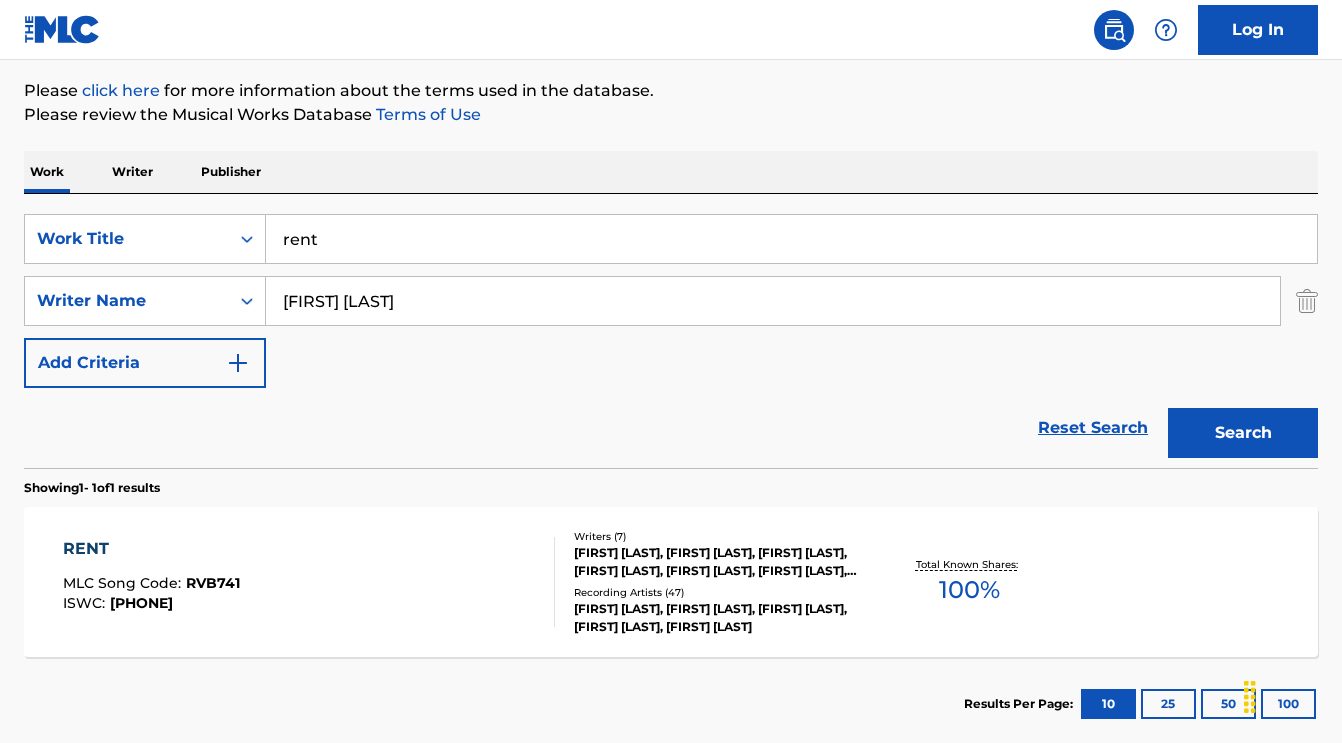 click at bounding box center (1307, 301) 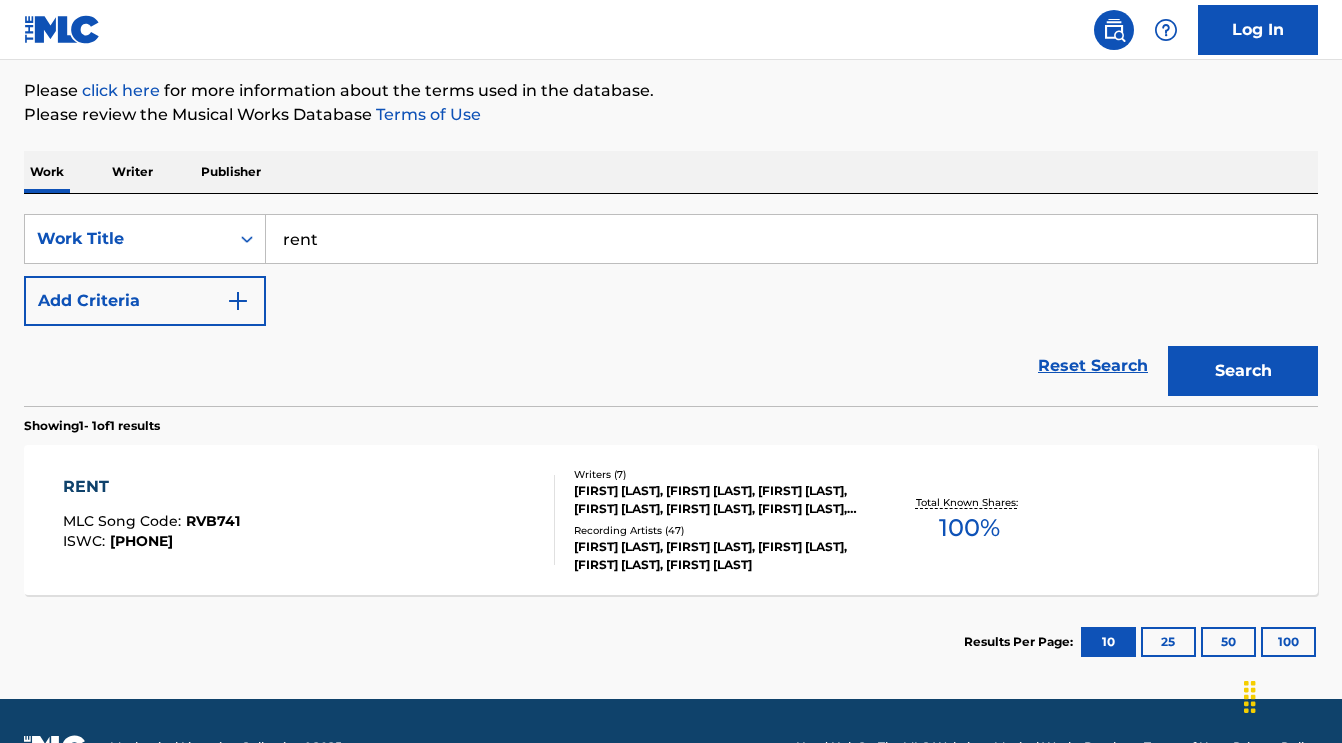 click on "rent" at bounding box center (791, 239) 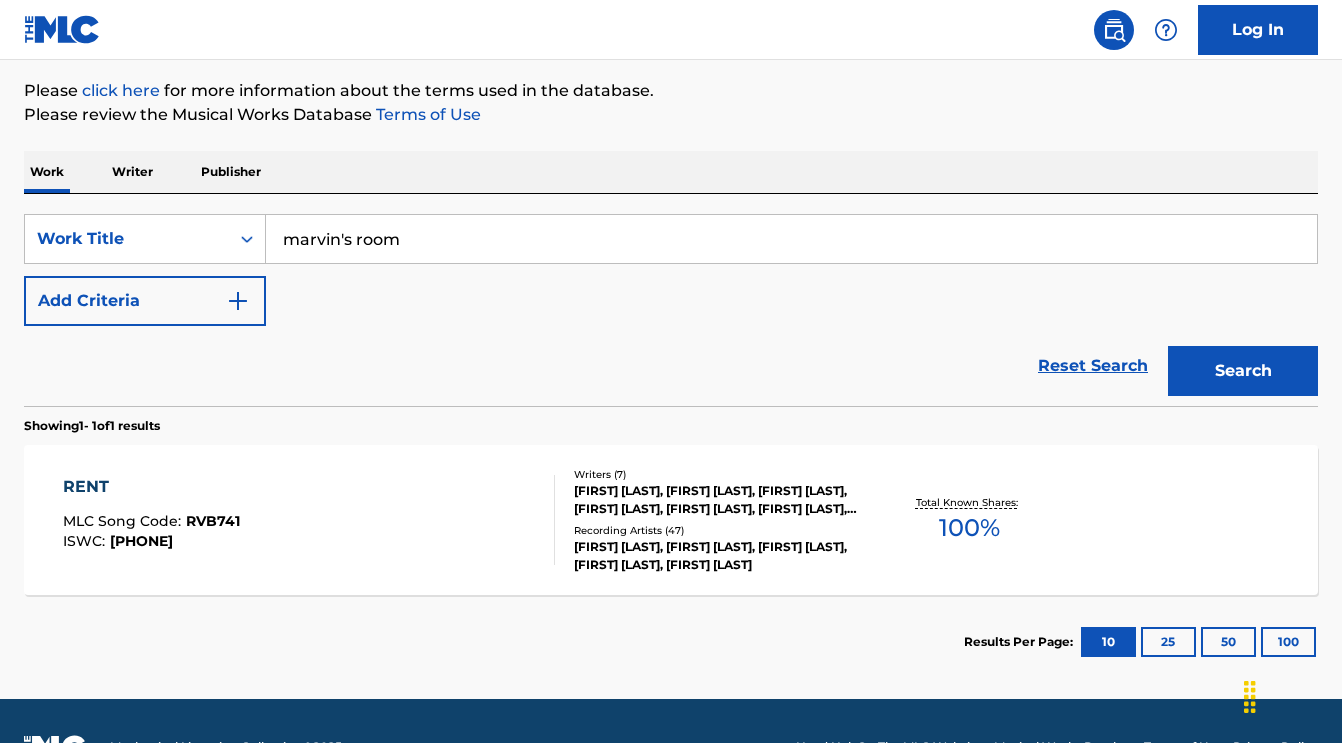 type on "marvin's room" 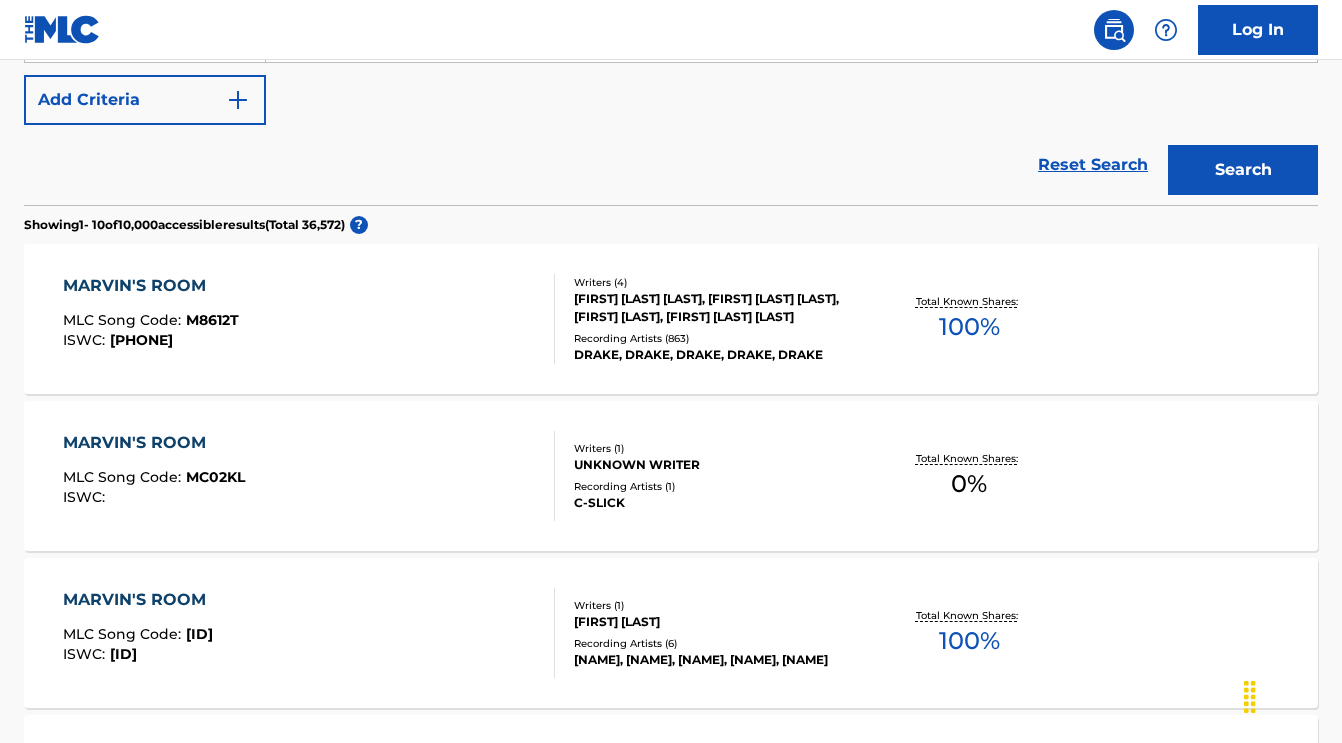 scroll, scrollTop: 434, scrollLeft: 0, axis: vertical 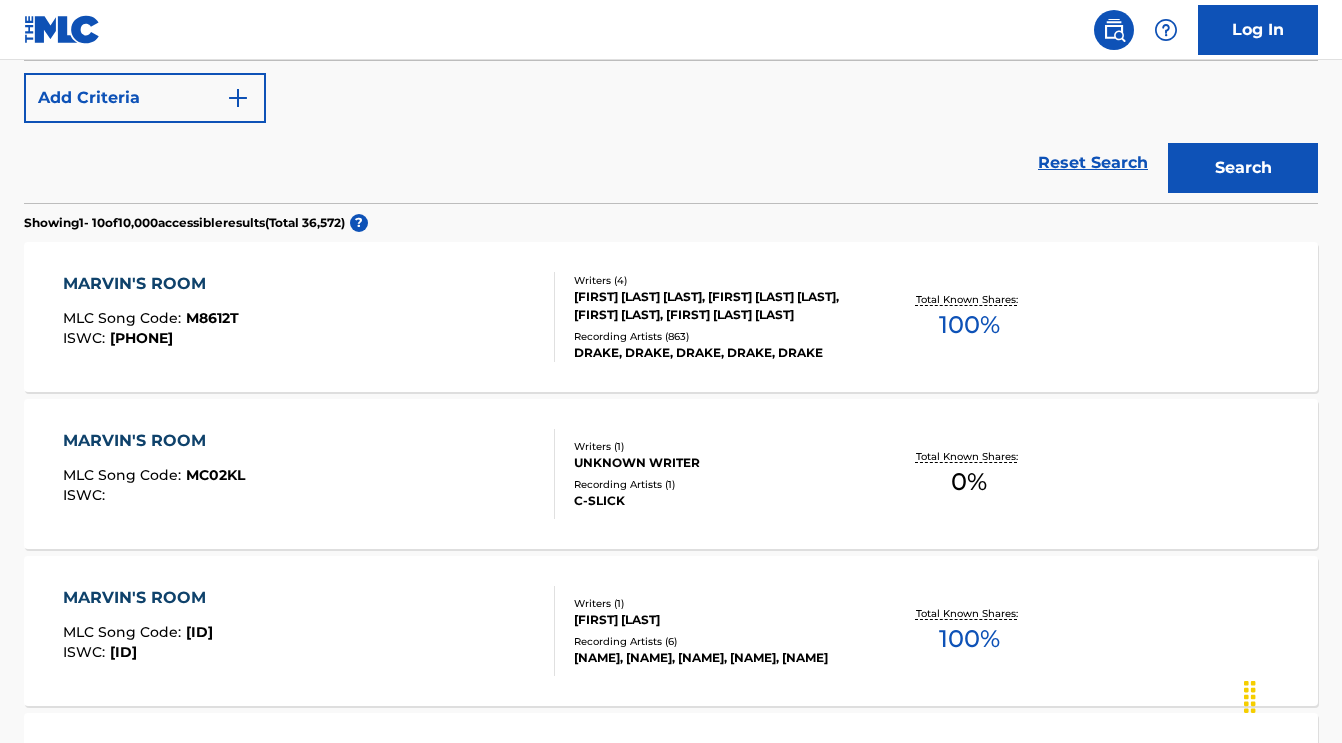 click on "[FIRST] [LAST] [LAST], [FIRST] [LAST] [LAST], [FIRST] [LAST], [FIRST] [LAST] [LAST]" at bounding box center [718, 306] 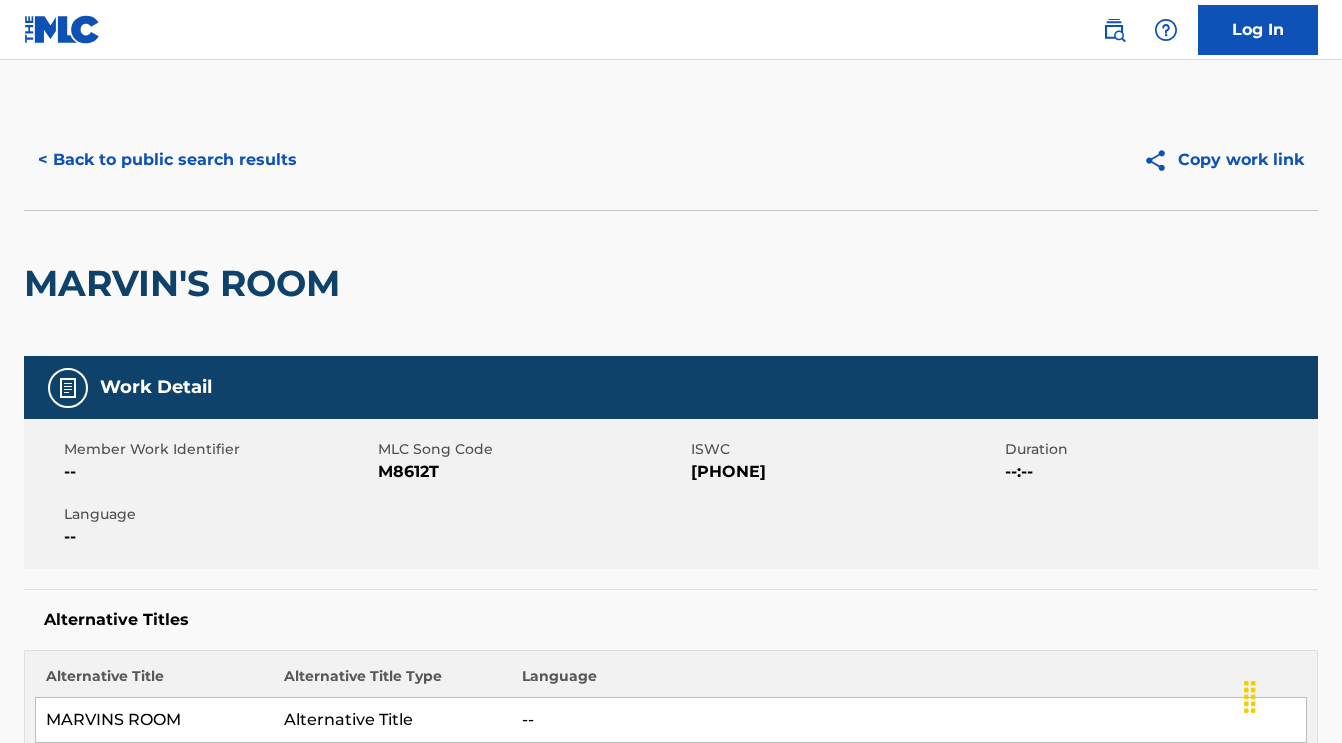 scroll, scrollTop: 0, scrollLeft: 0, axis: both 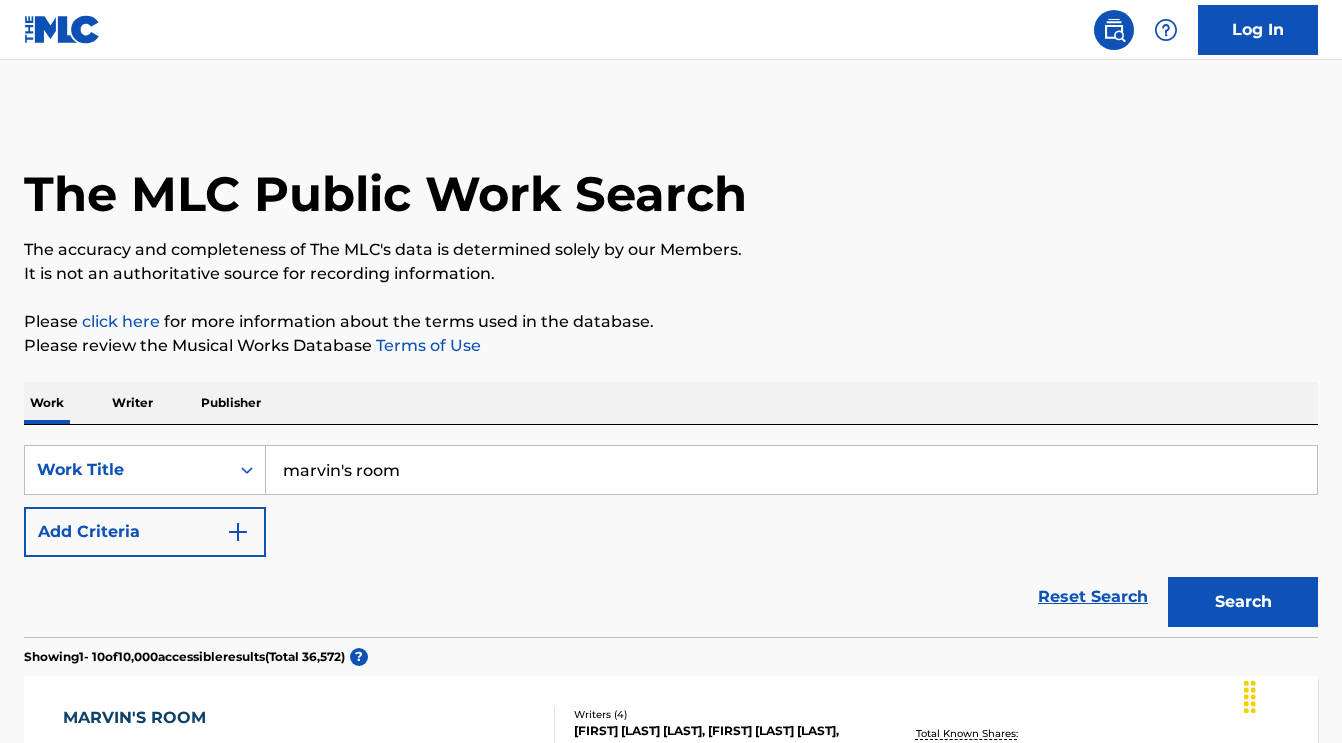 click on "marvin's room" at bounding box center (791, 470) 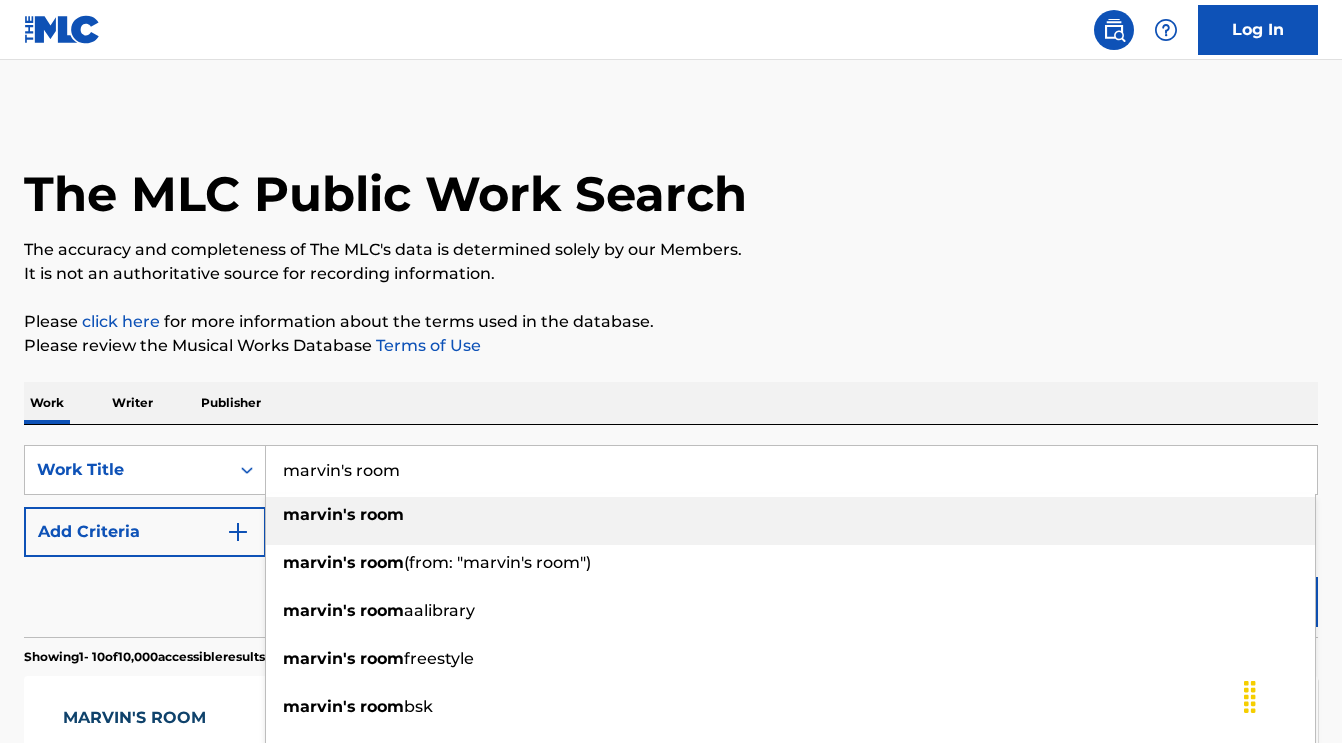 click on "marvin's room" at bounding box center [791, 470] 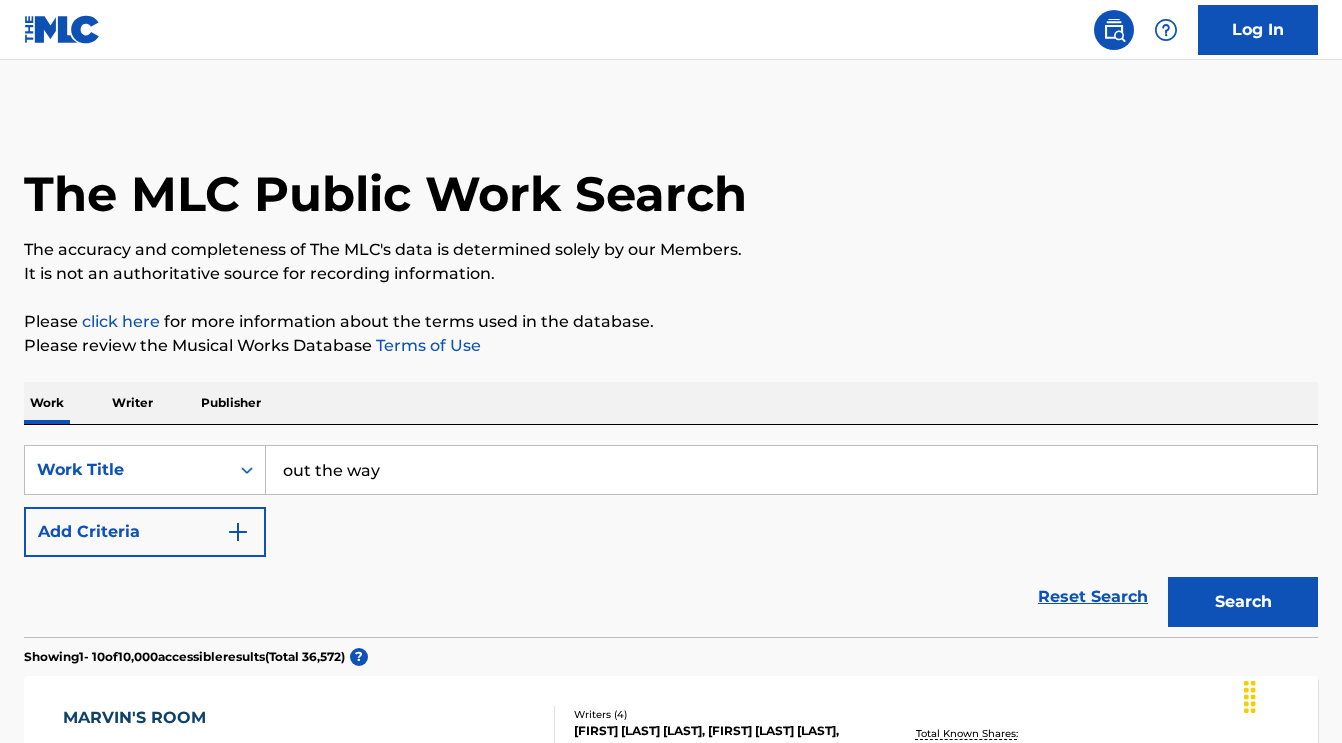 type on "out the way" 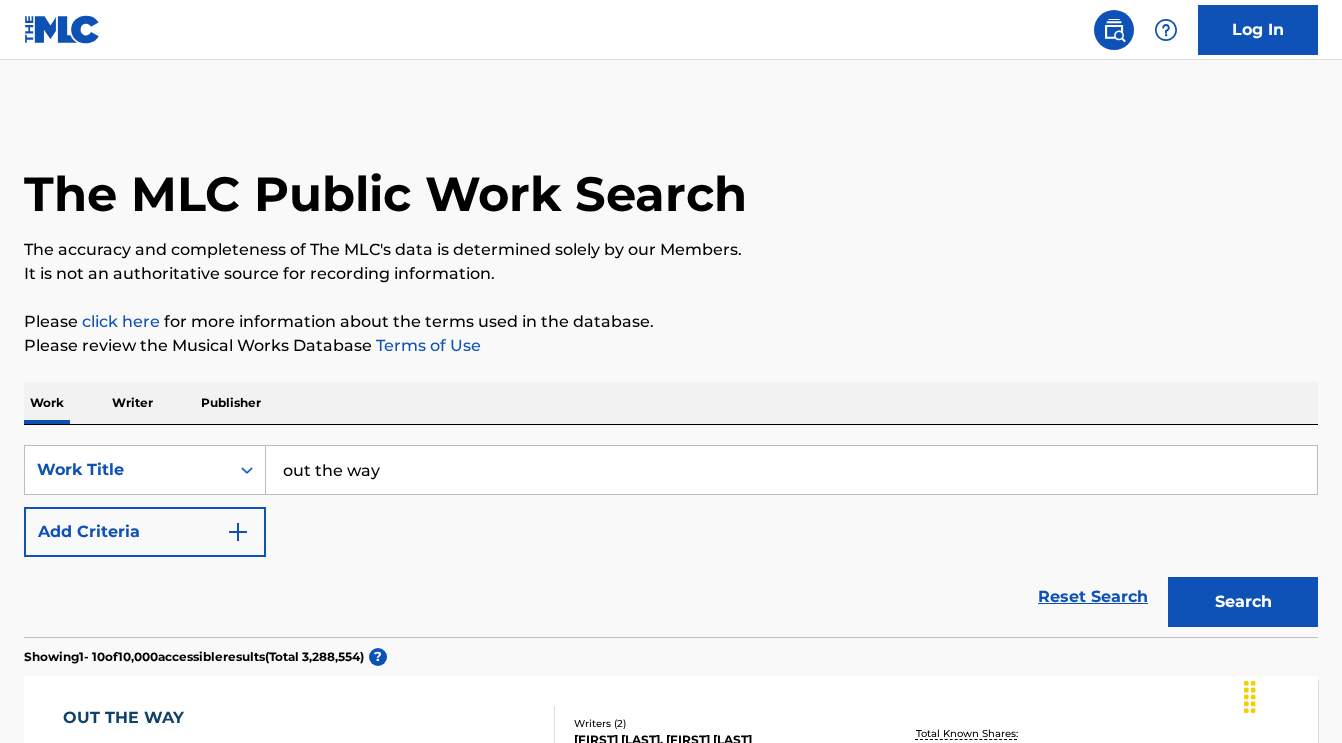 scroll, scrollTop: 275, scrollLeft: 0, axis: vertical 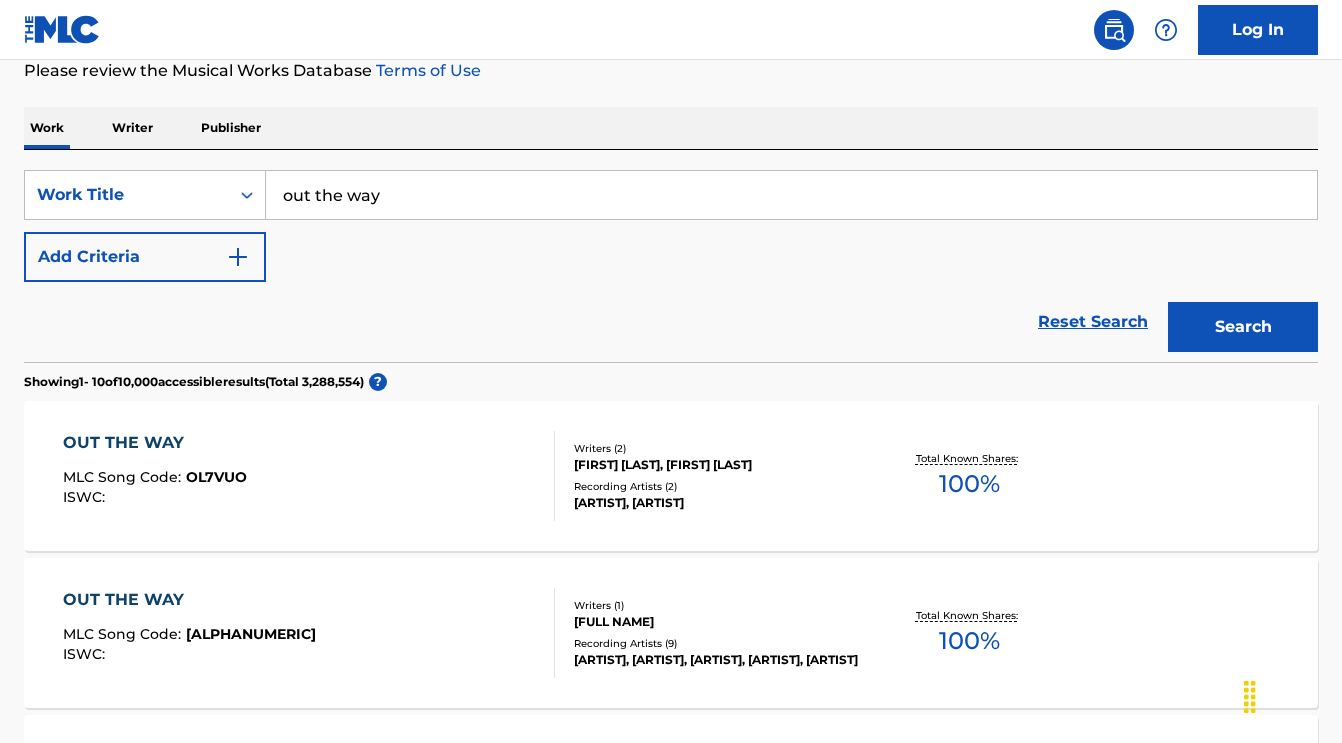 click on "Add Criteria" at bounding box center (145, 257) 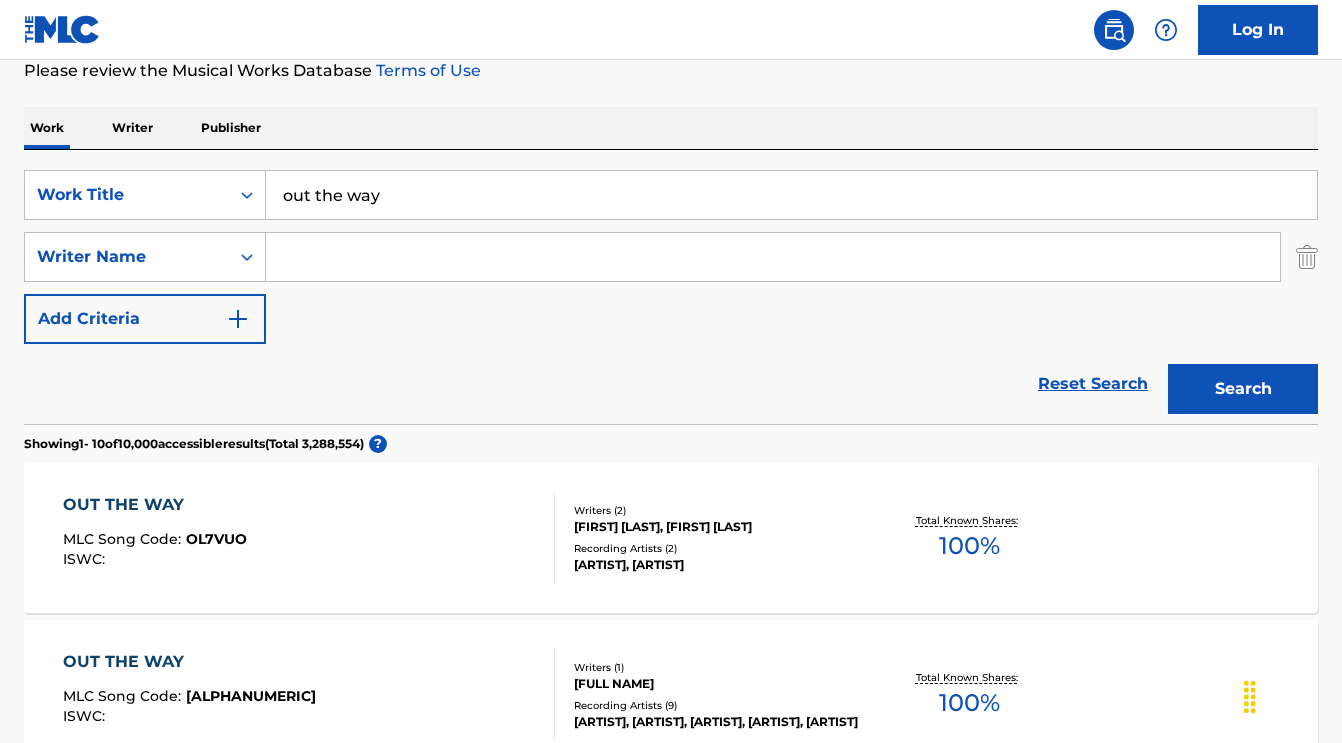 click at bounding box center [773, 257] 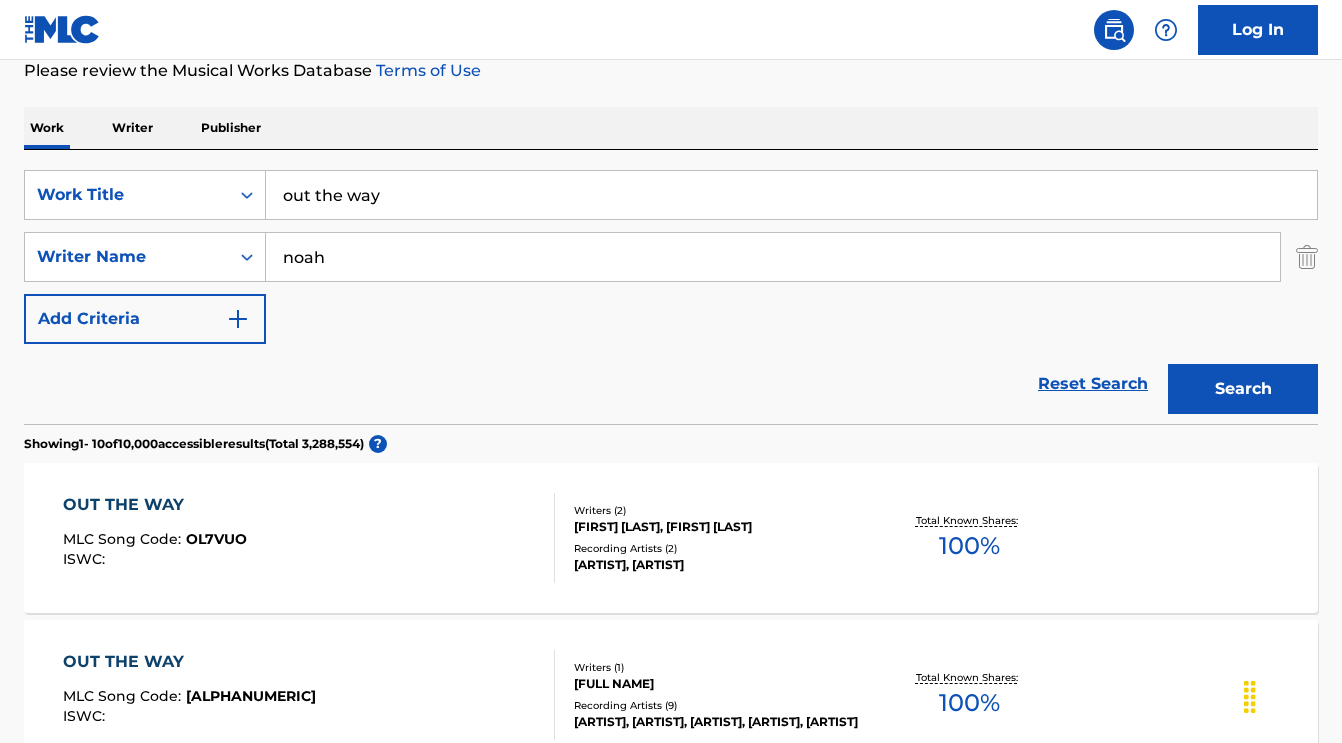 type on "noah" 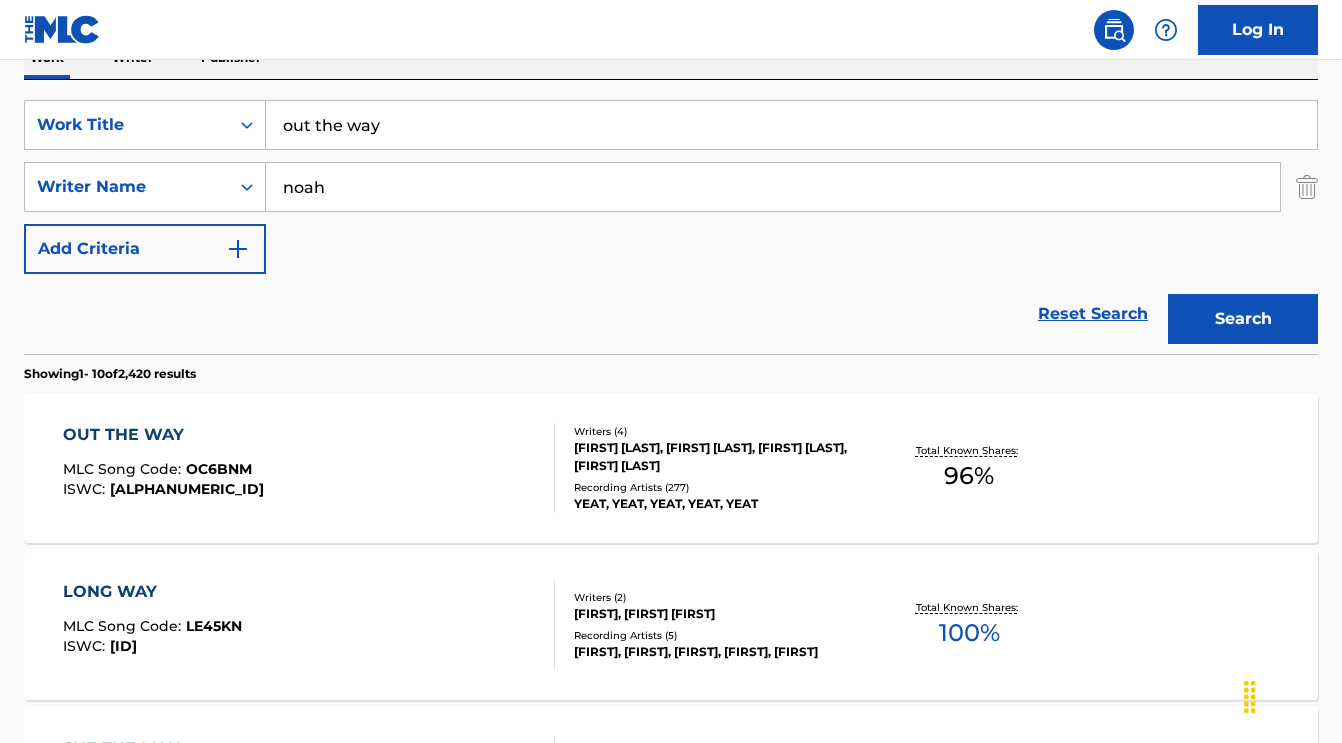 scroll, scrollTop: 351, scrollLeft: 0, axis: vertical 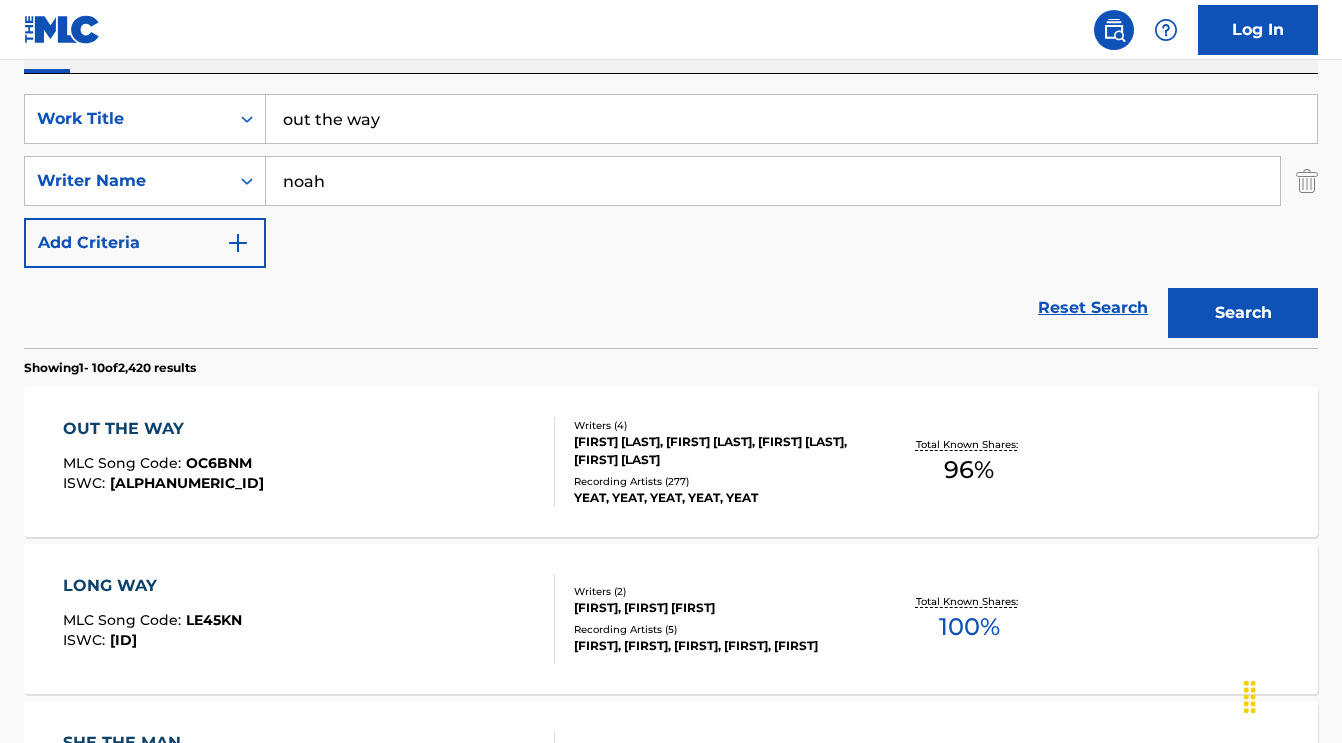 click on "out the way" at bounding box center (791, 119) 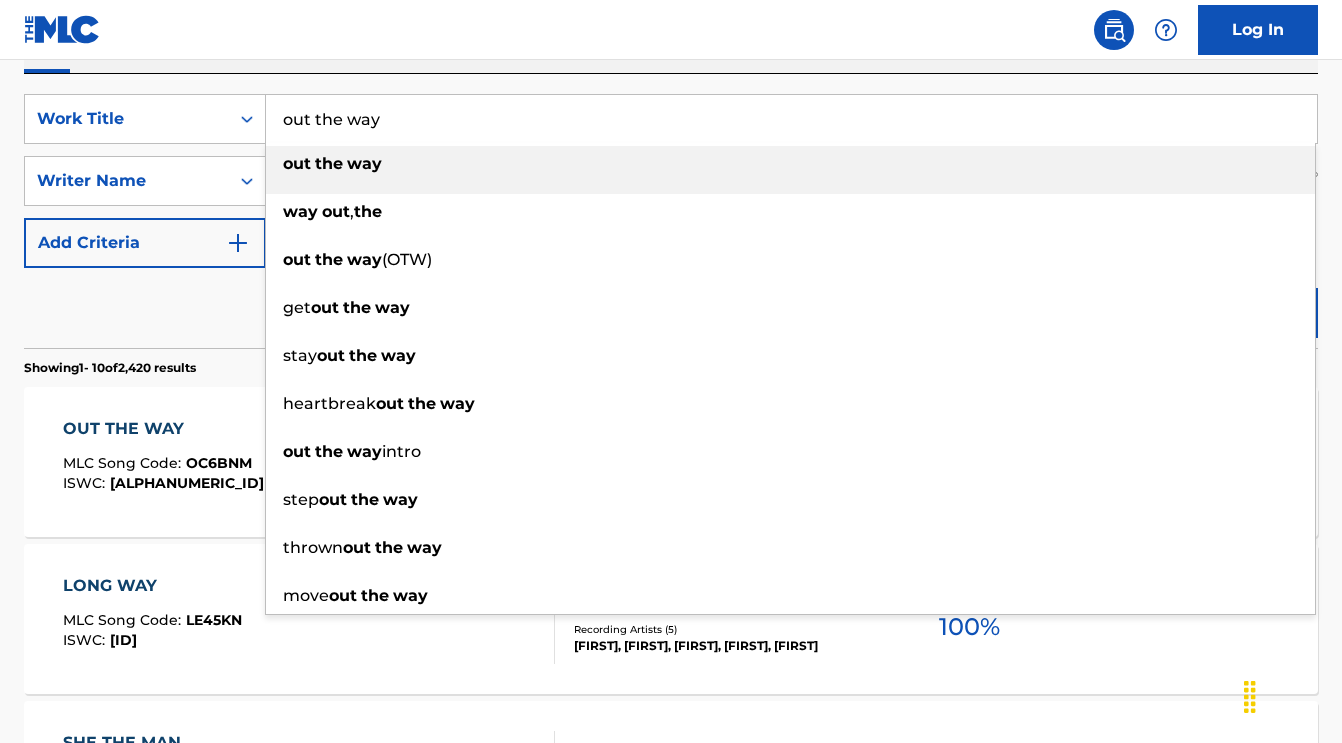 click on "out the way" at bounding box center (791, 119) 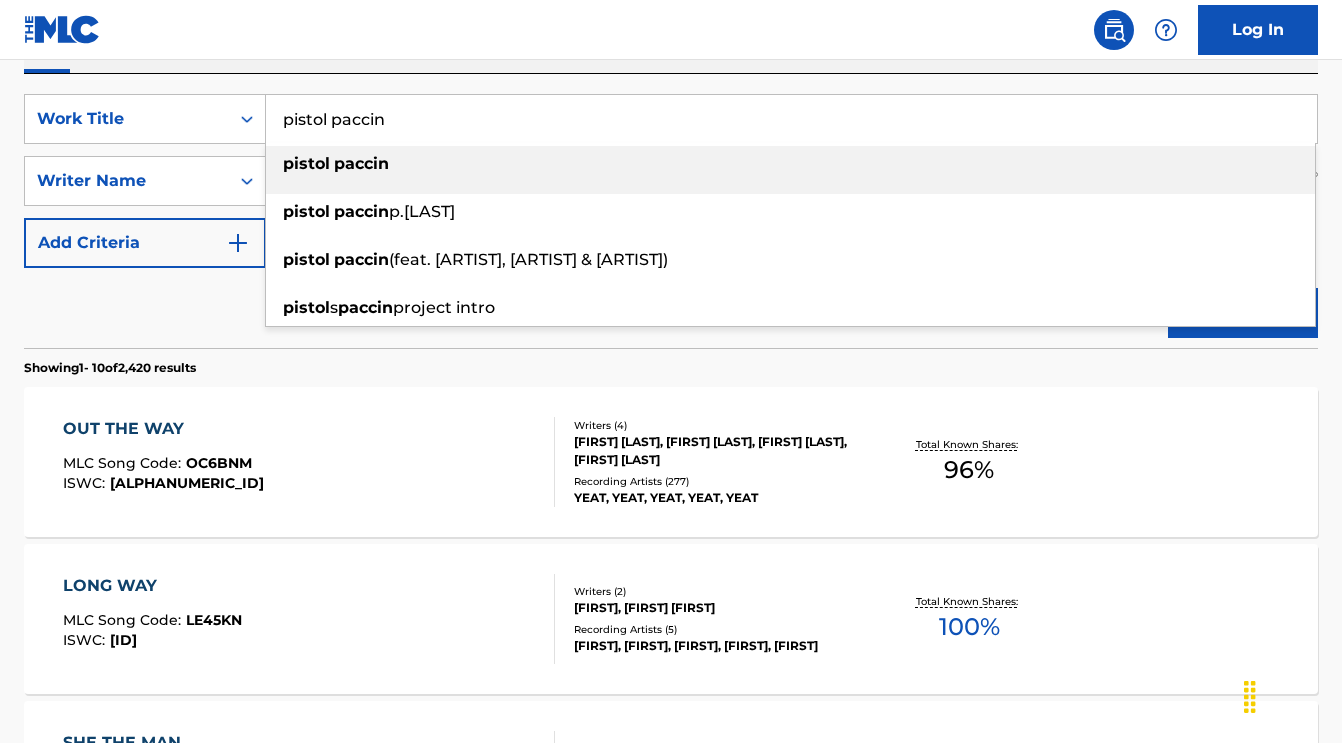 click on "pistol   paccin" at bounding box center (790, 164) 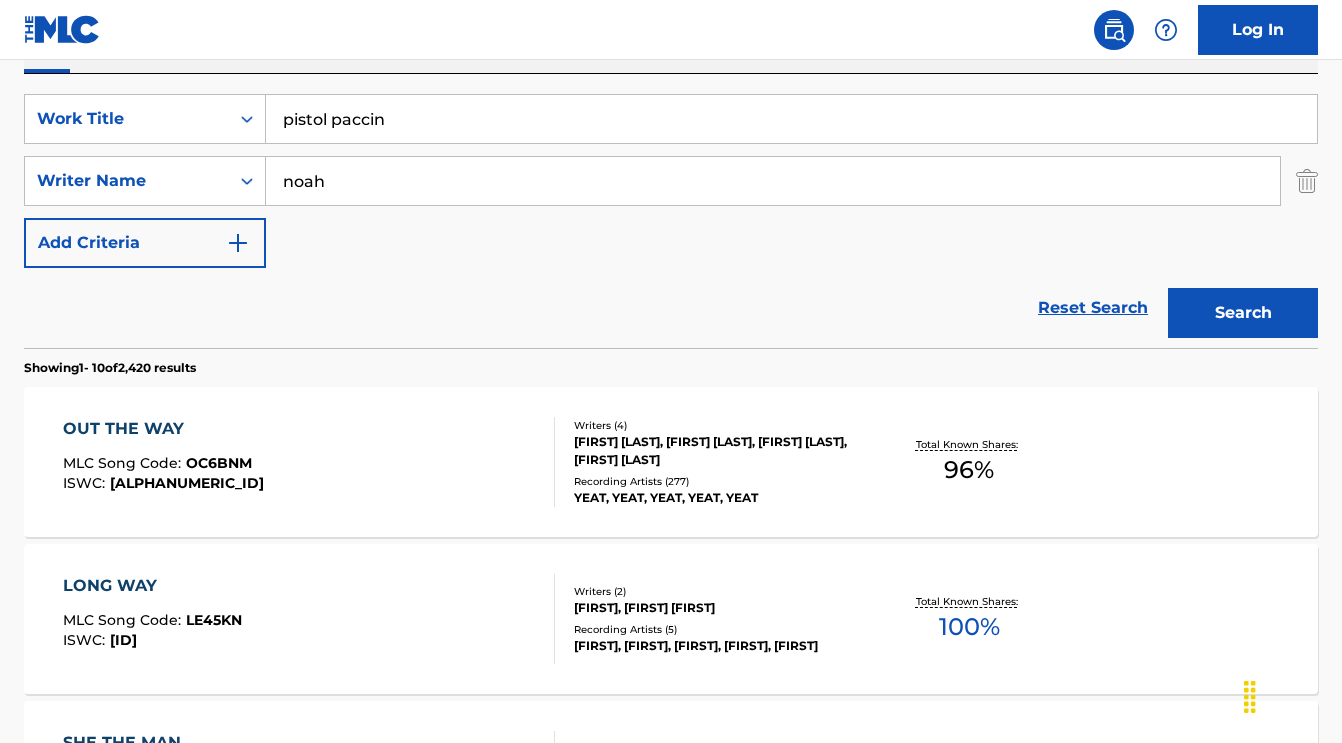 drag, startPoint x: 1125, startPoint y: 180, endPoint x: 1304, endPoint y: 187, distance: 179.13683 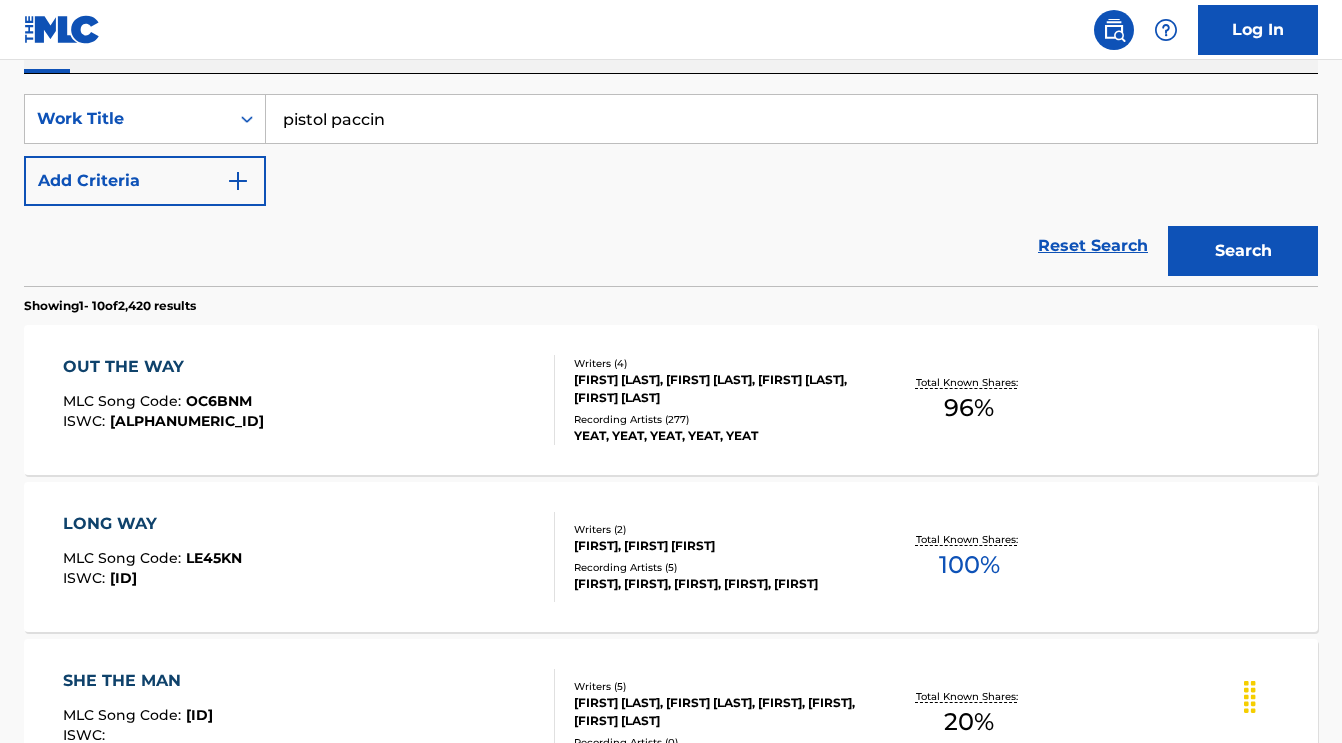 click on "Search" at bounding box center (1243, 251) 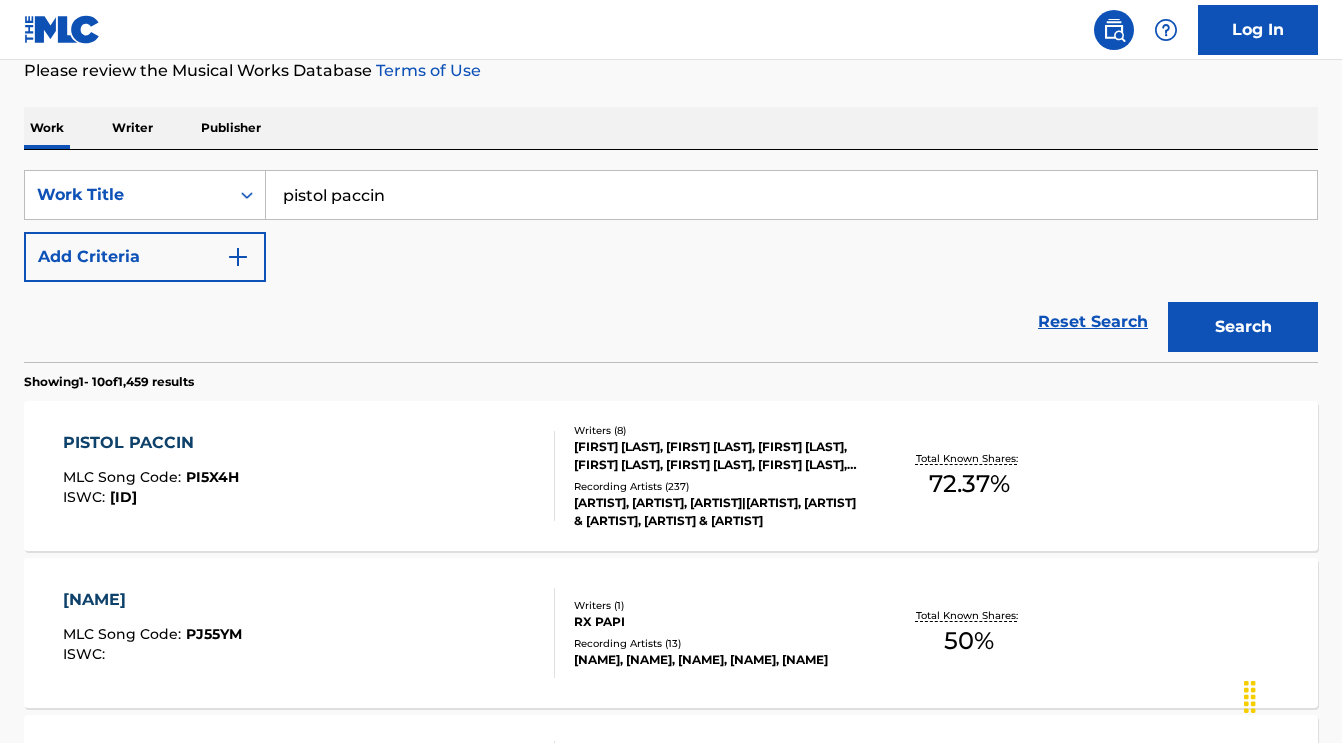 scroll, scrollTop: 284, scrollLeft: 0, axis: vertical 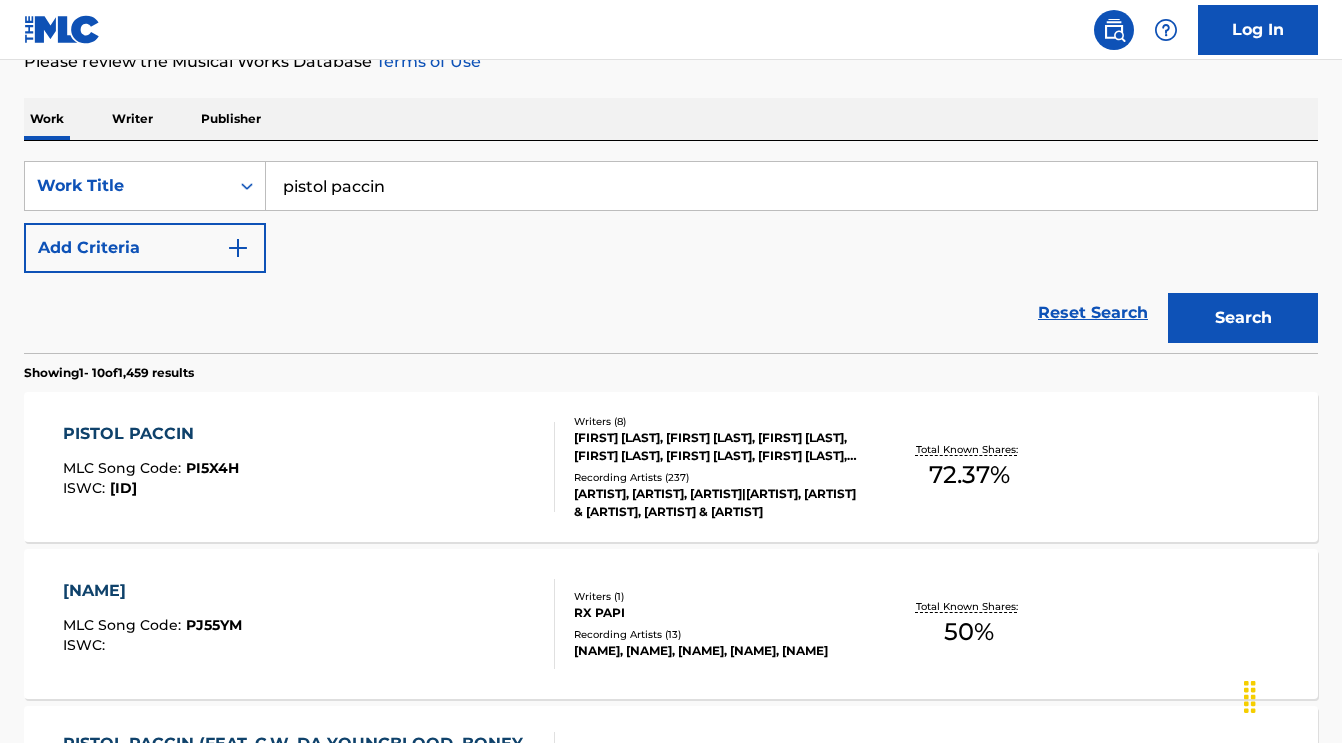 click on "pistol paccin" at bounding box center (791, 186) 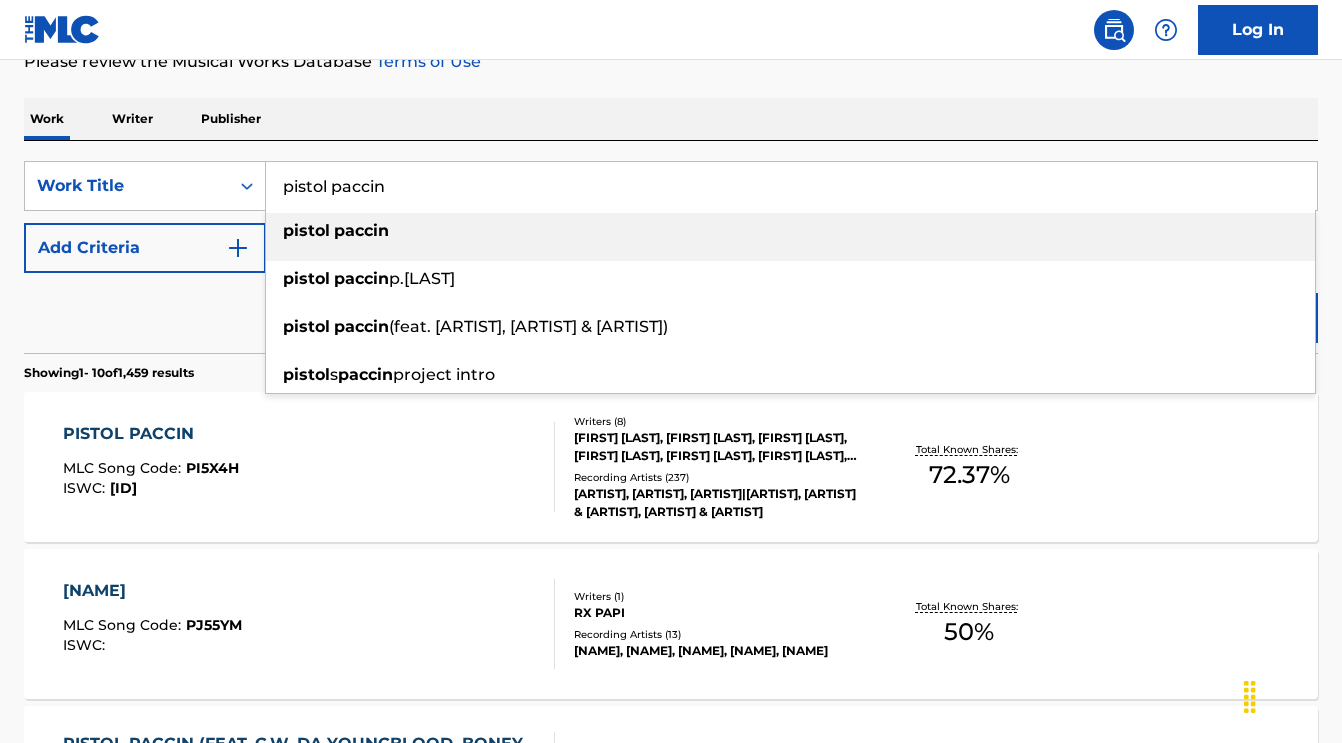 click on "pistol paccin" at bounding box center (791, 186) 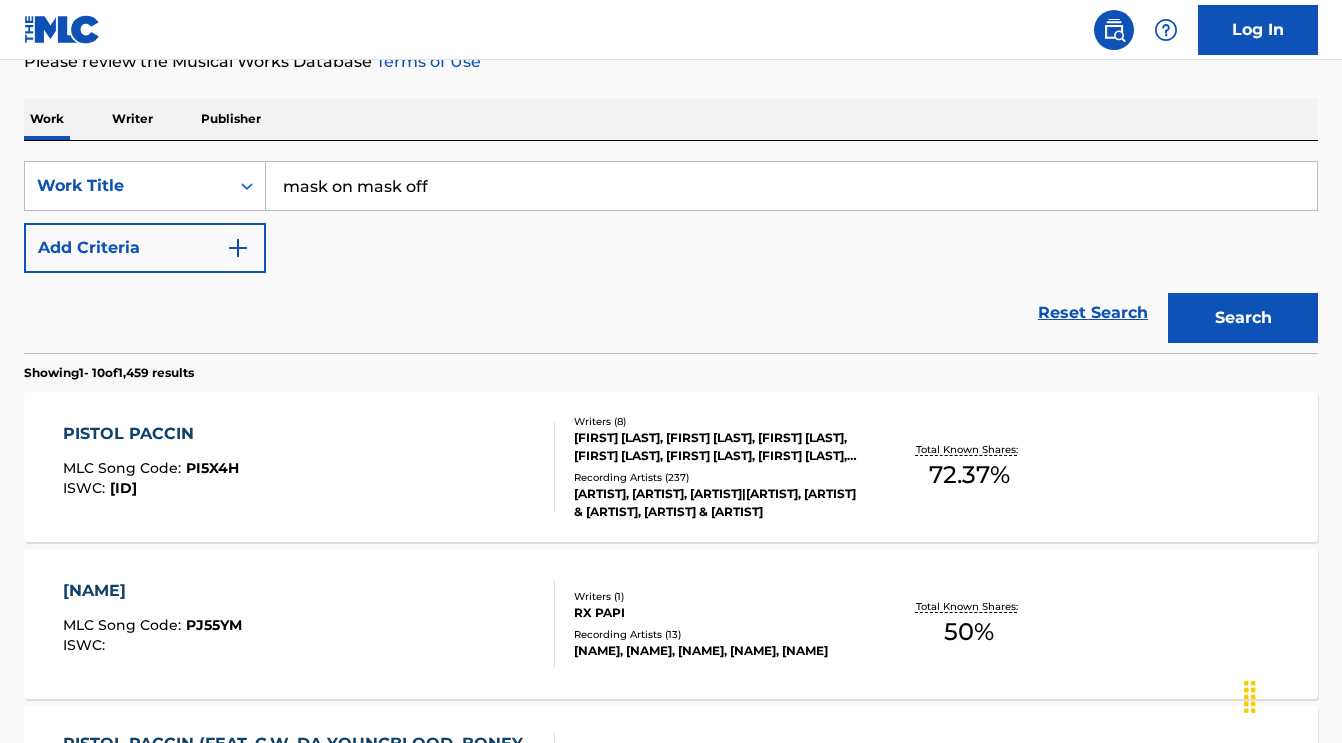 drag, startPoint x: 410, startPoint y: 174, endPoint x: 453, endPoint y: 176, distance: 43.046486 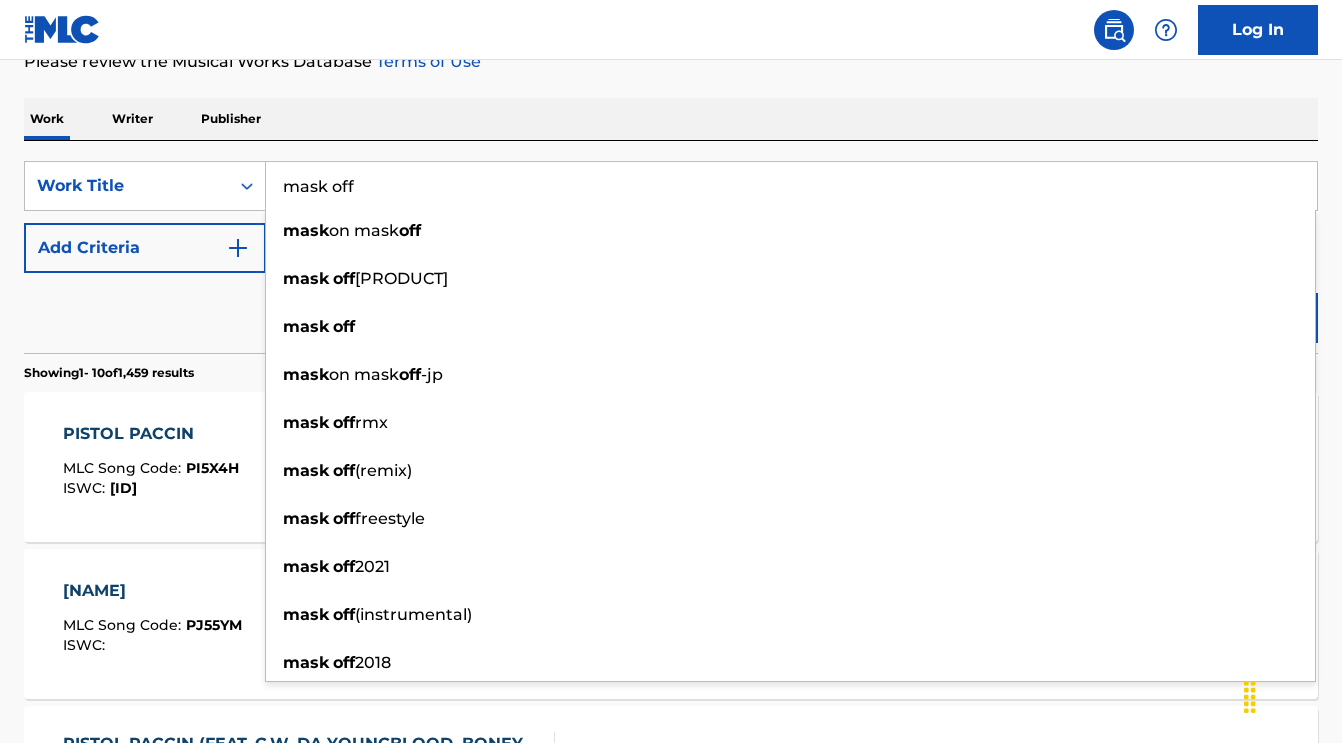 type on "mask off" 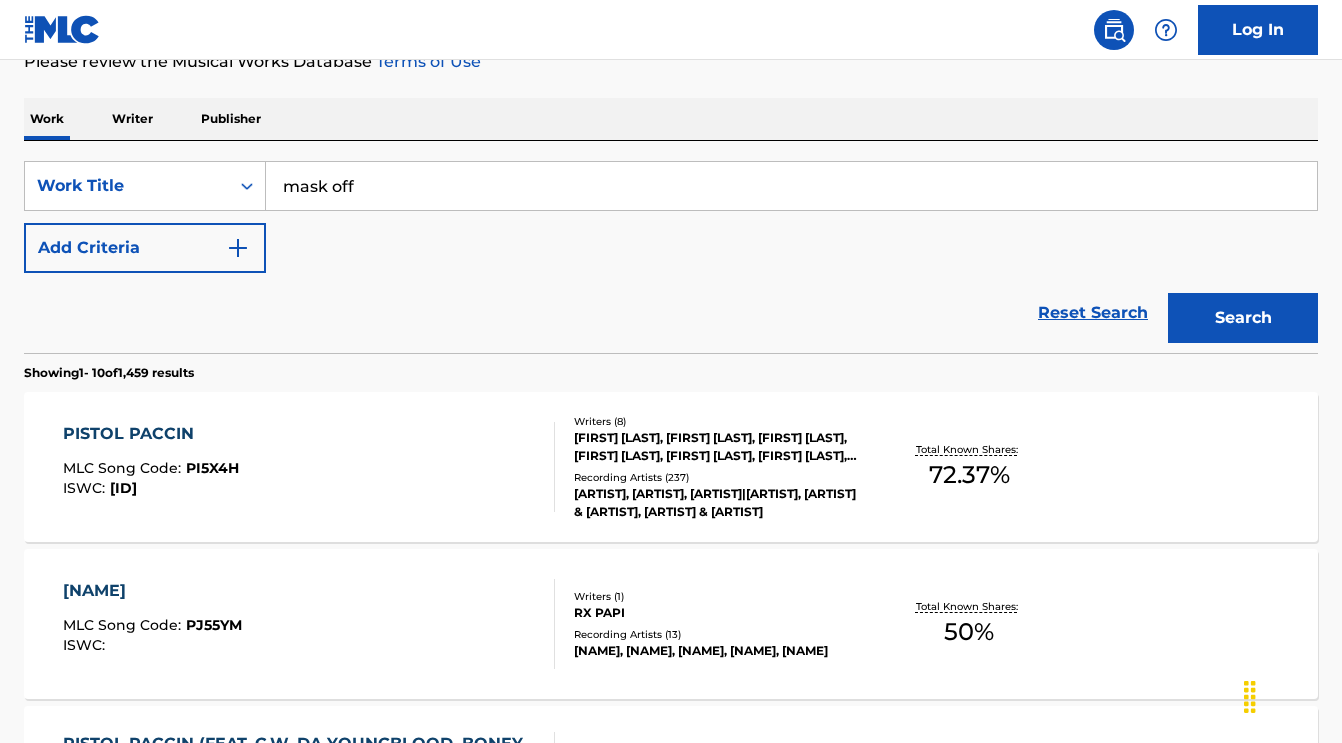click on "Reset Search Search" at bounding box center (671, 313) 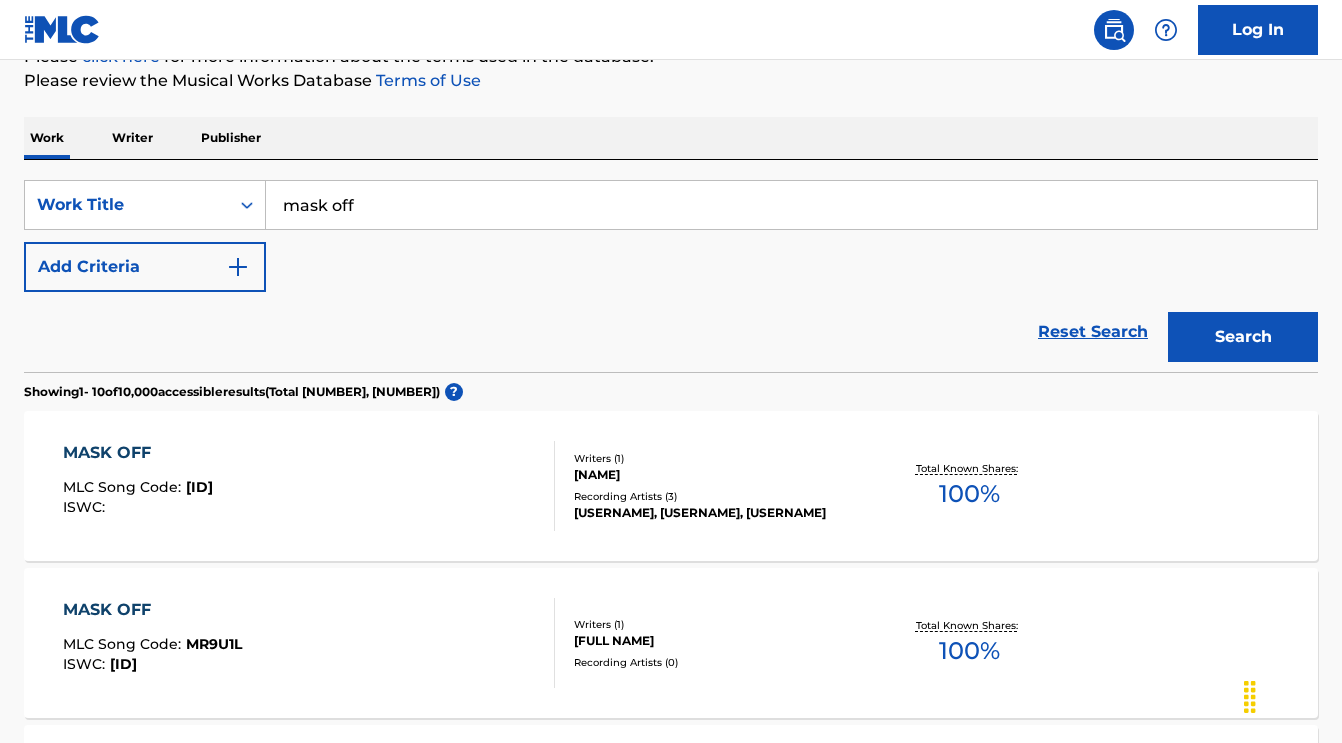 scroll, scrollTop: 319, scrollLeft: 0, axis: vertical 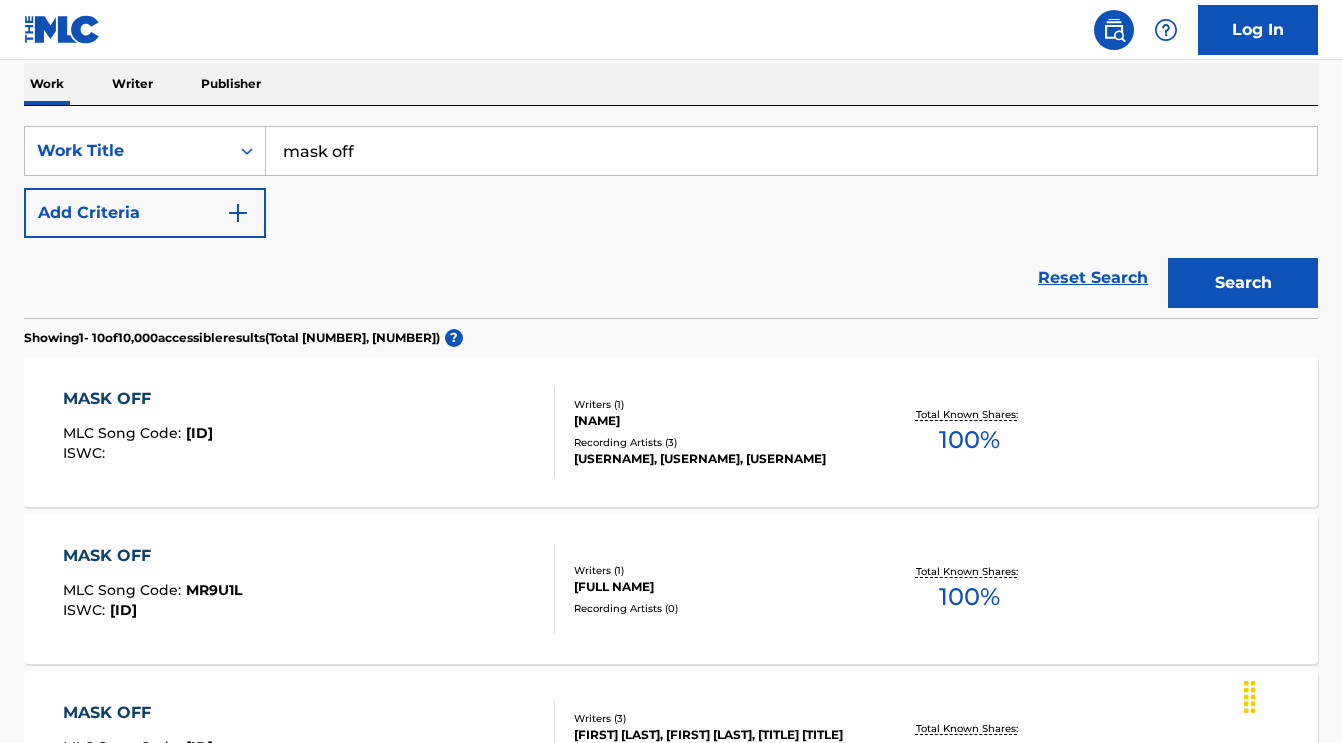 drag, startPoint x: 197, startPoint y: 193, endPoint x: 197, endPoint y: 204, distance: 11 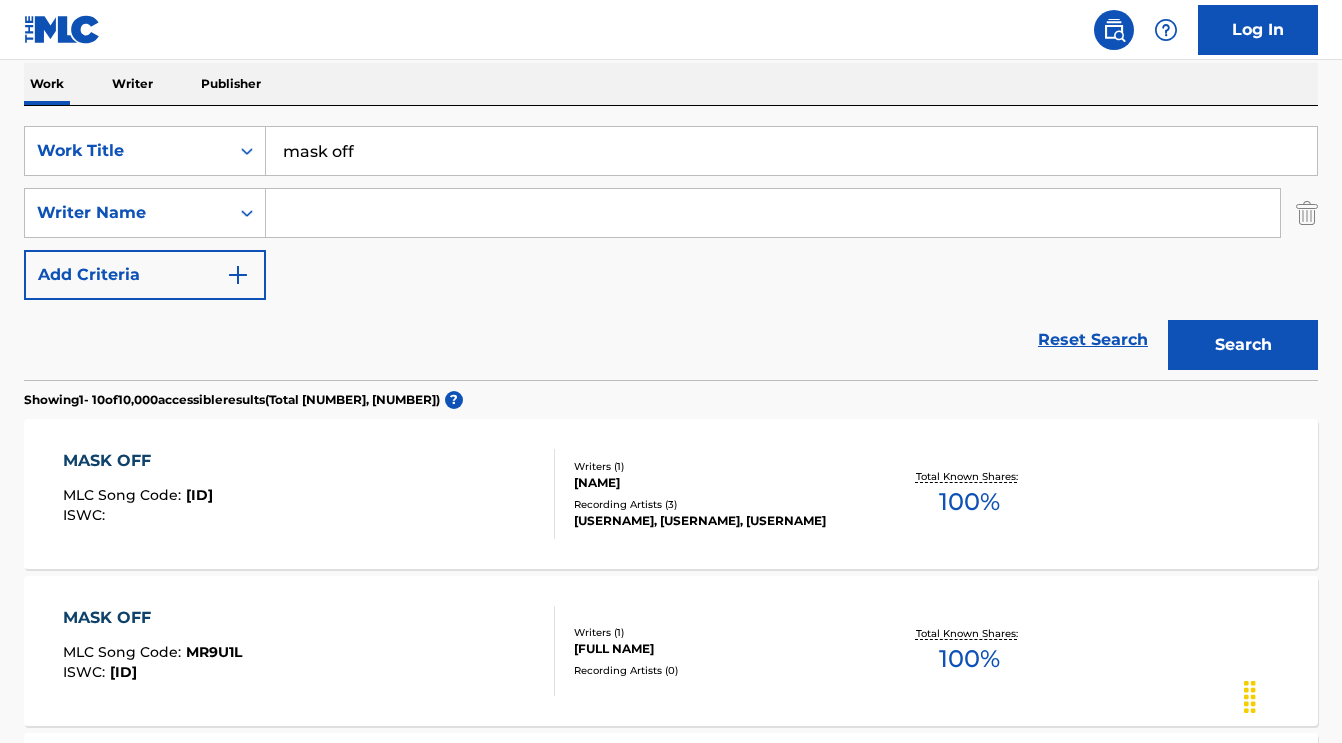 click at bounding box center (773, 213) 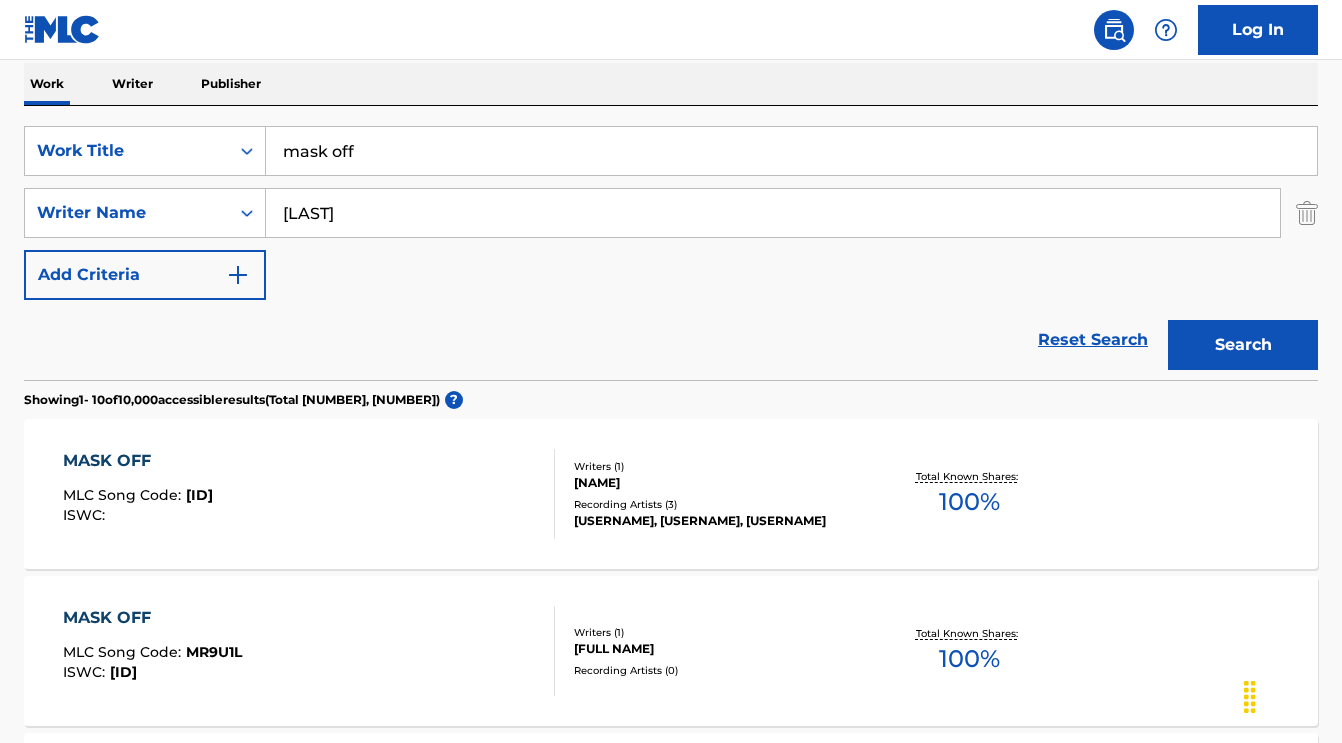 type on "[LAST]" 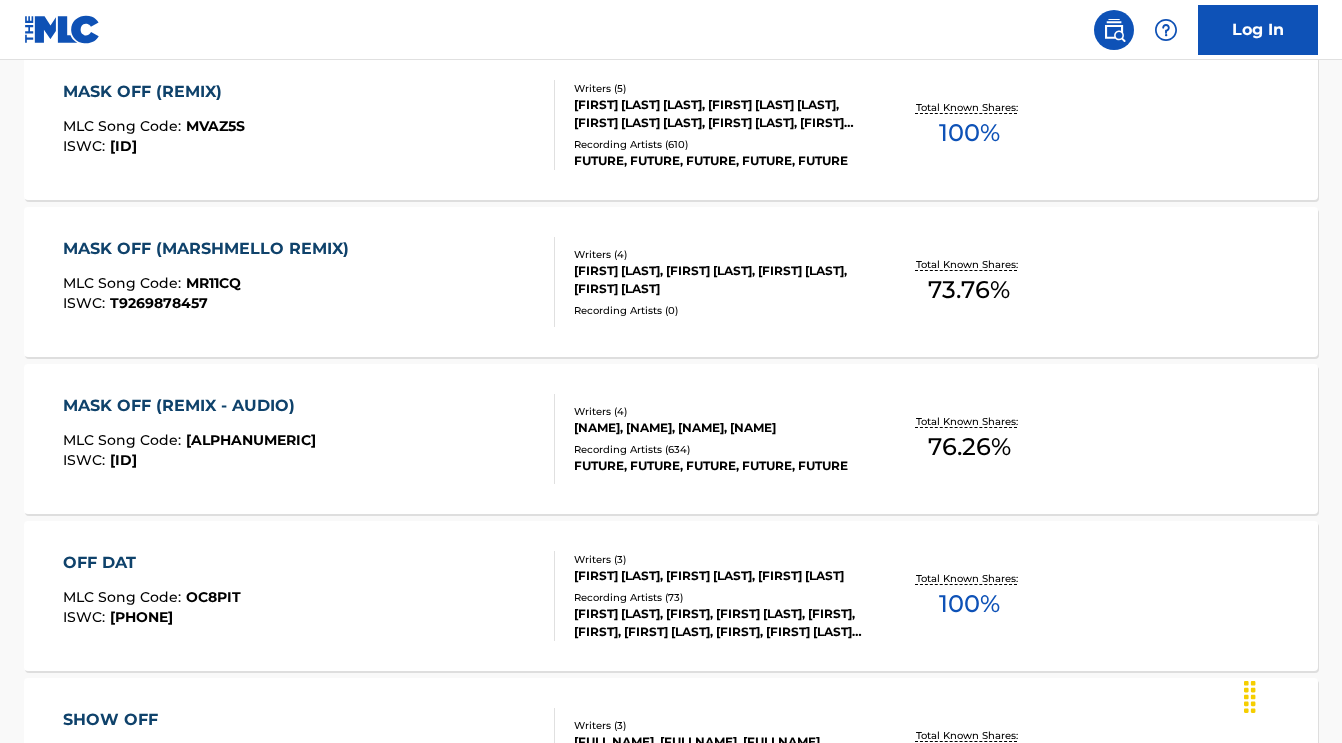 scroll, scrollTop: 926, scrollLeft: 0, axis: vertical 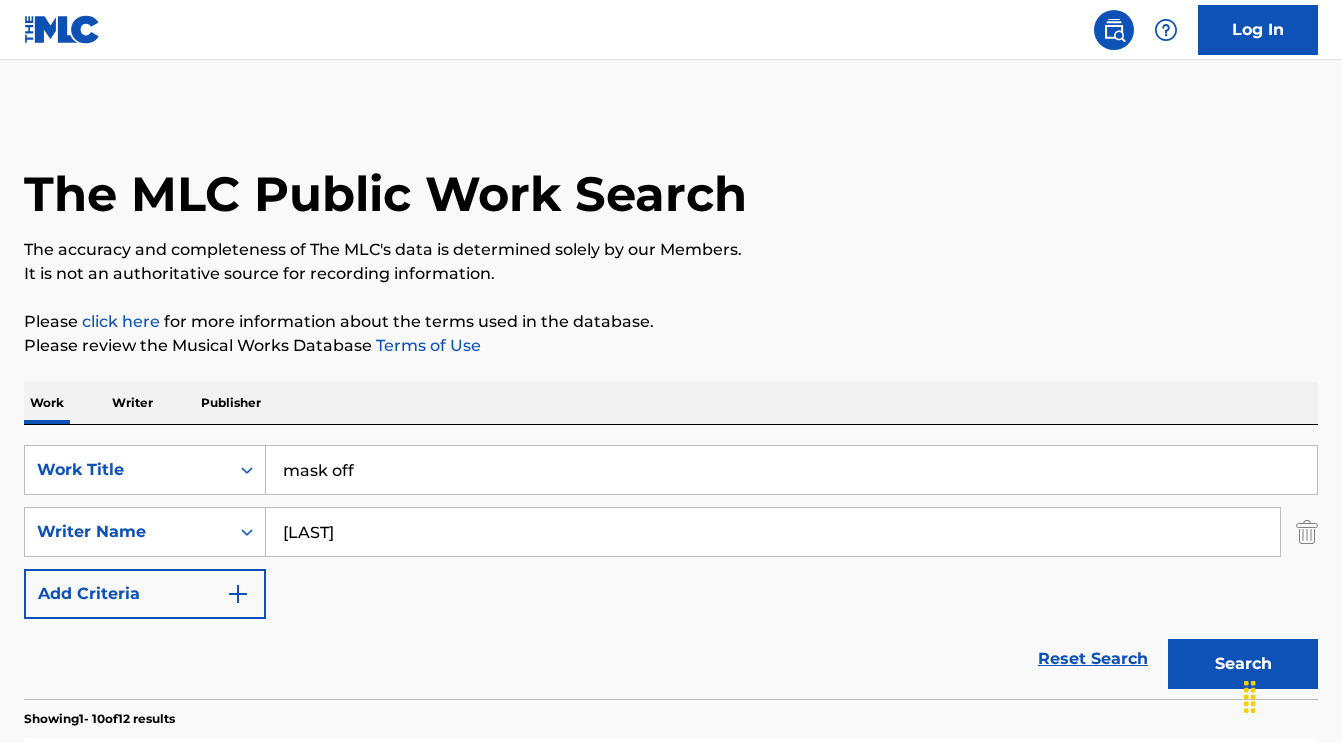 click at bounding box center (1307, 532) 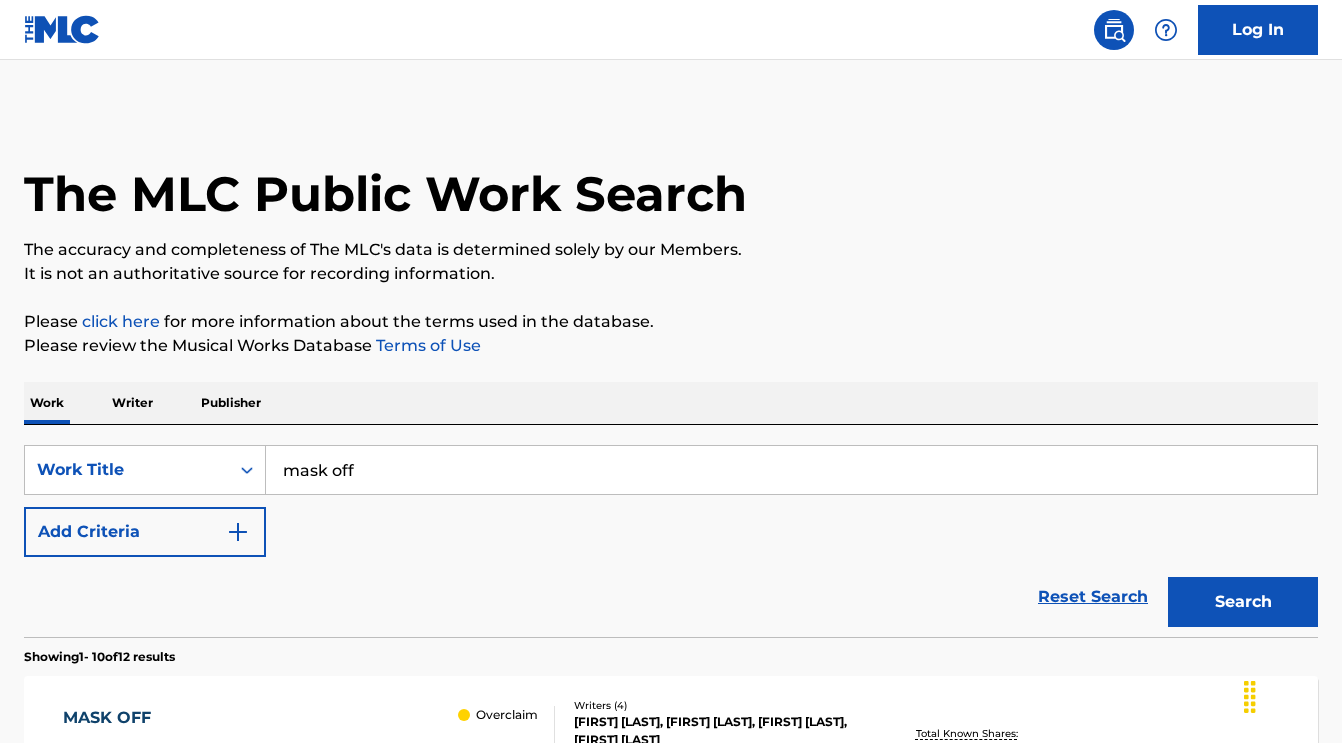 click on "mask off" at bounding box center [791, 470] 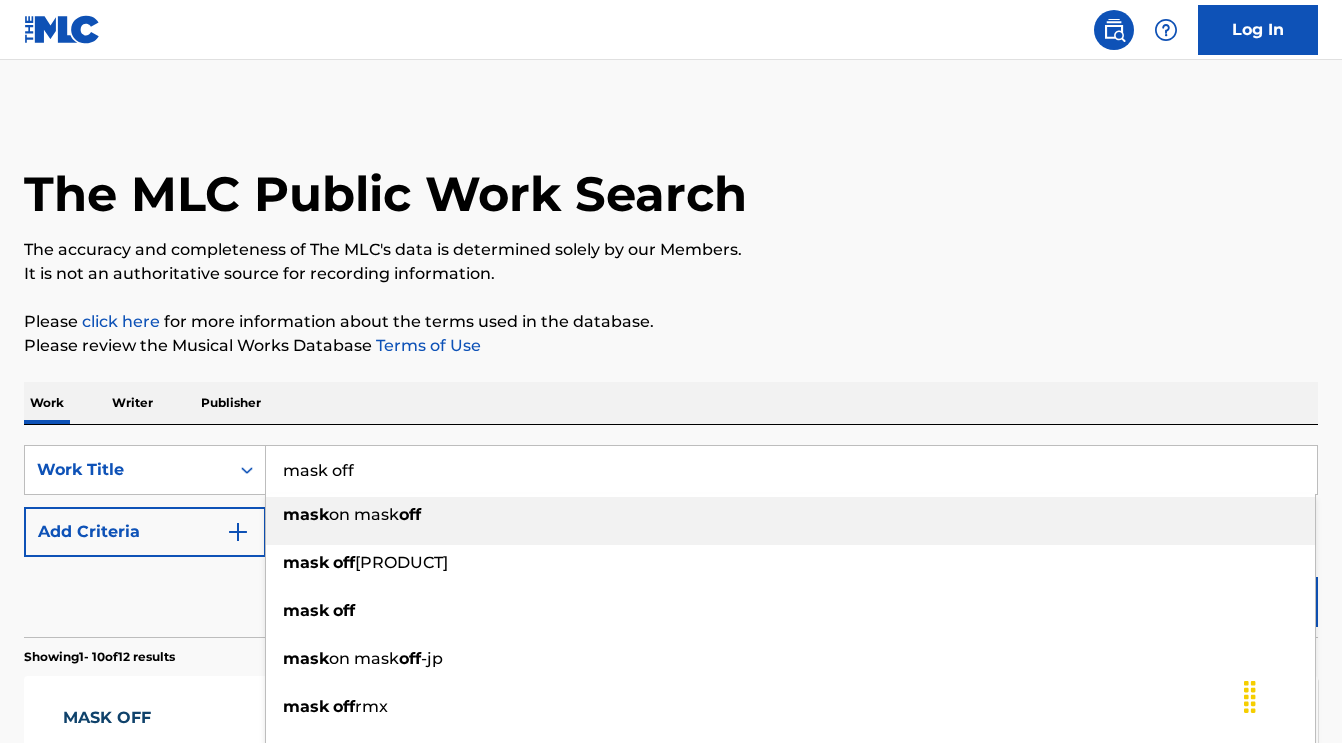 click on "mask off" at bounding box center (791, 470) 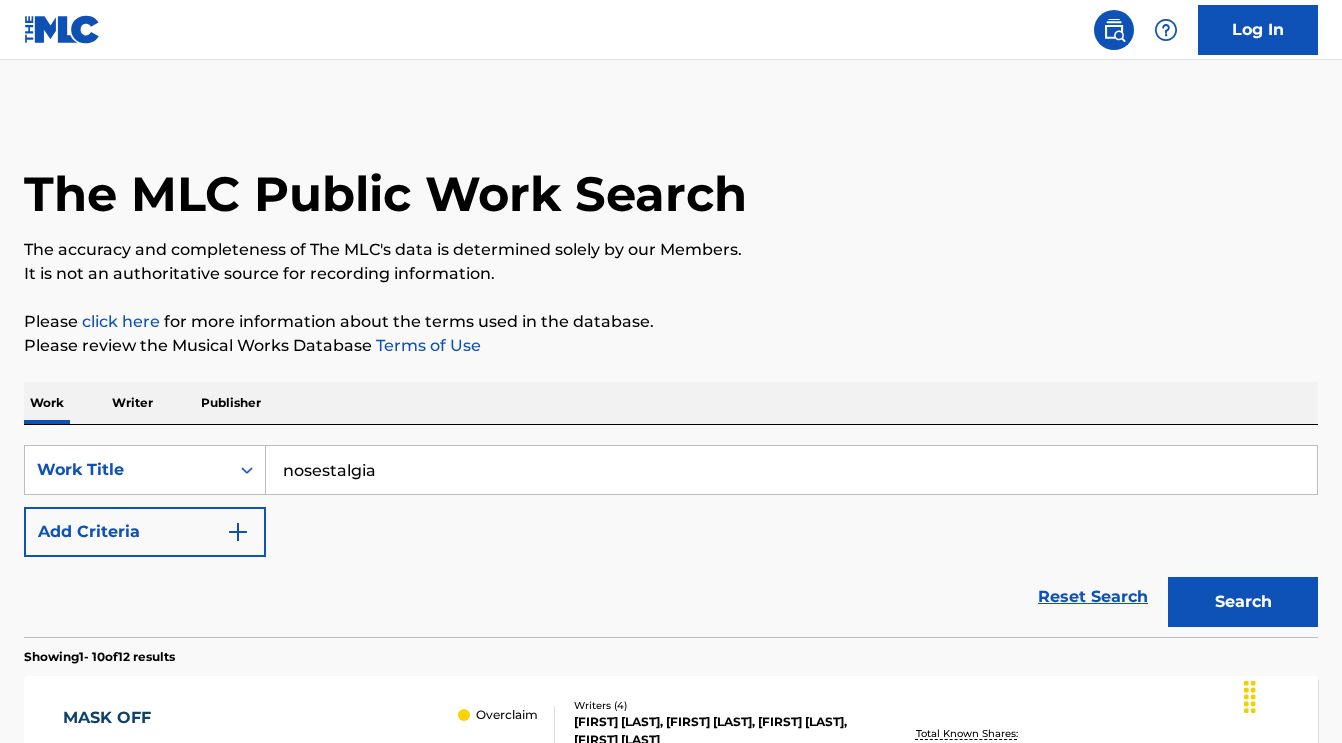 click on "Search" at bounding box center (1243, 602) 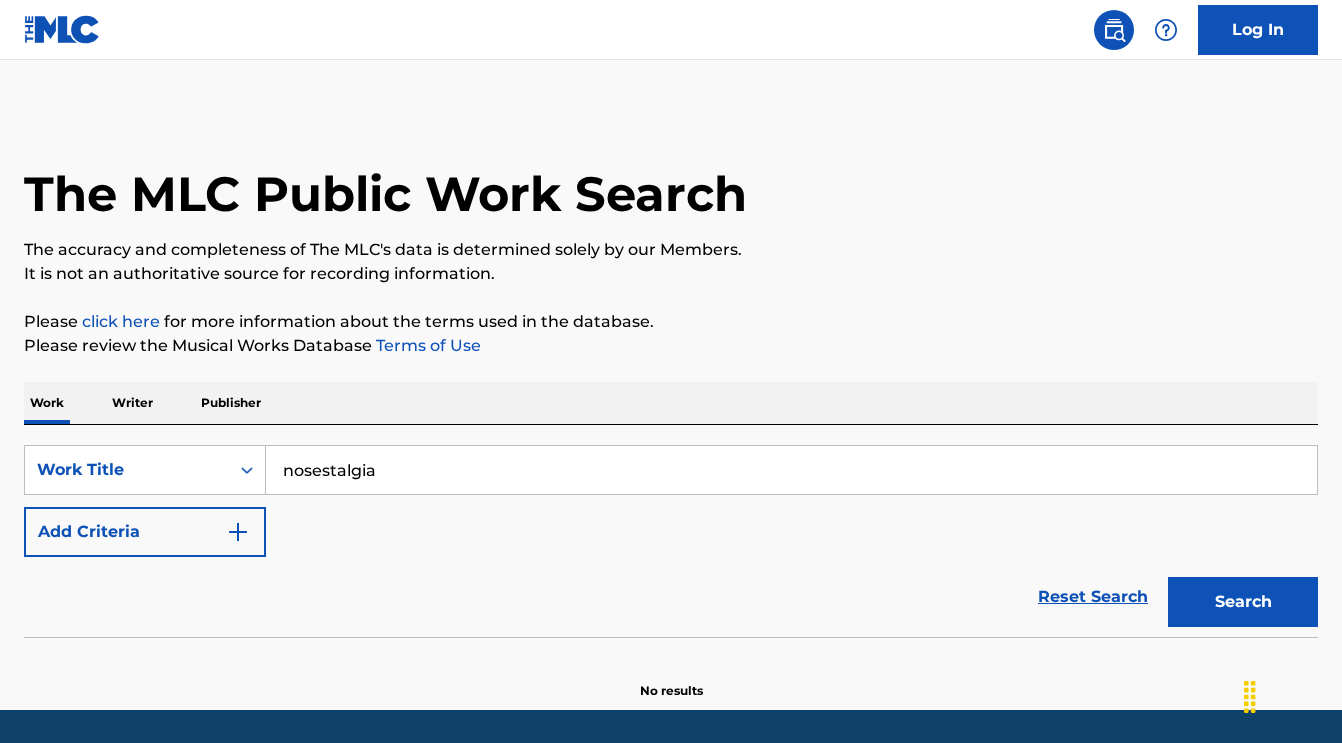 click on "Search" at bounding box center (1238, 597) 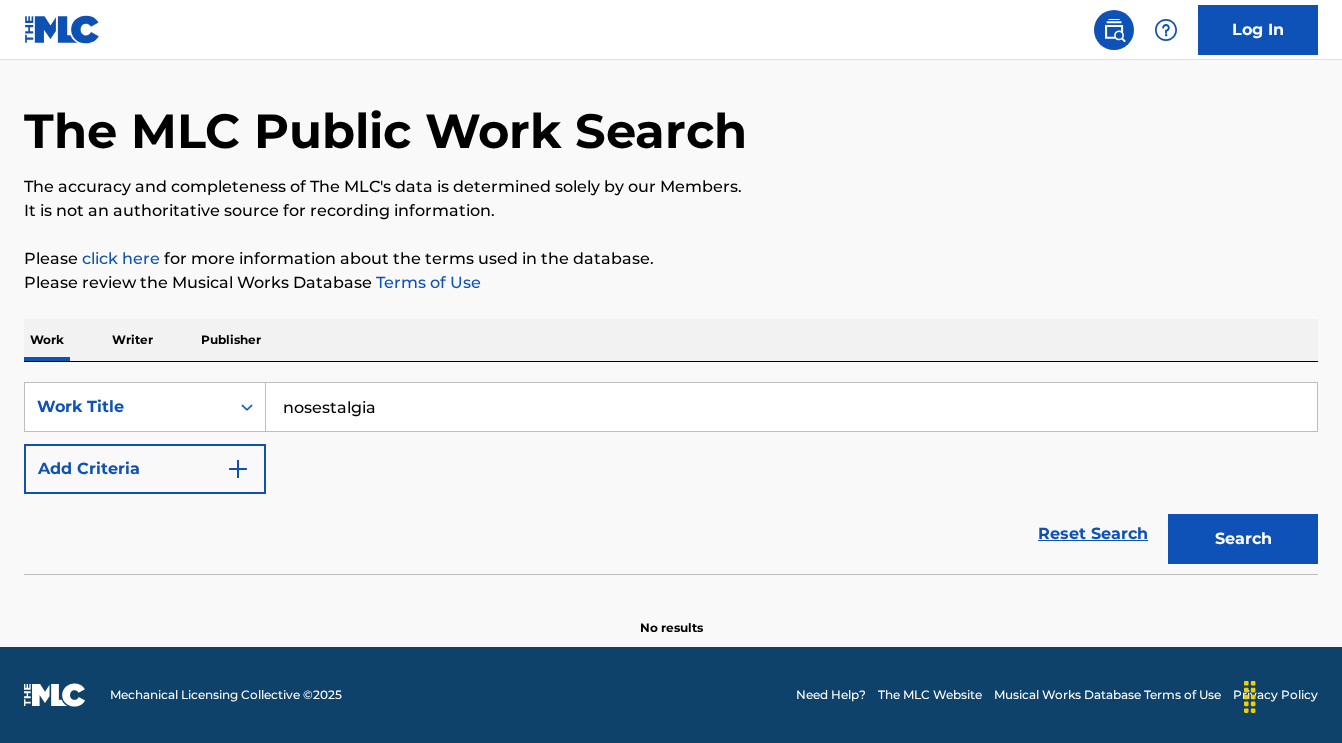 scroll, scrollTop: 63, scrollLeft: 0, axis: vertical 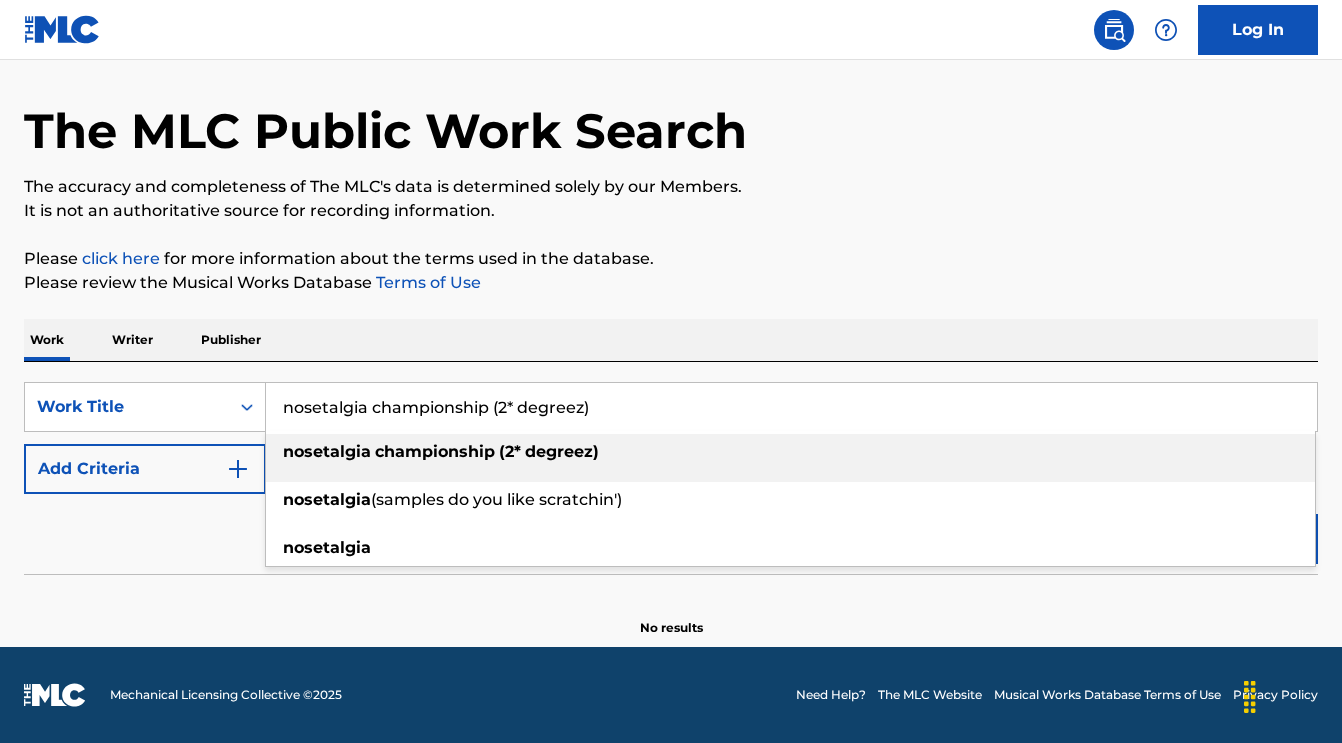 drag, startPoint x: 599, startPoint y: 408, endPoint x: 364, endPoint y: 408, distance: 235 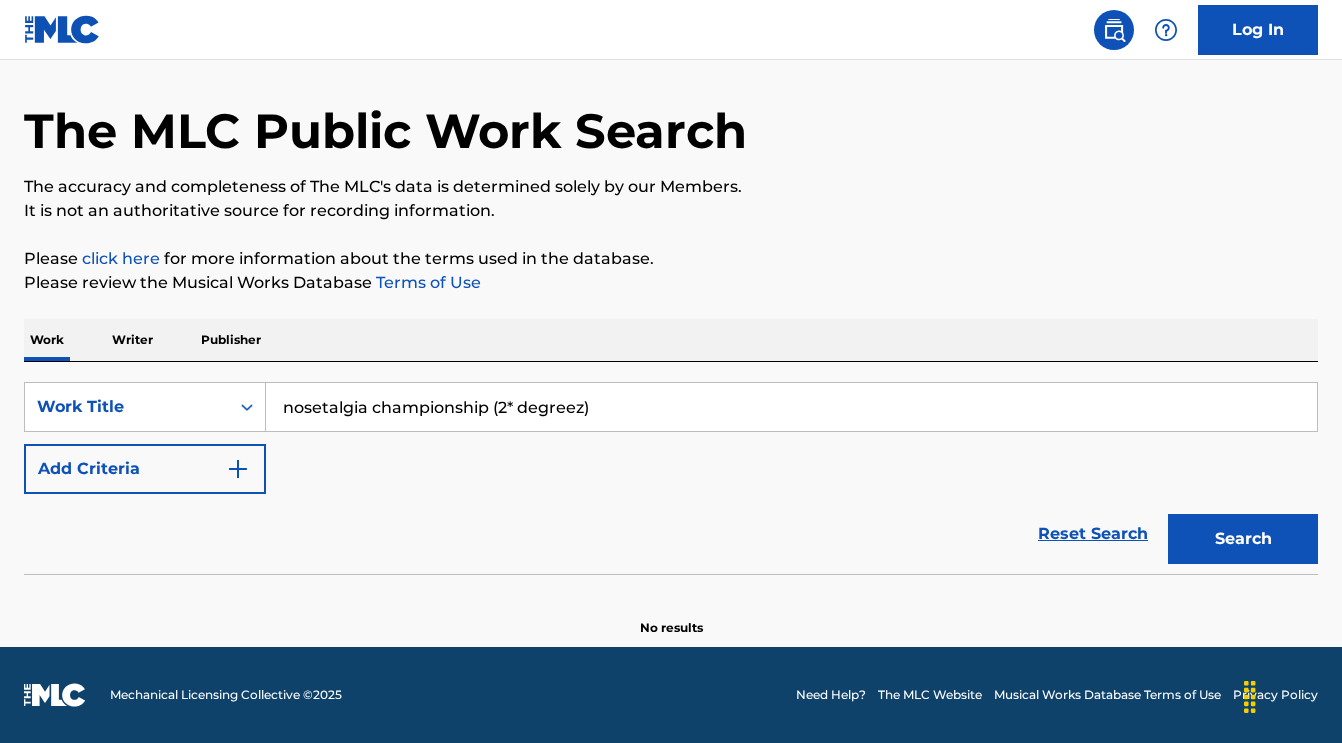drag, startPoint x: 563, startPoint y: 412, endPoint x: 375, endPoint y: 408, distance: 188.04254 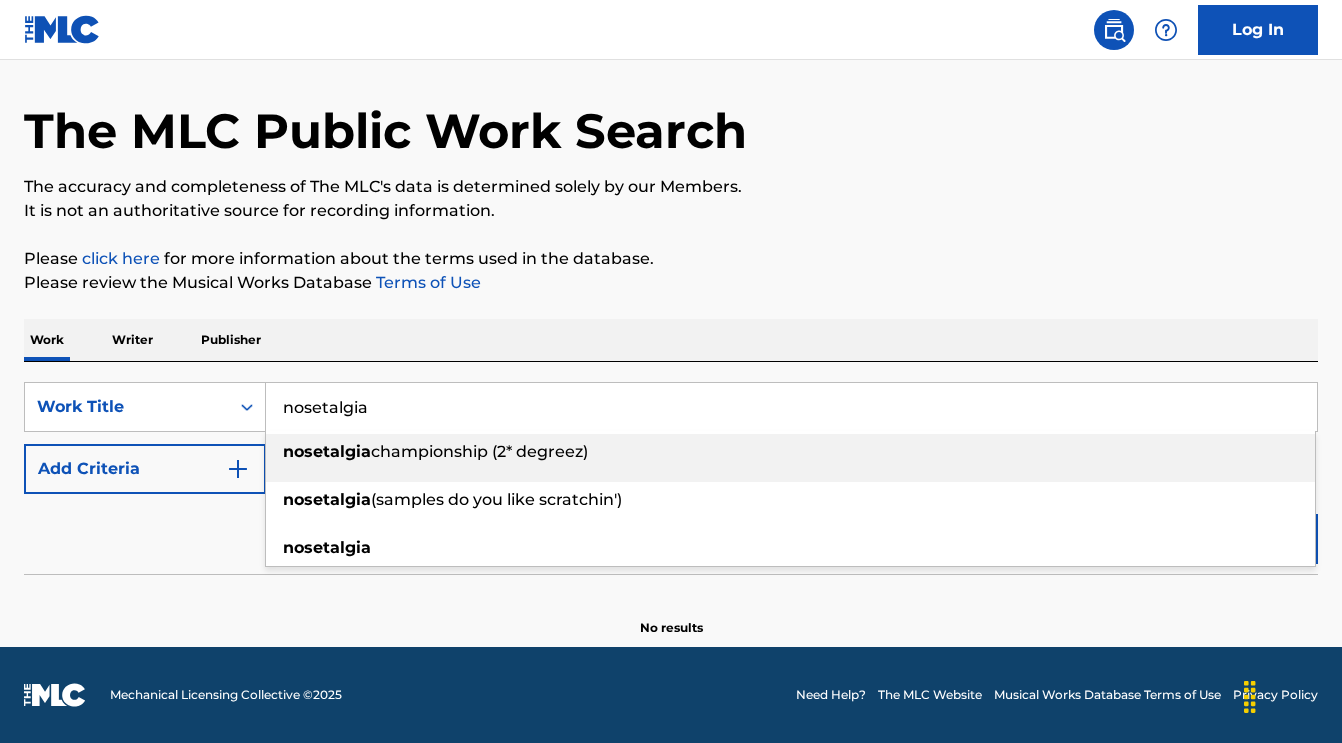 type on "nosetalgia" 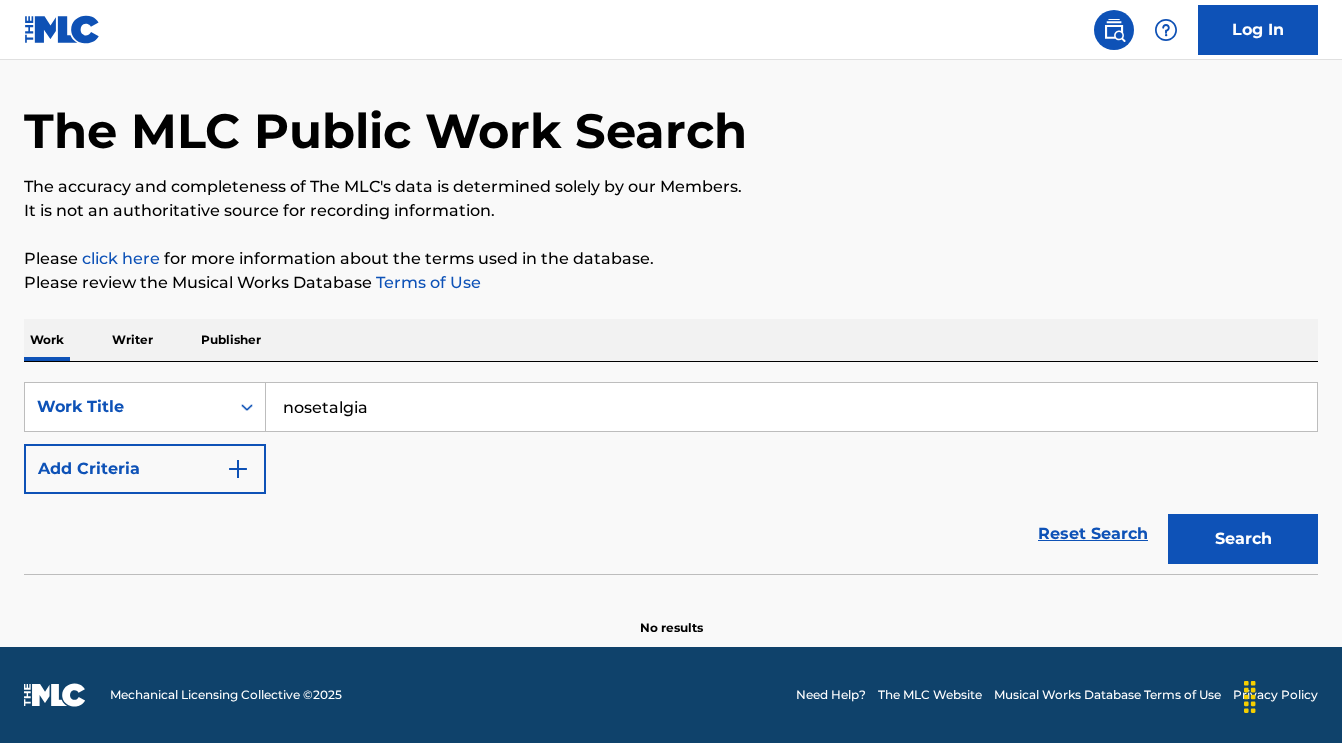 drag, startPoint x: 320, startPoint y: 549, endPoint x: 1215, endPoint y: 530, distance: 895.20166 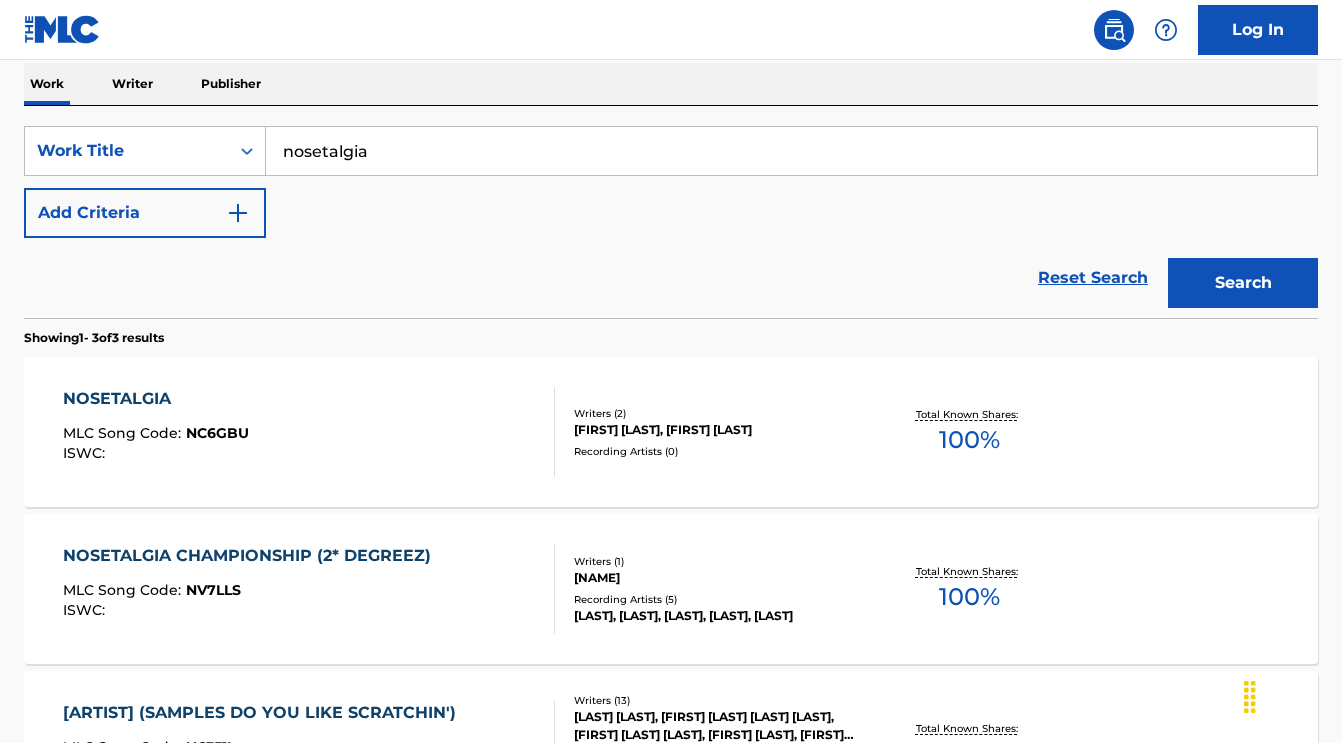 scroll, scrollTop: 317, scrollLeft: 0, axis: vertical 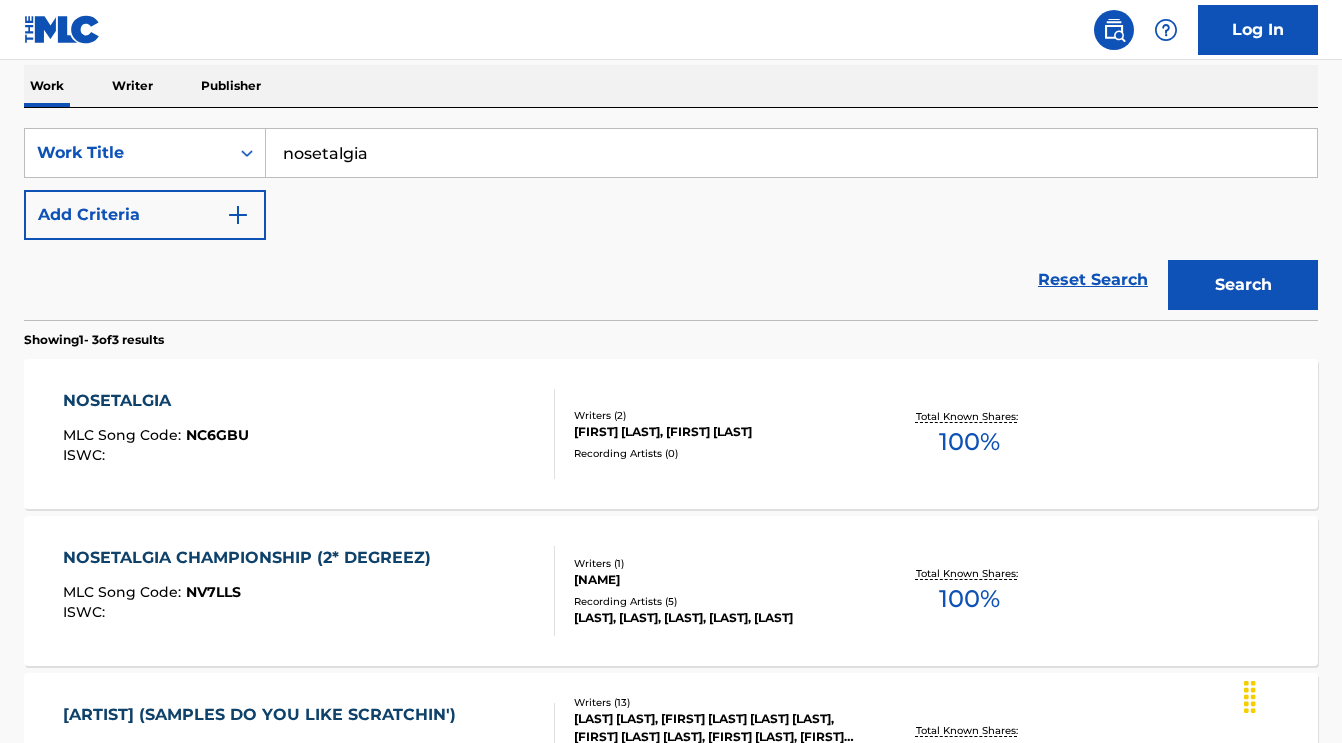 click on "Add Criteria" at bounding box center (145, 215) 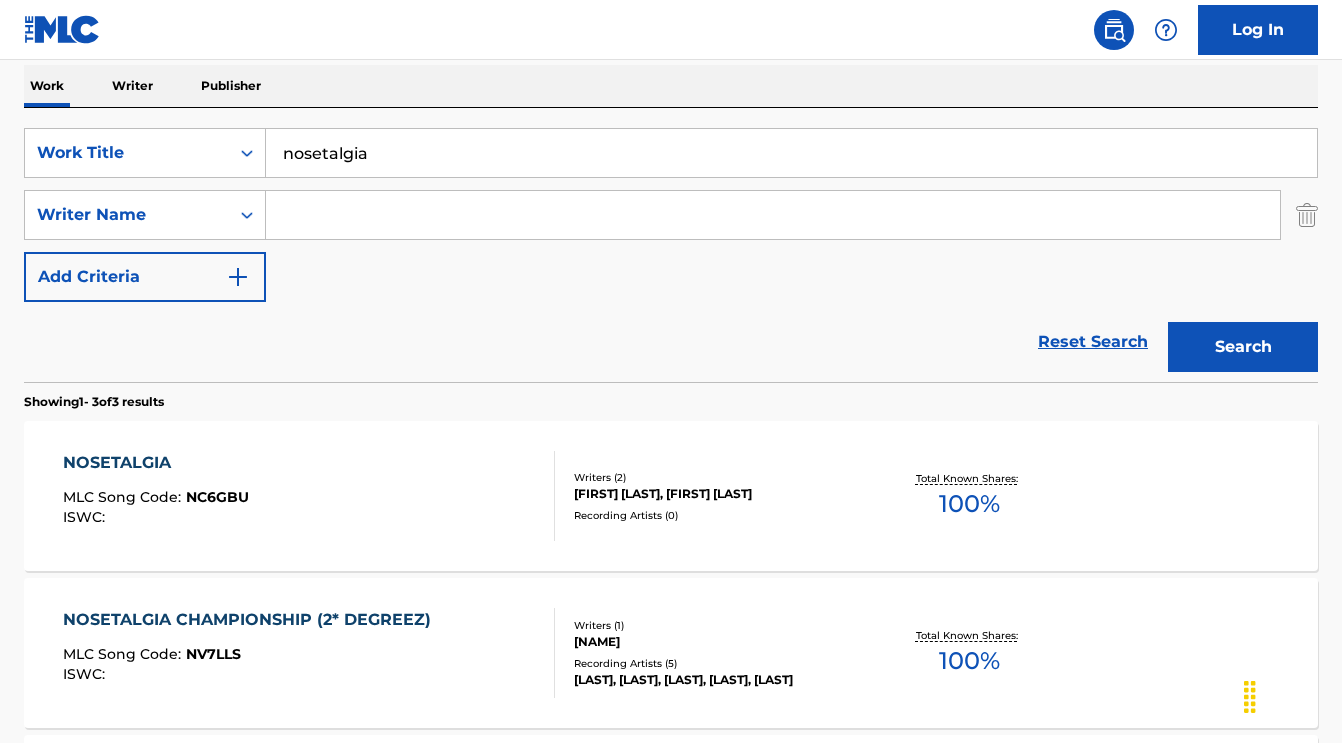 click at bounding box center [773, 215] 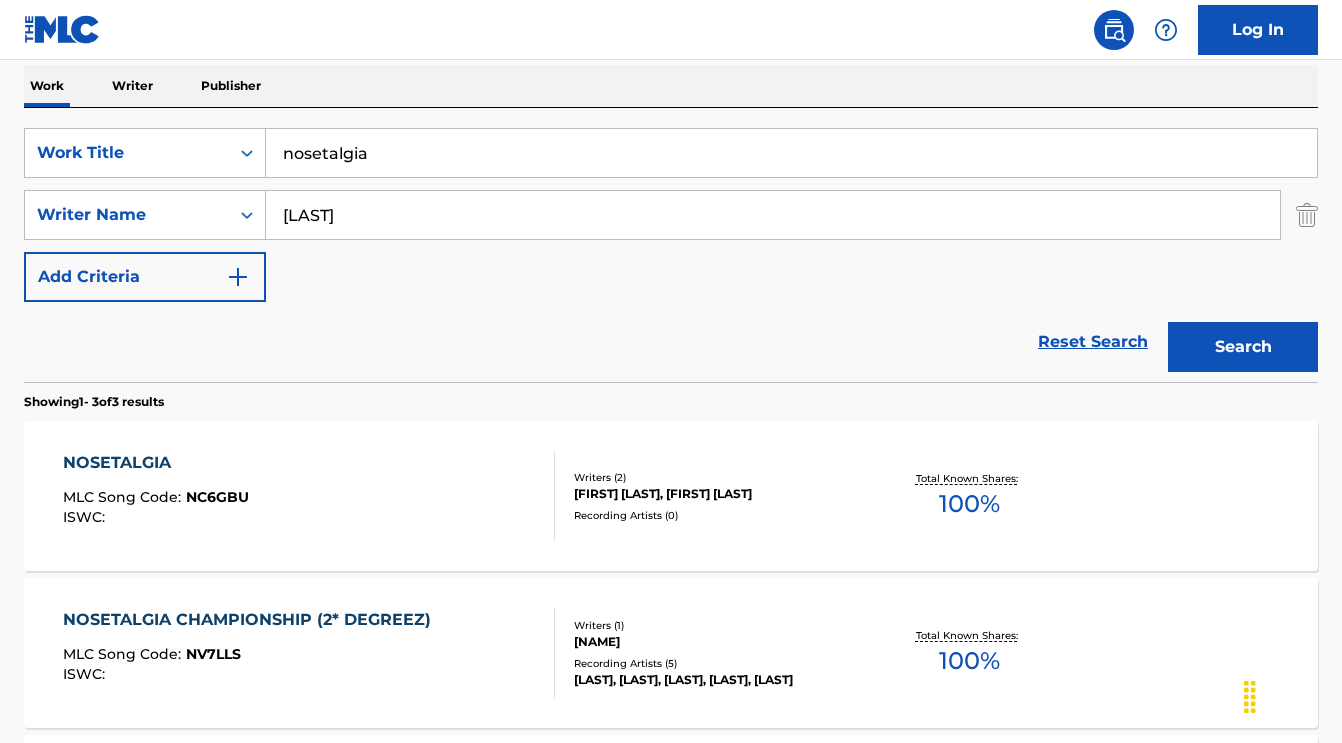 type on "[LAST]" 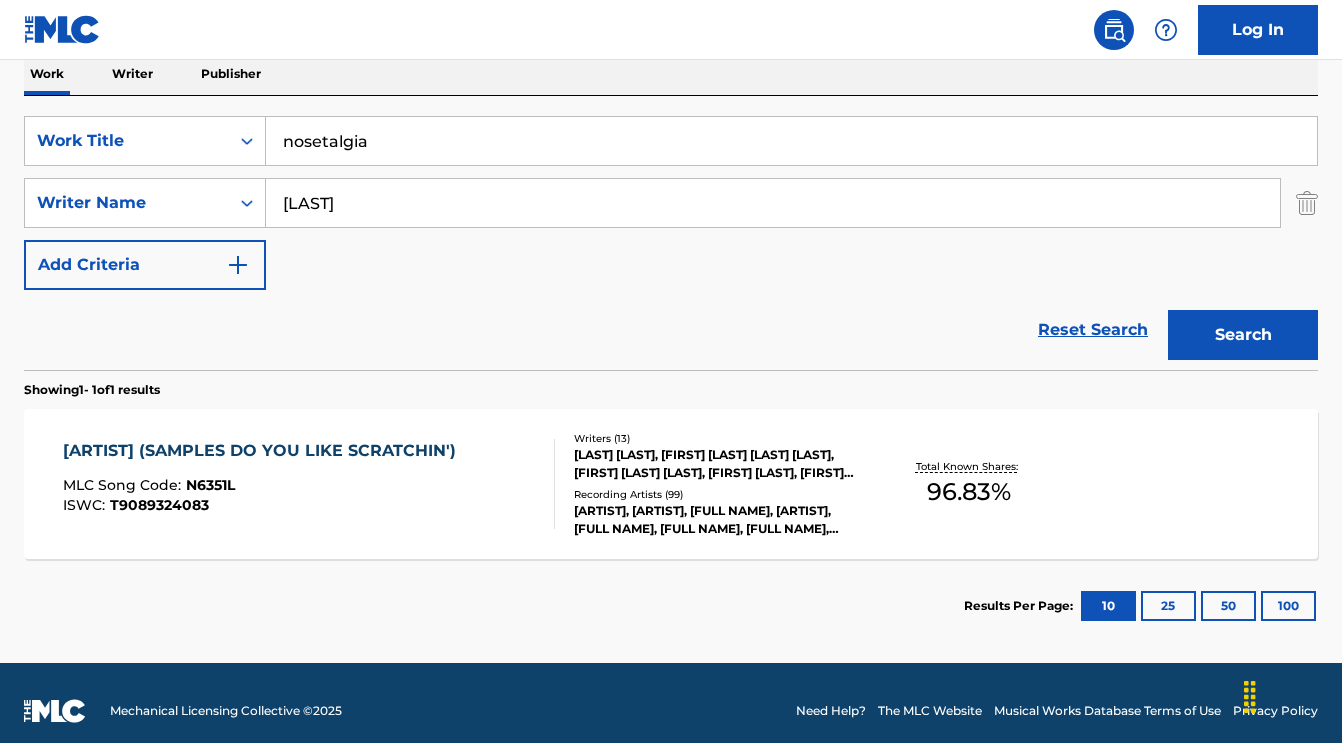 scroll, scrollTop: 327, scrollLeft: 0, axis: vertical 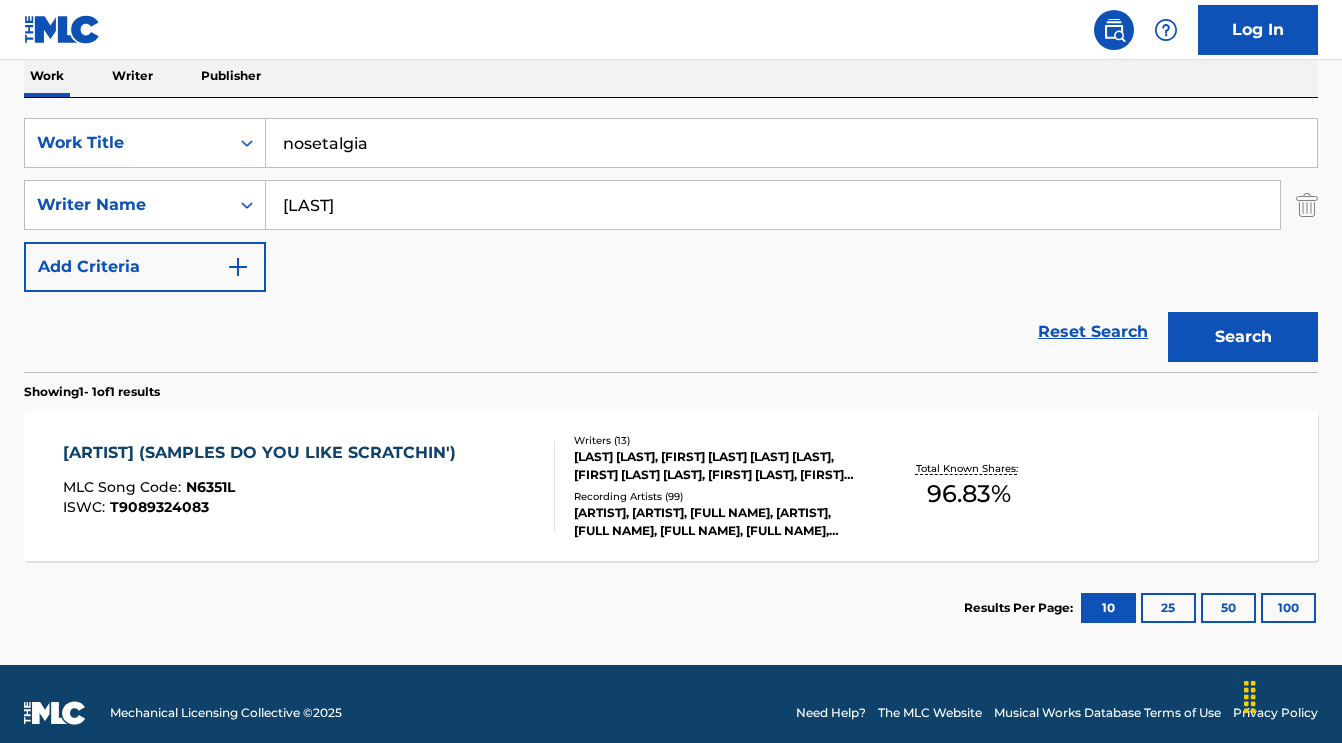 click on "nosetalgia" at bounding box center [791, 143] 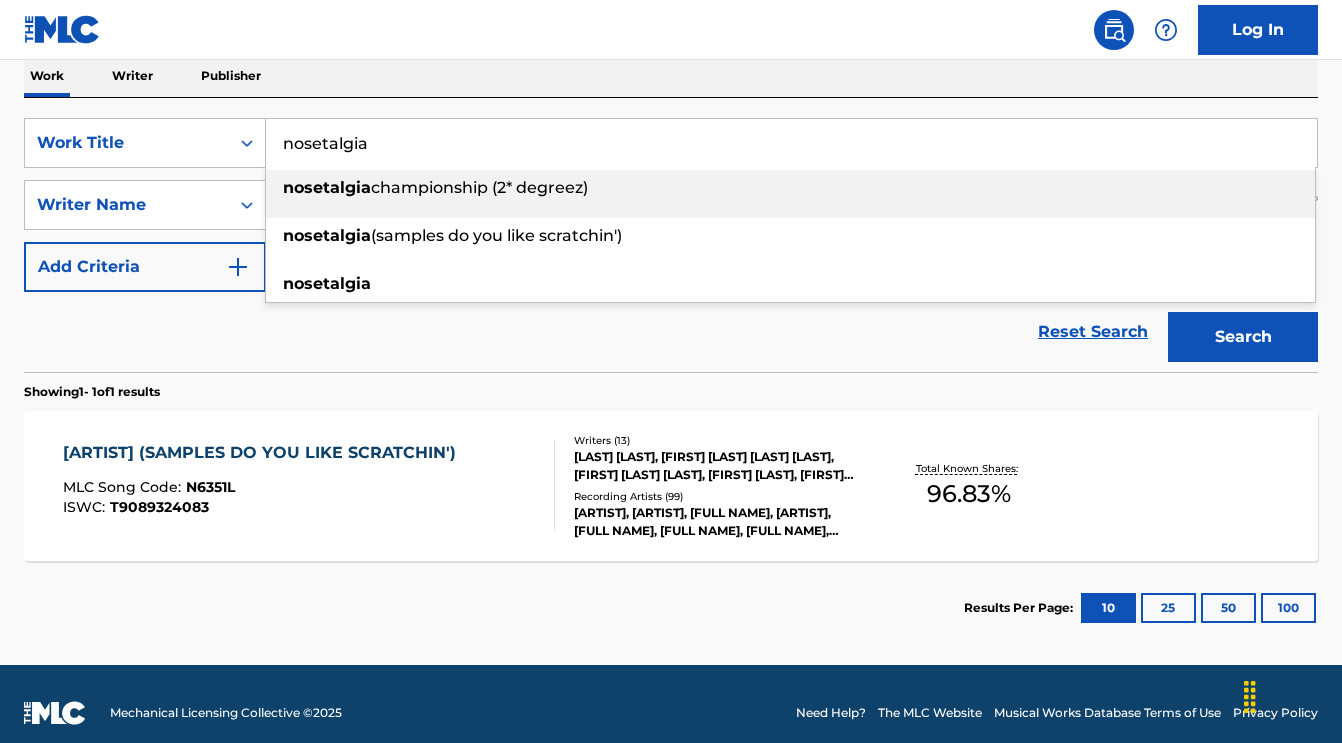 click on "nosetalgia" at bounding box center [791, 143] 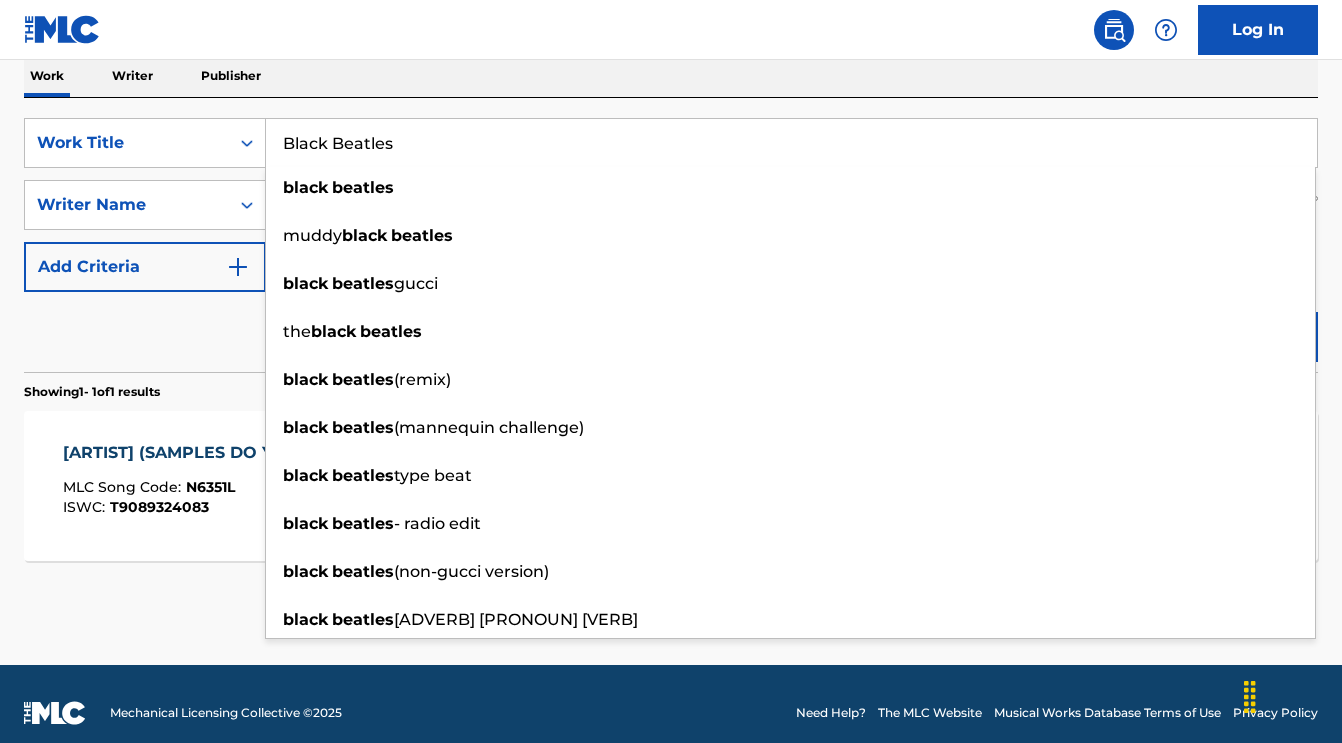 click on "Reset Search Search" at bounding box center (671, 332) 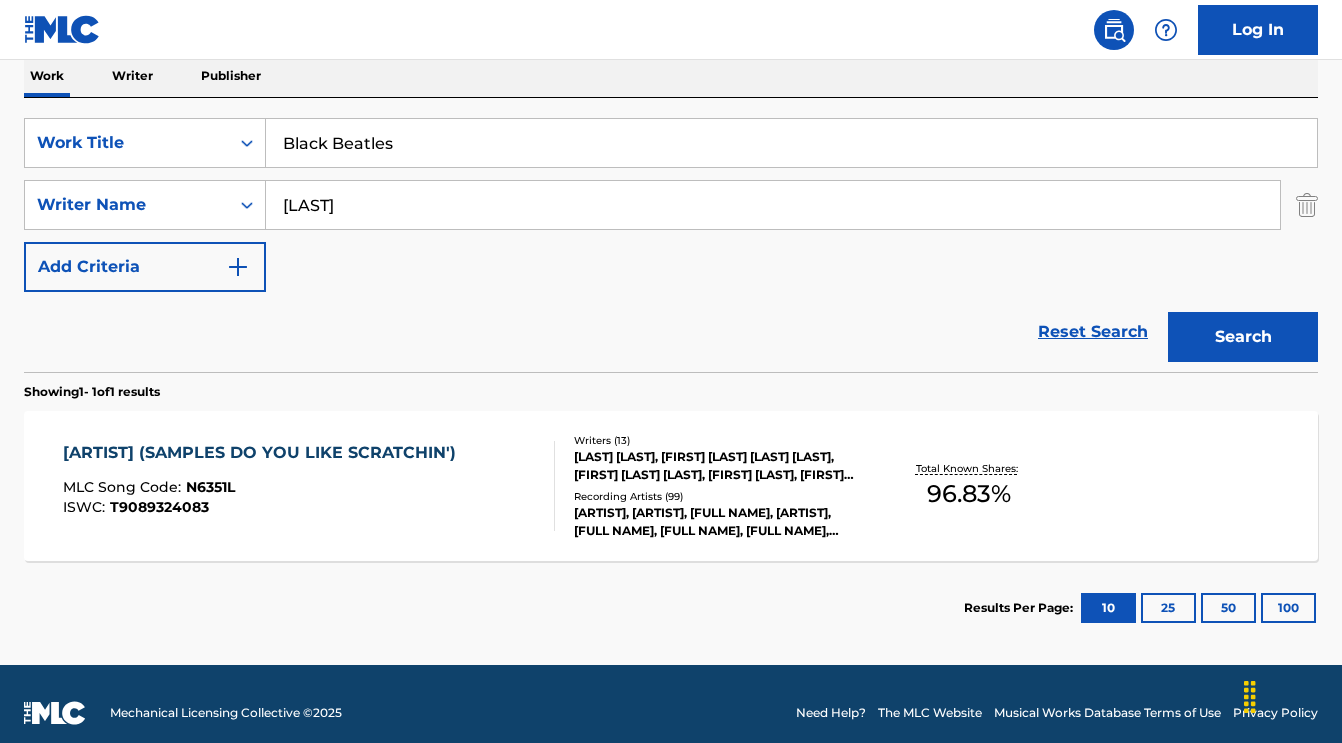 click at bounding box center [1307, 205] 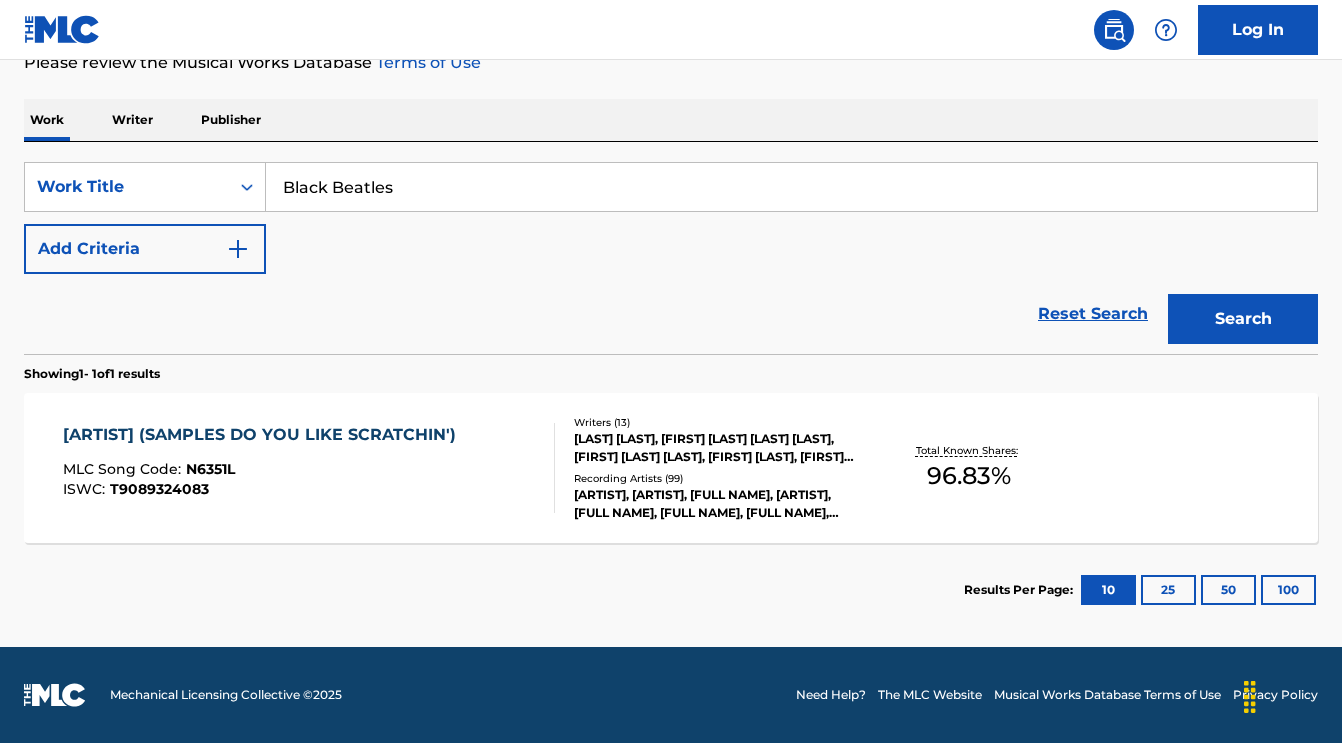 click on "Search" at bounding box center (1243, 319) 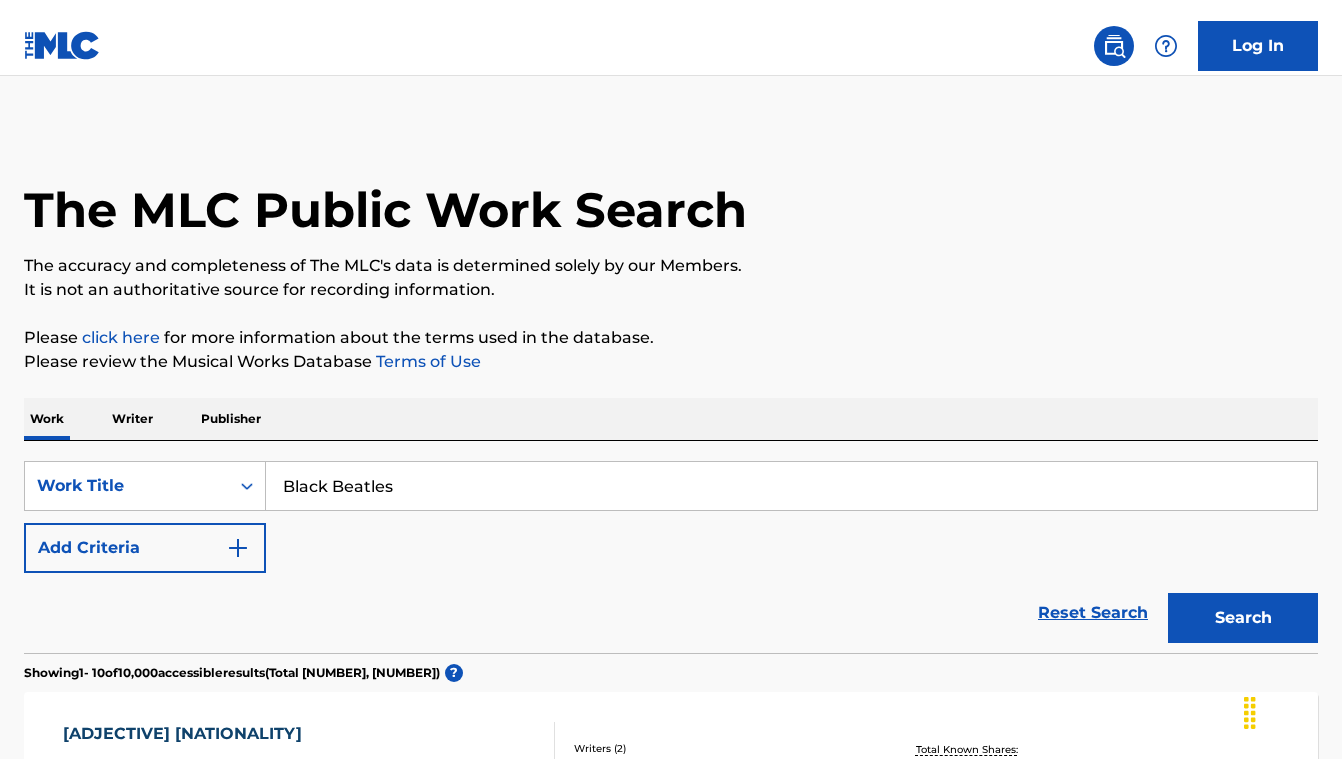 scroll, scrollTop: 0, scrollLeft: 0, axis: both 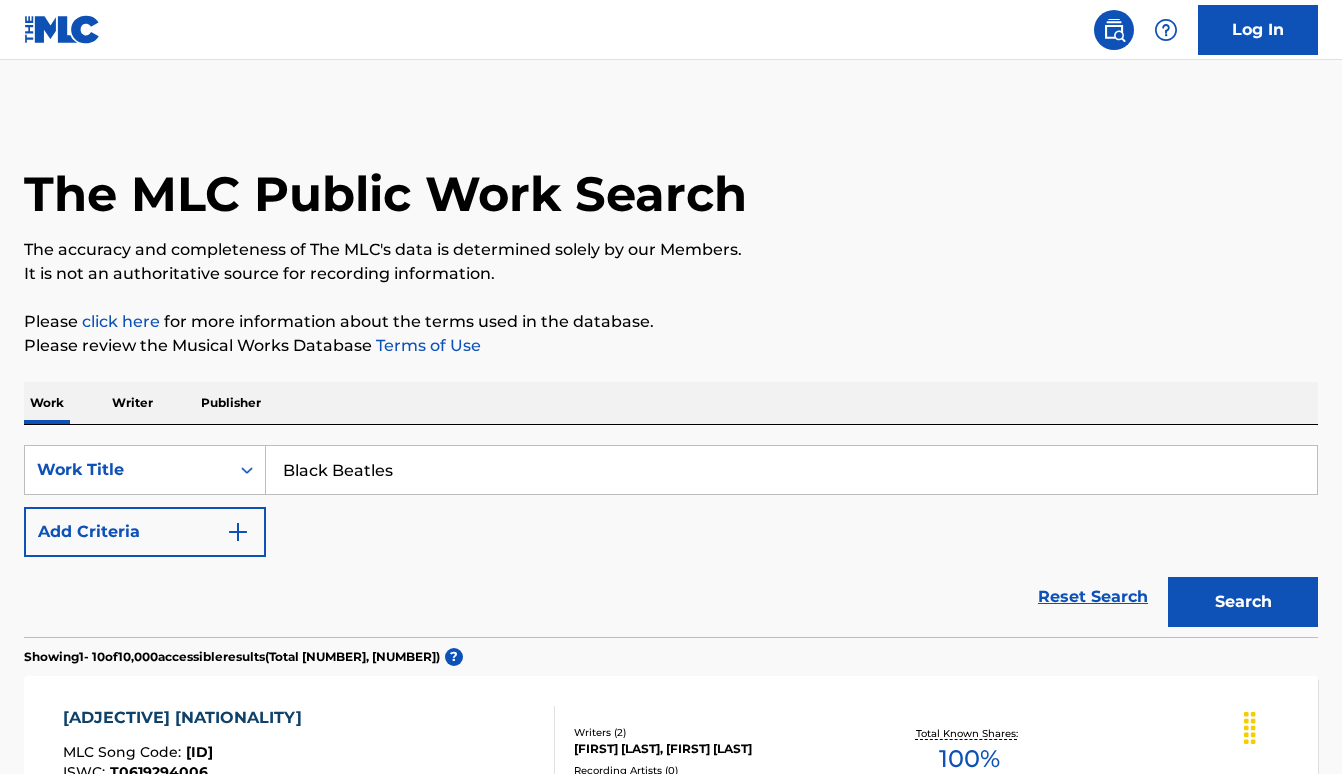 click on "Black Beatles" at bounding box center [791, 470] 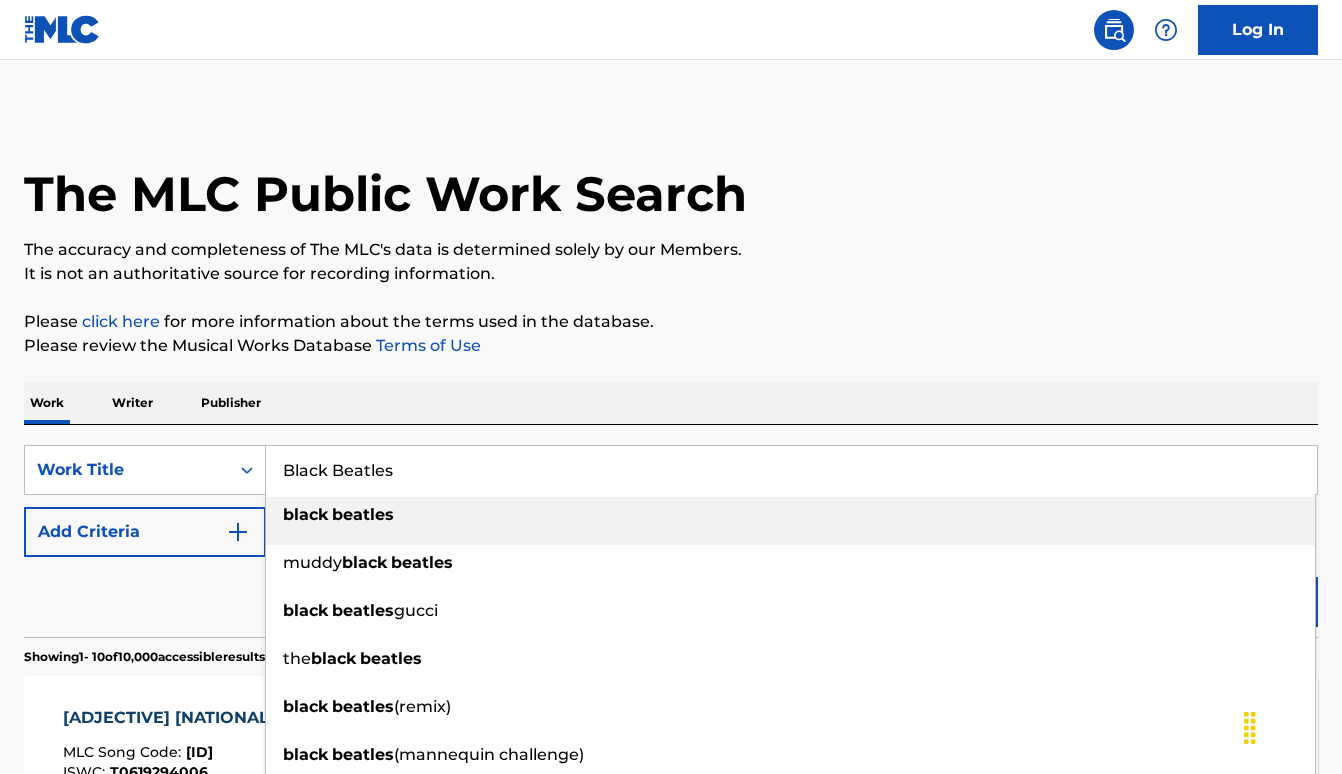 click on "Black Beatles" at bounding box center [791, 470] 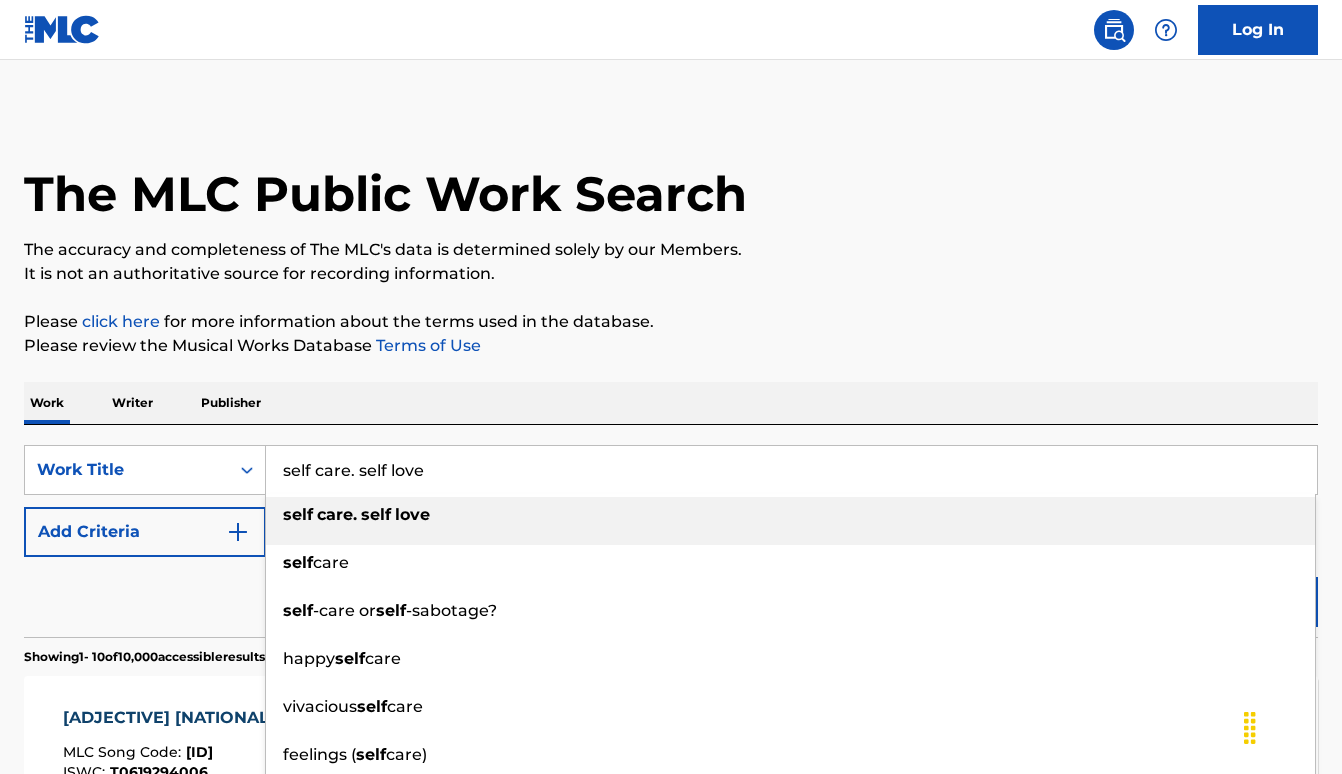 drag, startPoint x: 482, startPoint y: 469, endPoint x: 362, endPoint y: 469, distance: 120 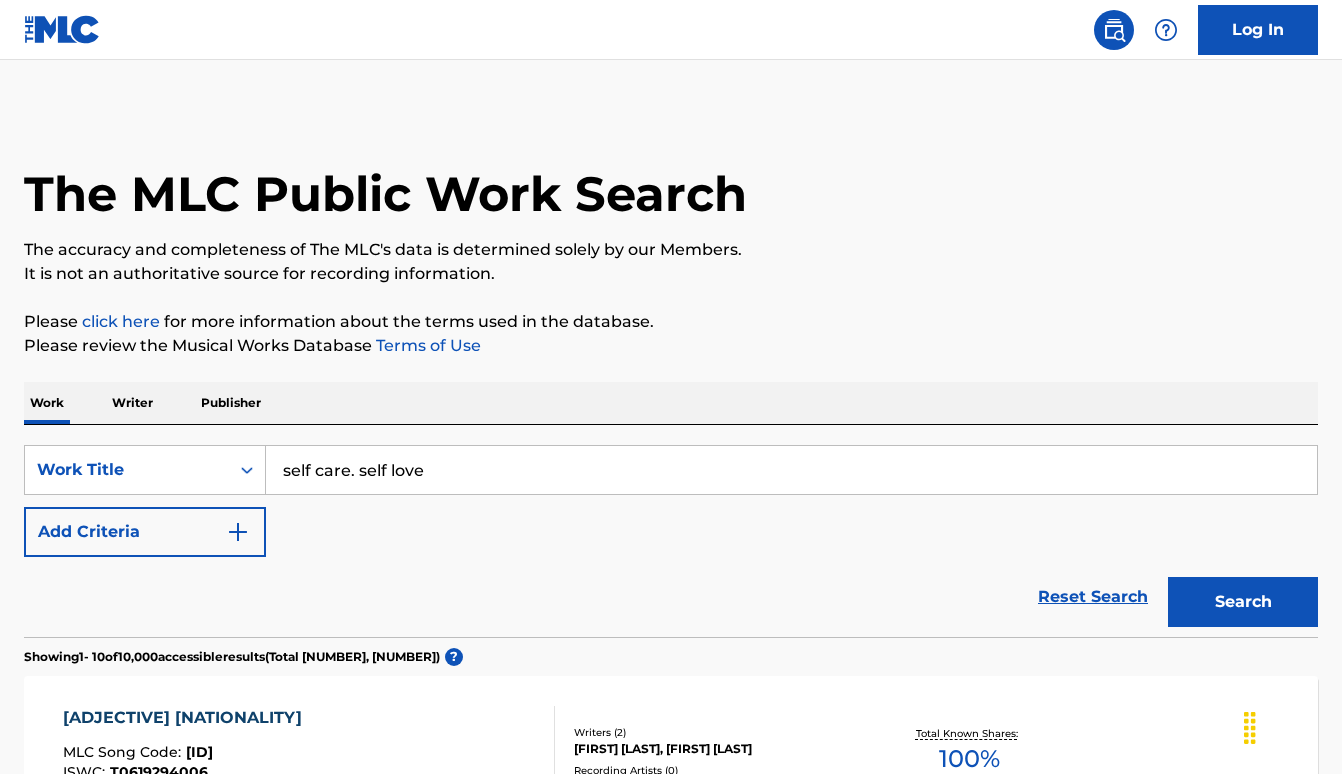 drag, startPoint x: 432, startPoint y: 471, endPoint x: 359, endPoint y: 471, distance: 73 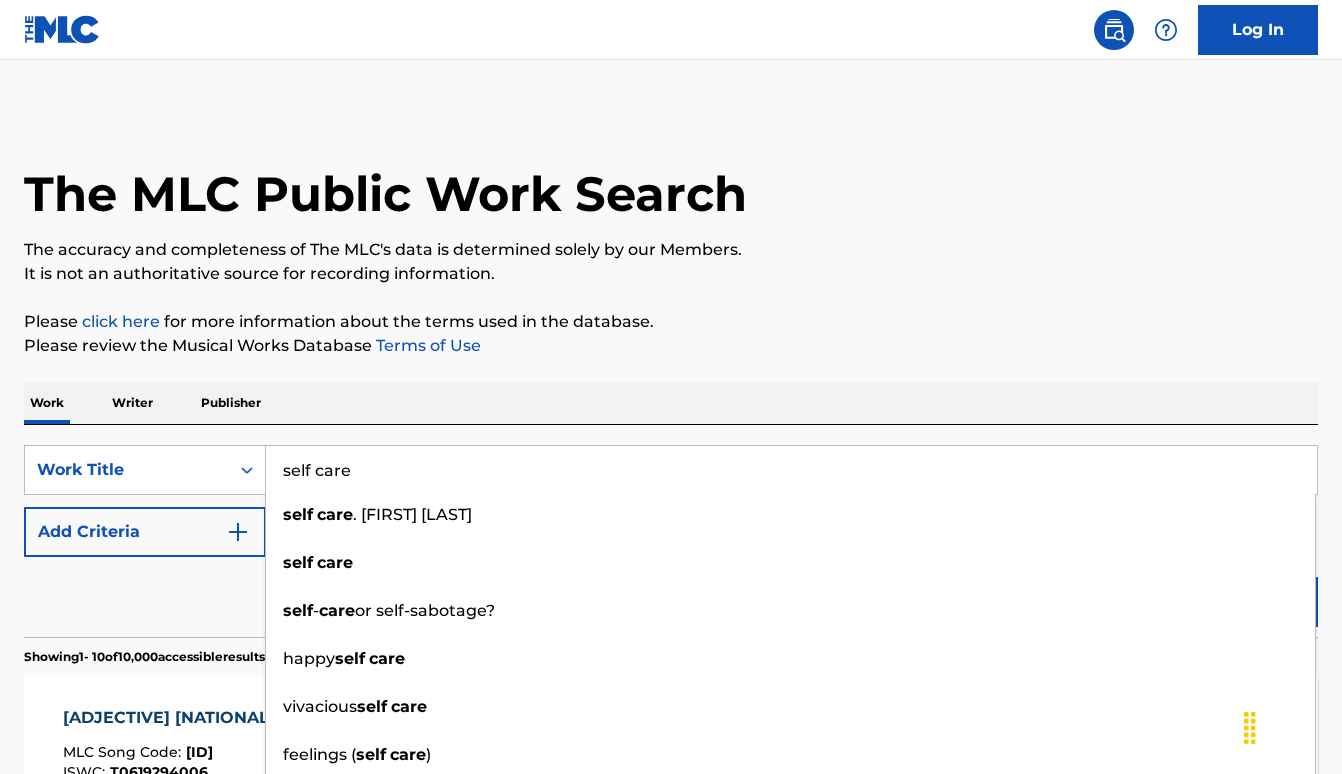 type on "self care" 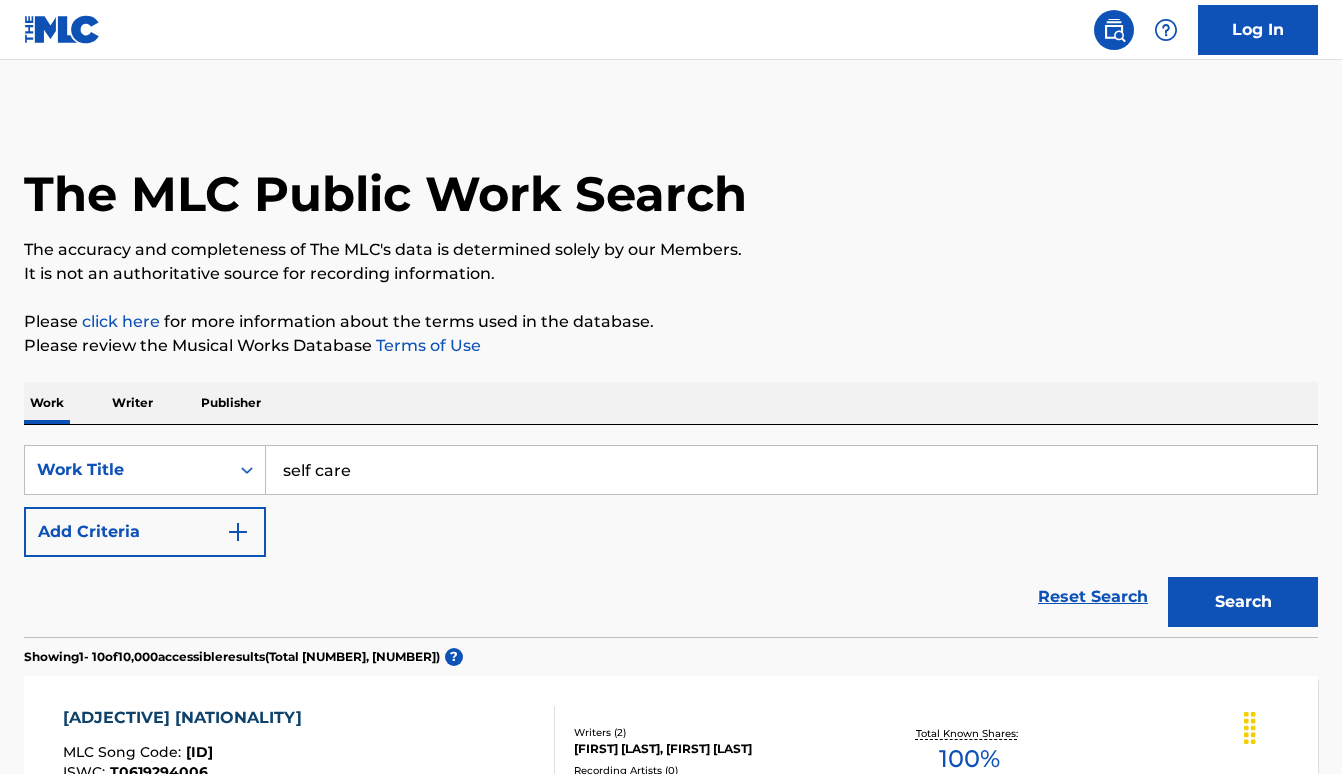 click on "Search" at bounding box center [1243, 602] 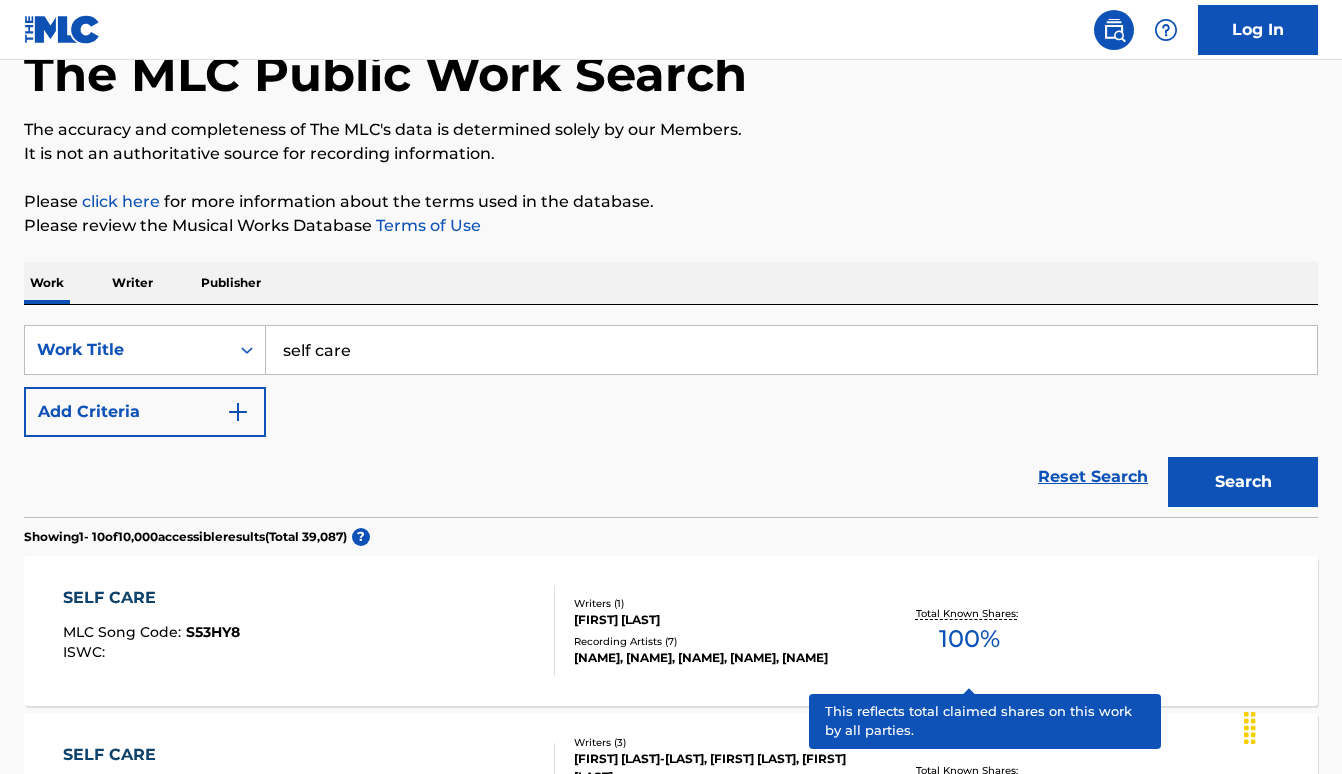 scroll, scrollTop: 31, scrollLeft: 0, axis: vertical 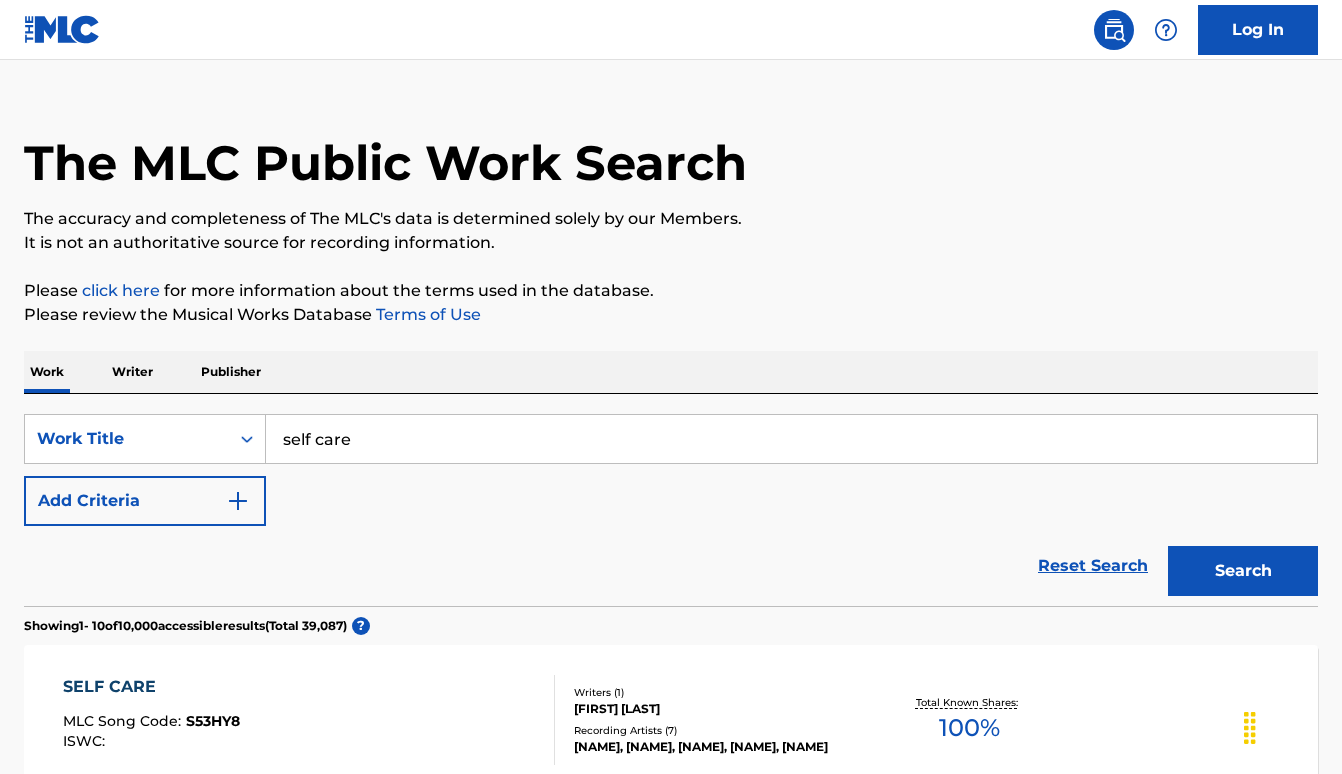 click on "Add Criteria" at bounding box center [145, 501] 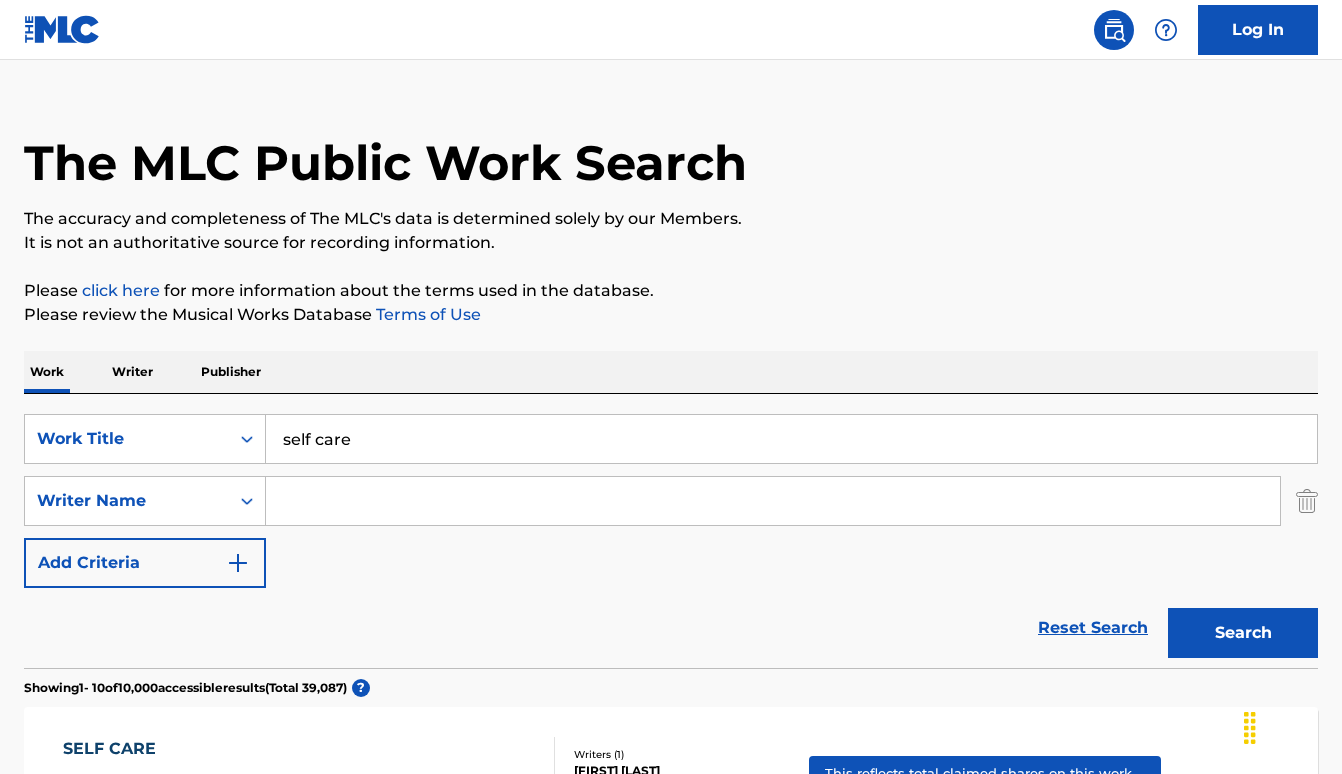 click at bounding box center [773, 501] 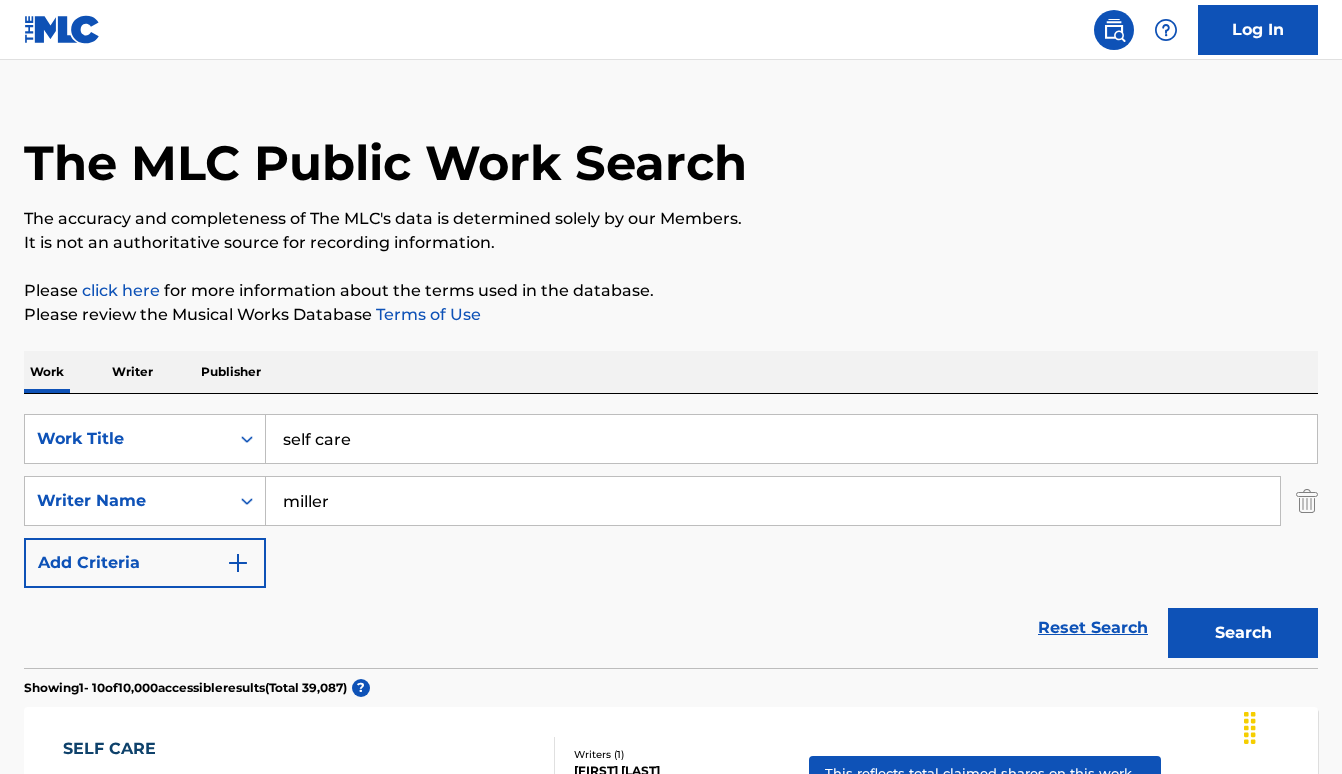 click on "Search" at bounding box center [1243, 633] 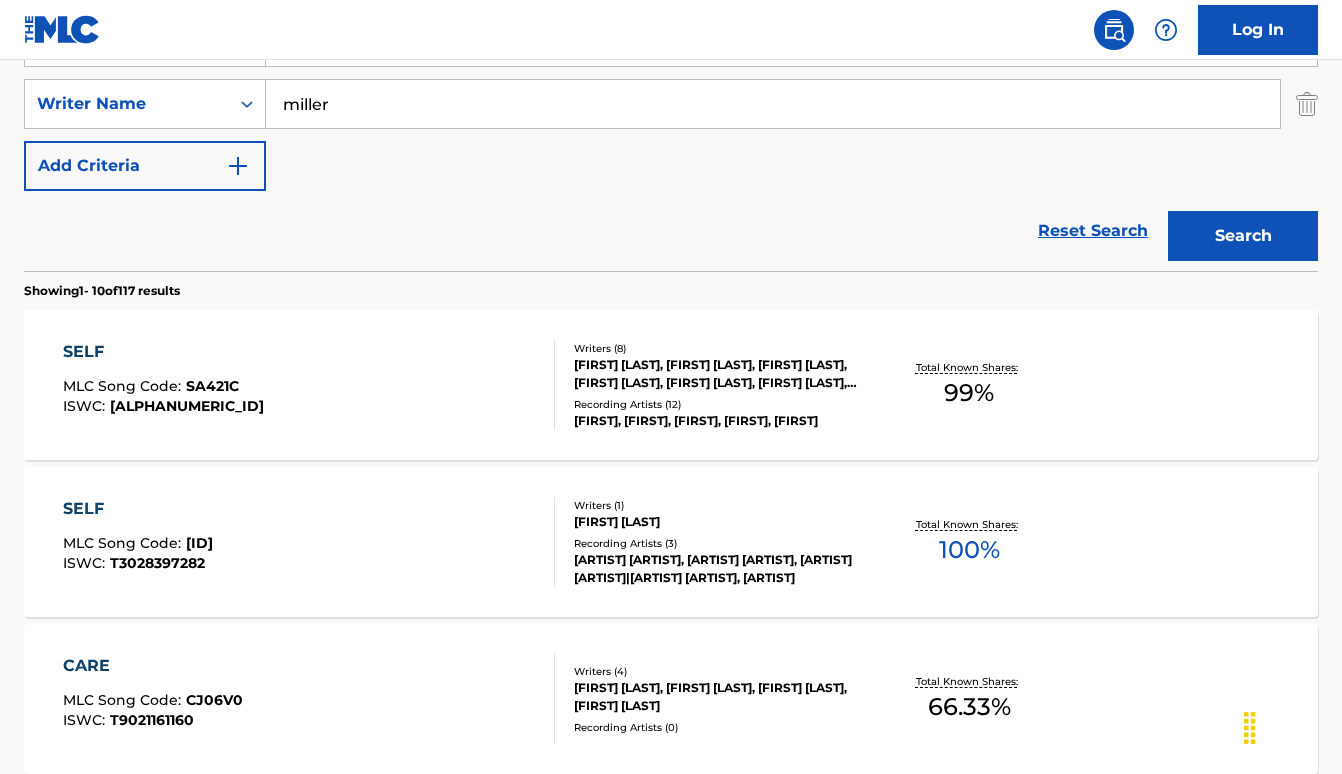 scroll, scrollTop: 427, scrollLeft: 0, axis: vertical 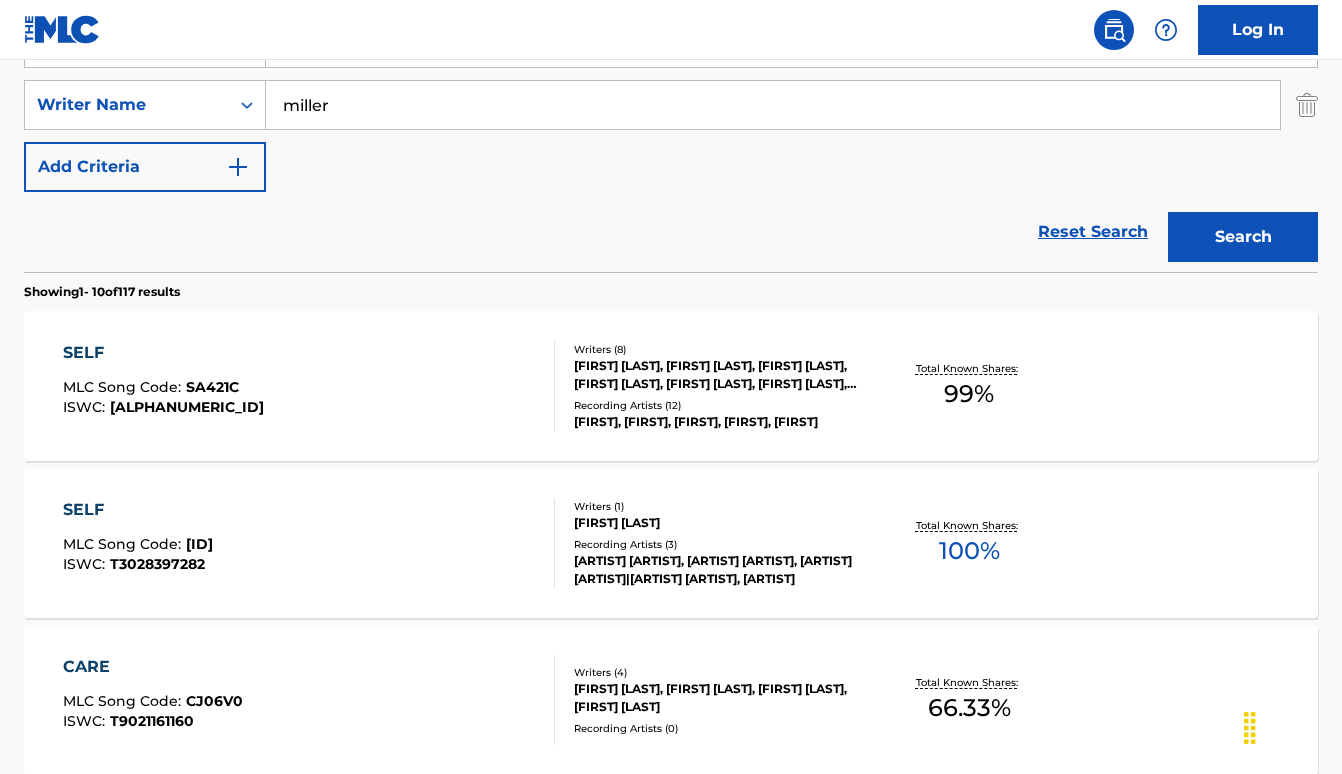click on "miller" at bounding box center [773, 105] 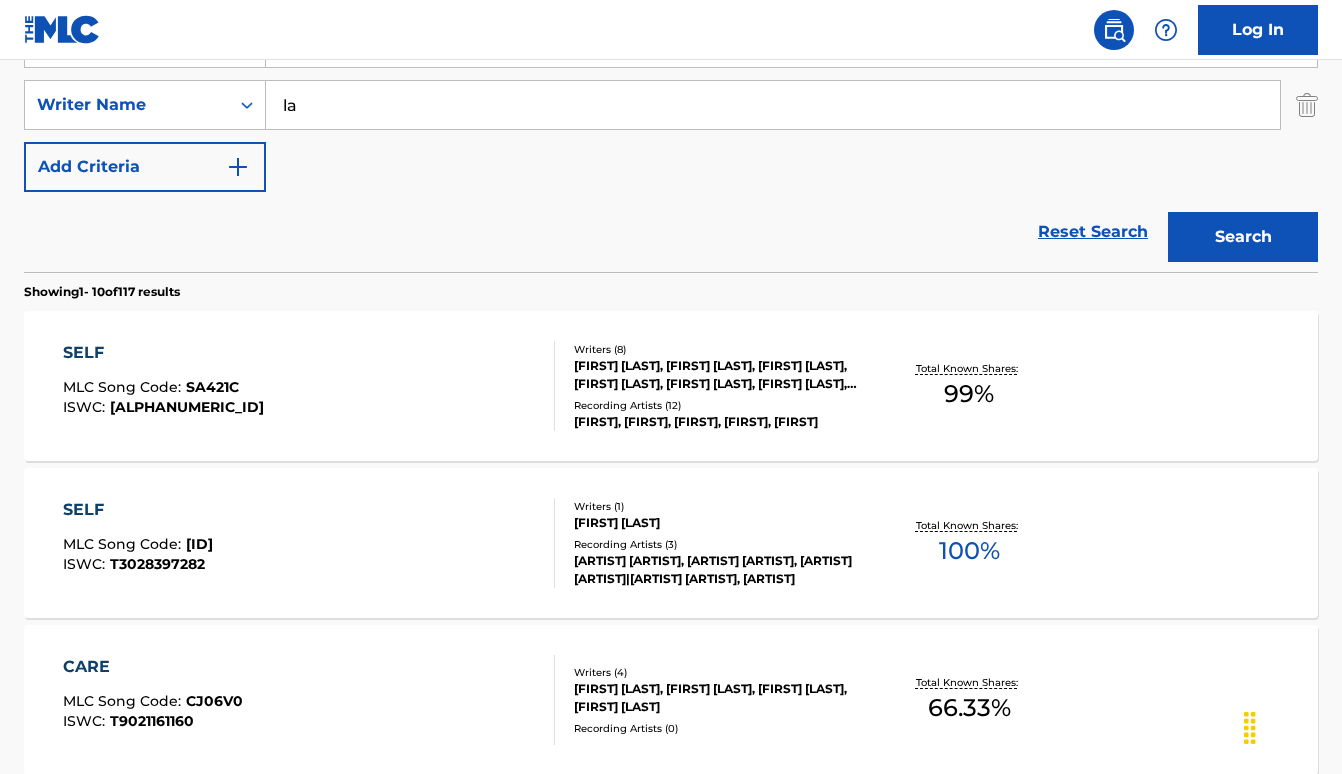 type on "l" 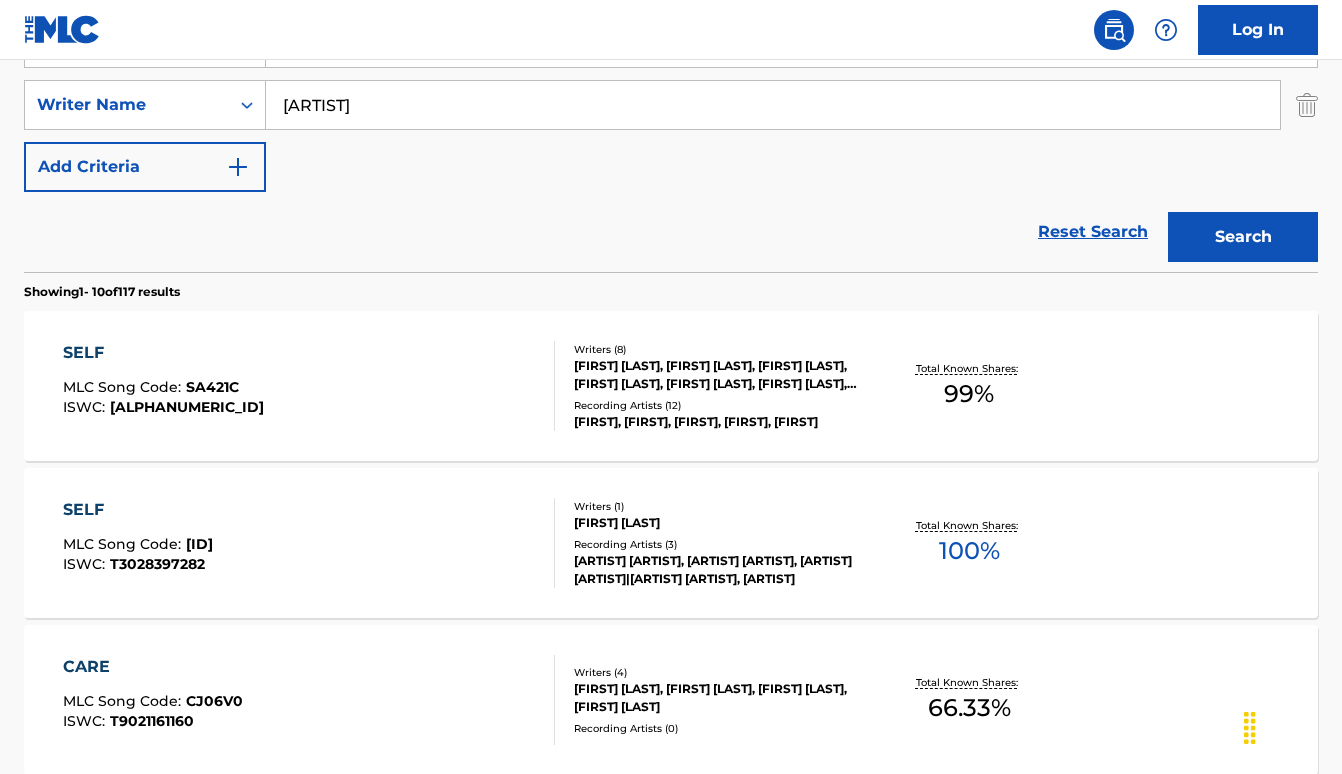 click on "Search" at bounding box center [1243, 237] 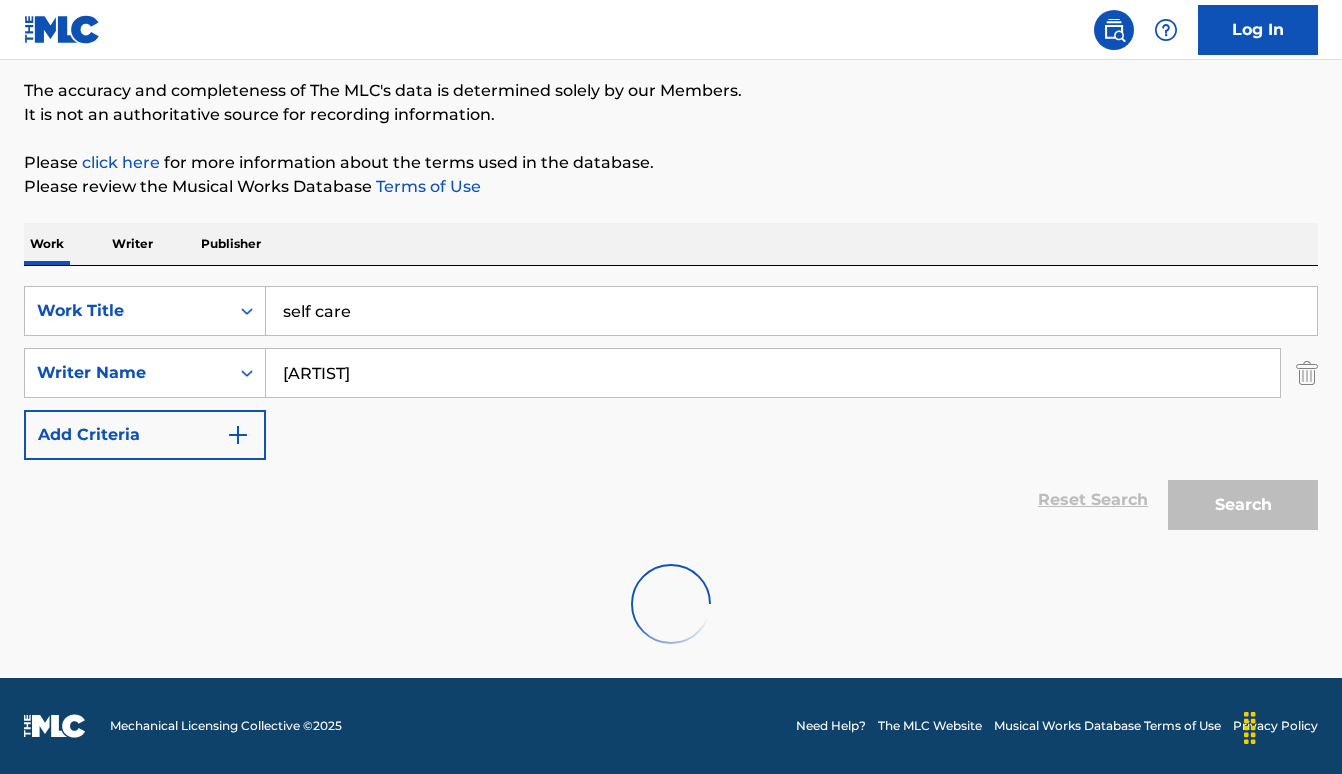scroll, scrollTop: 159, scrollLeft: 0, axis: vertical 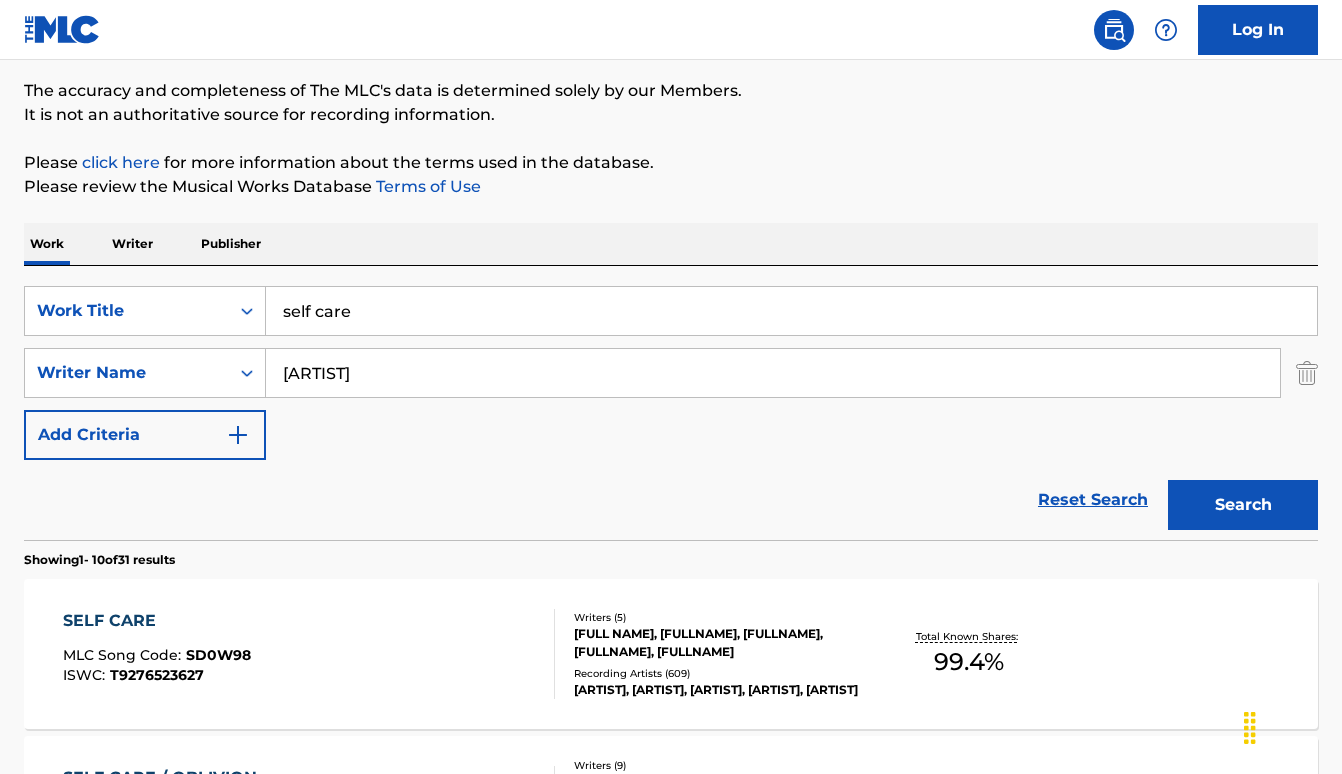type on "[NAME]" 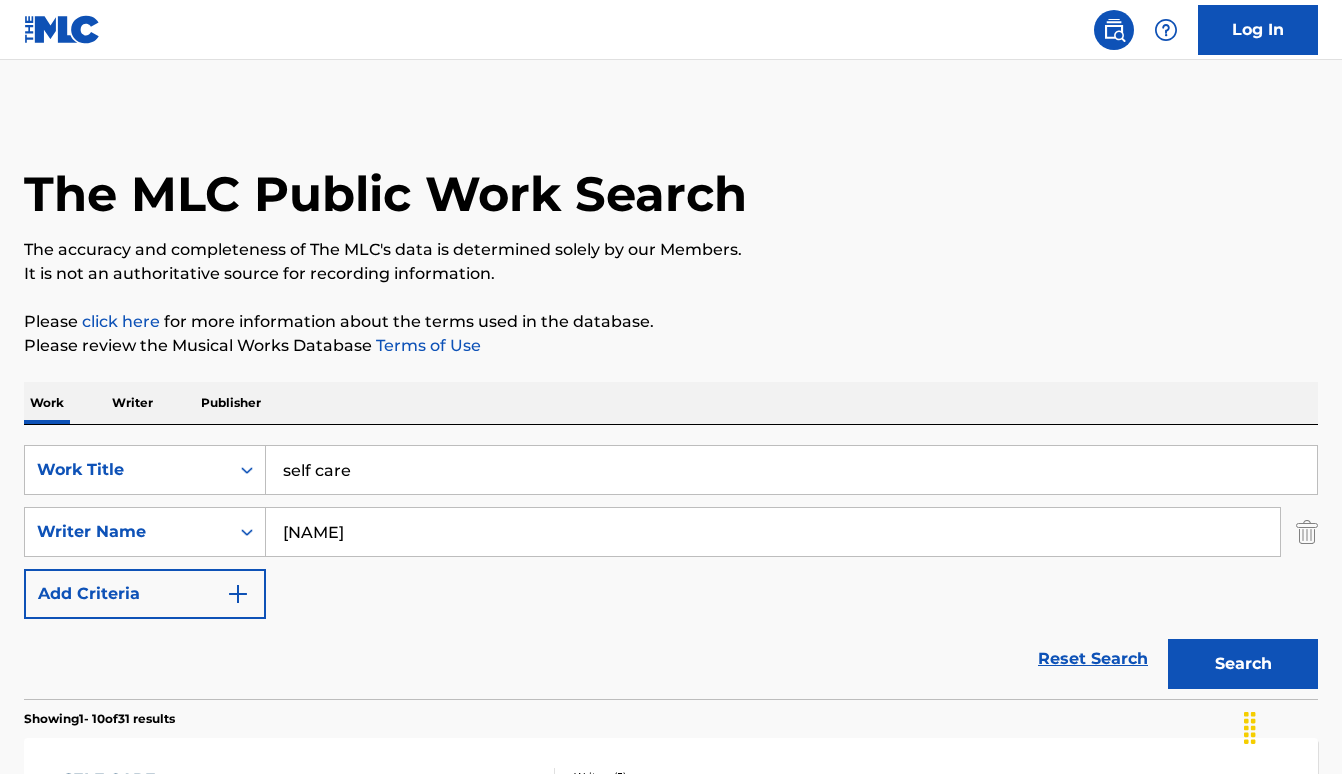 scroll, scrollTop: 0, scrollLeft: 0, axis: both 